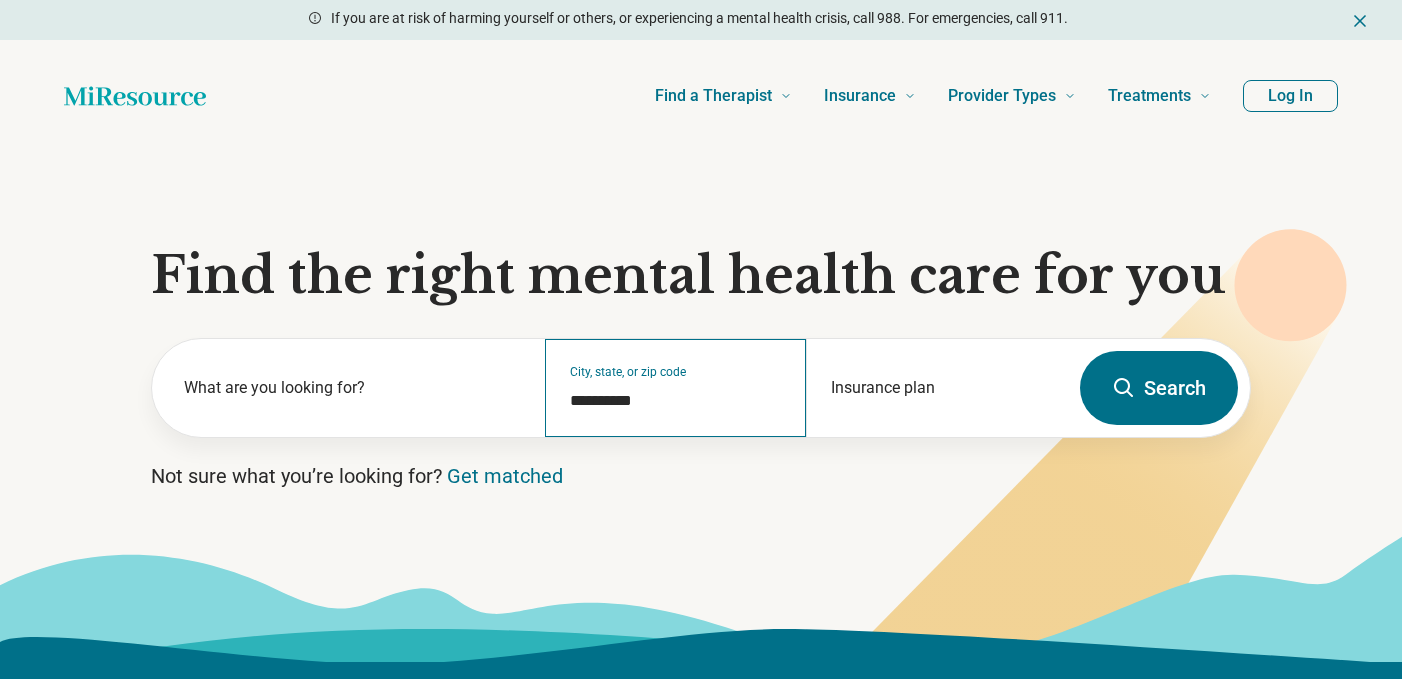scroll, scrollTop: 0, scrollLeft: 0, axis: both 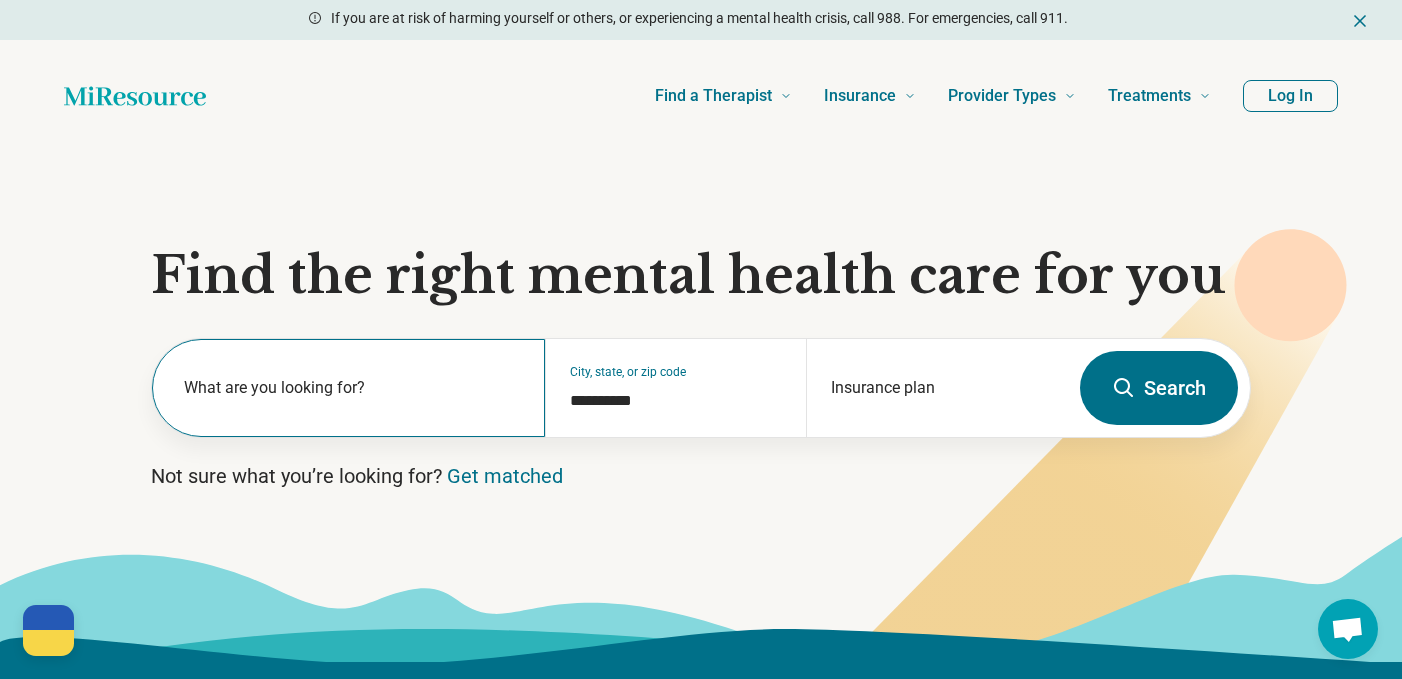 click on "What are you looking for?" at bounding box center [352, 388] 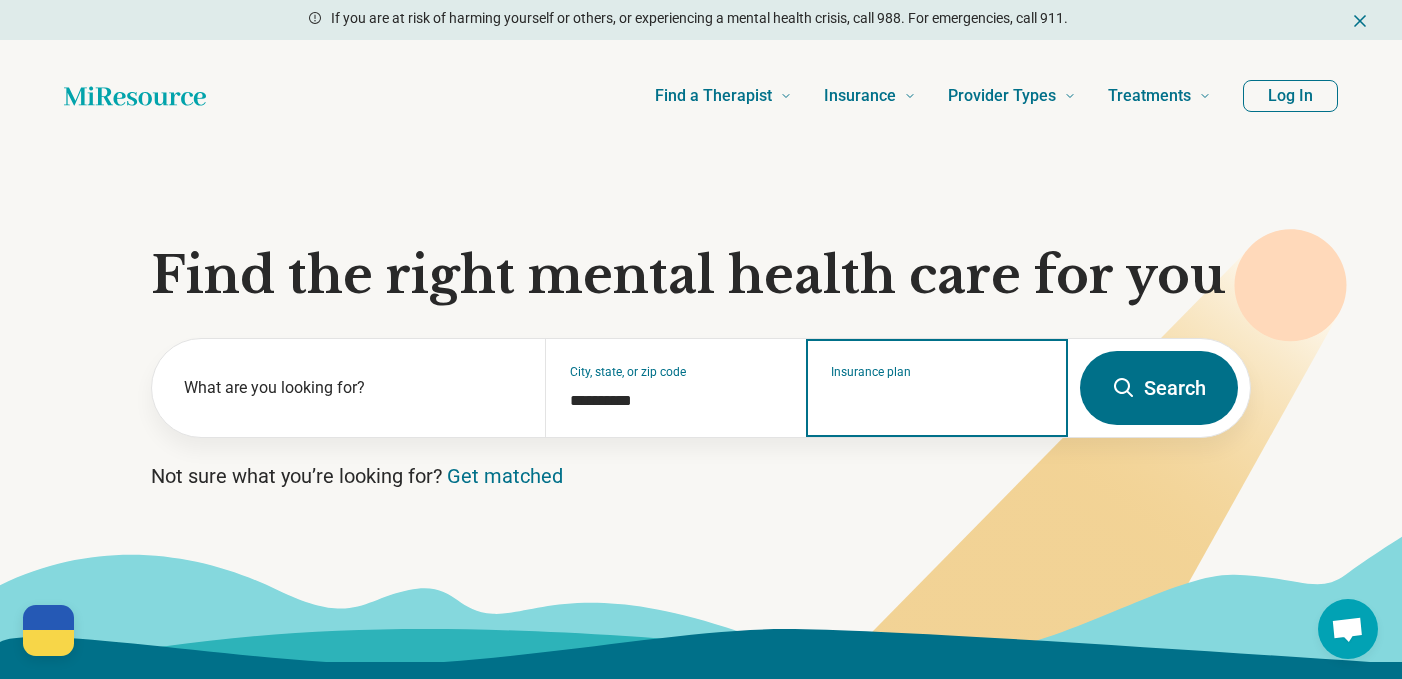 click on "Insurance plan" at bounding box center [937, 401] 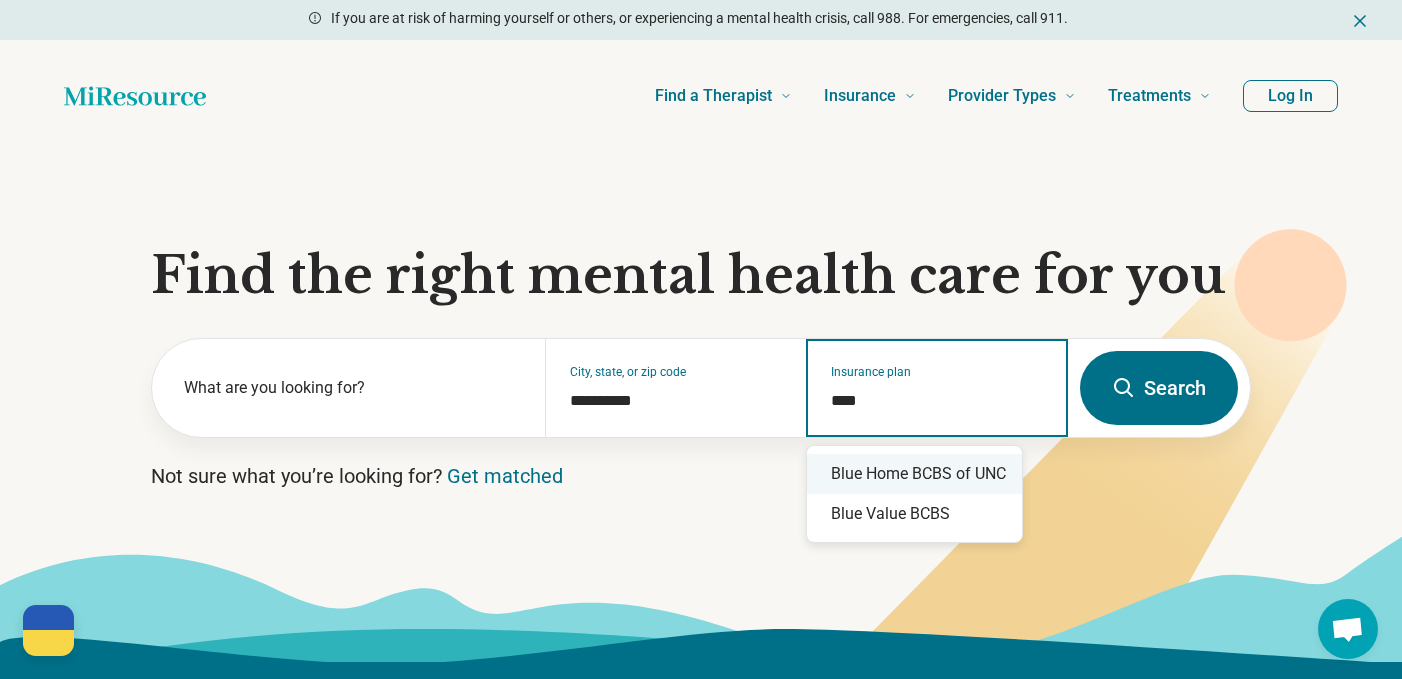 type on "****" 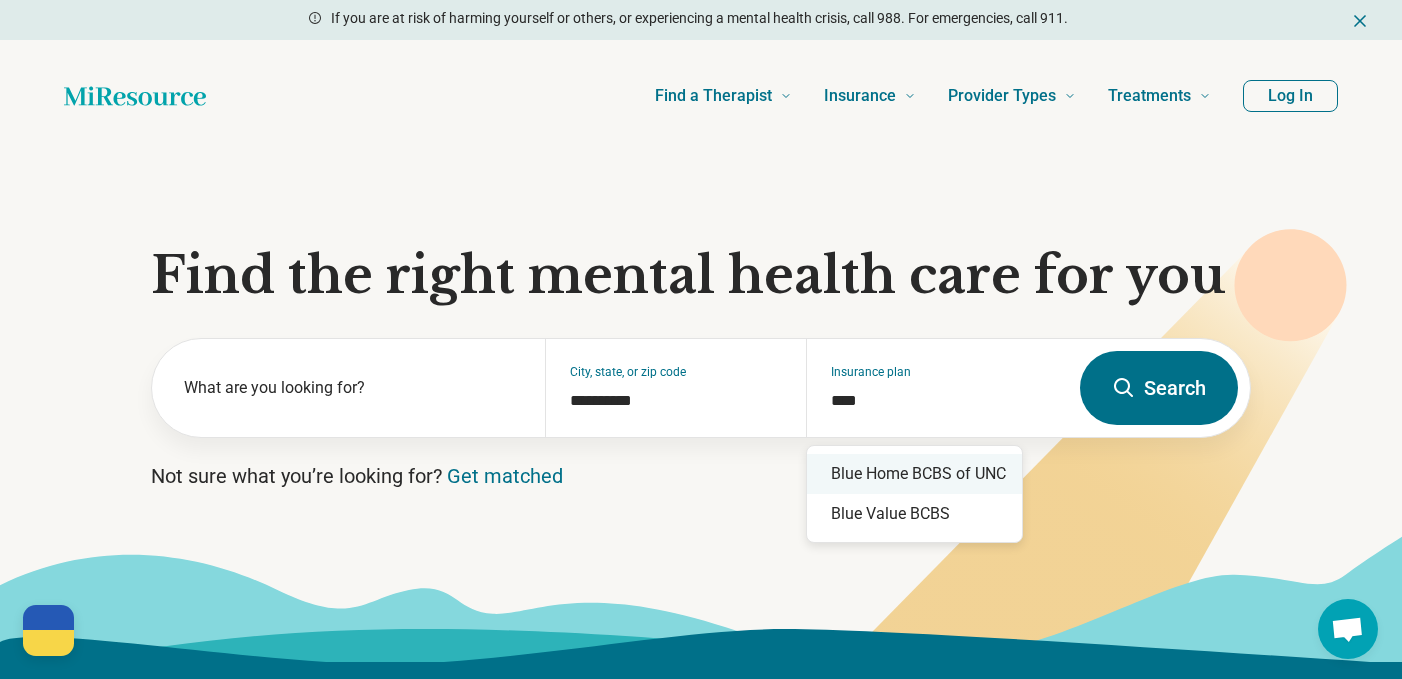 type 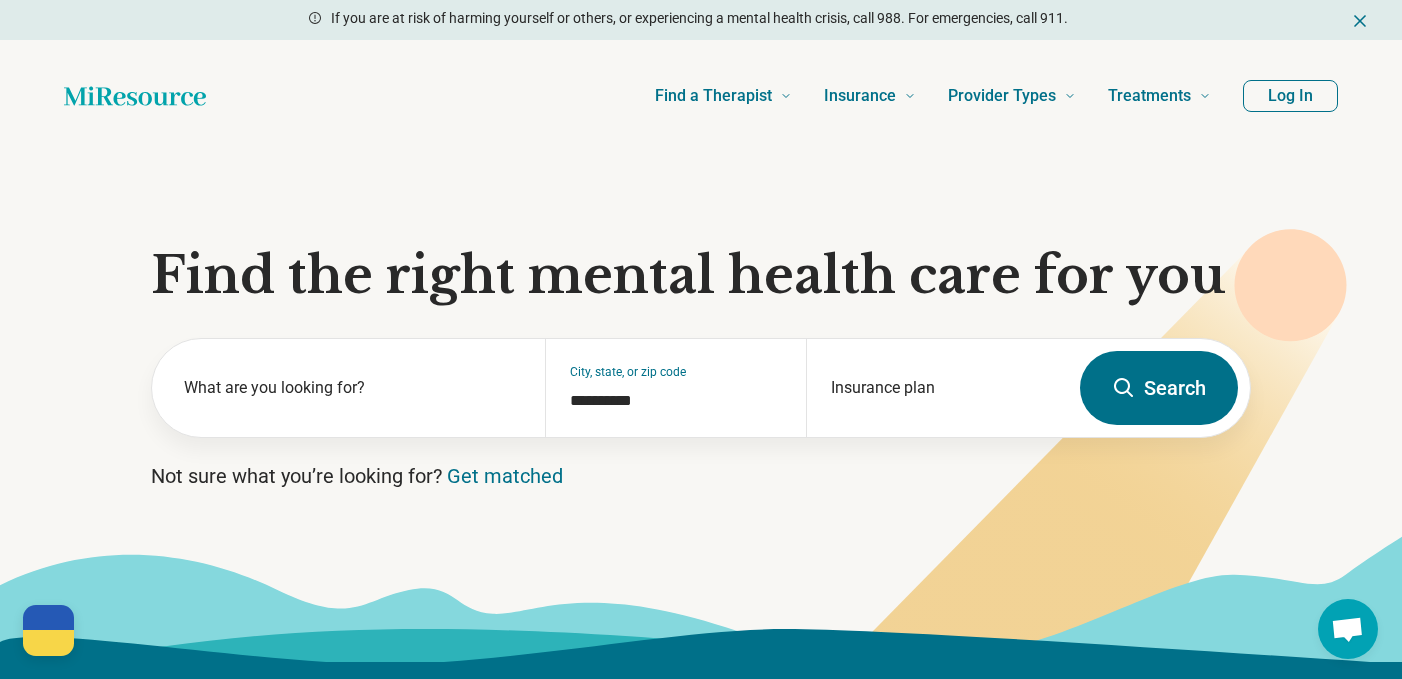 click on "Search" at bounding box center [1159, 388] 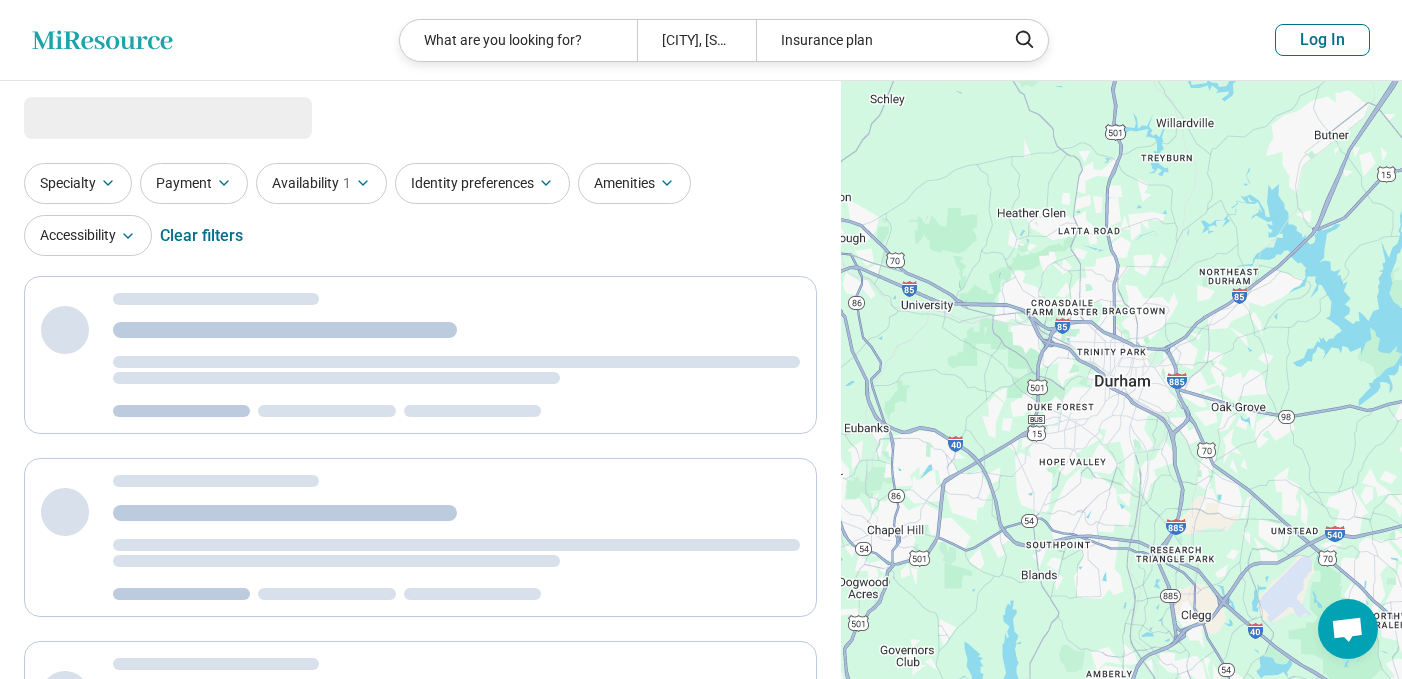 select on "***" 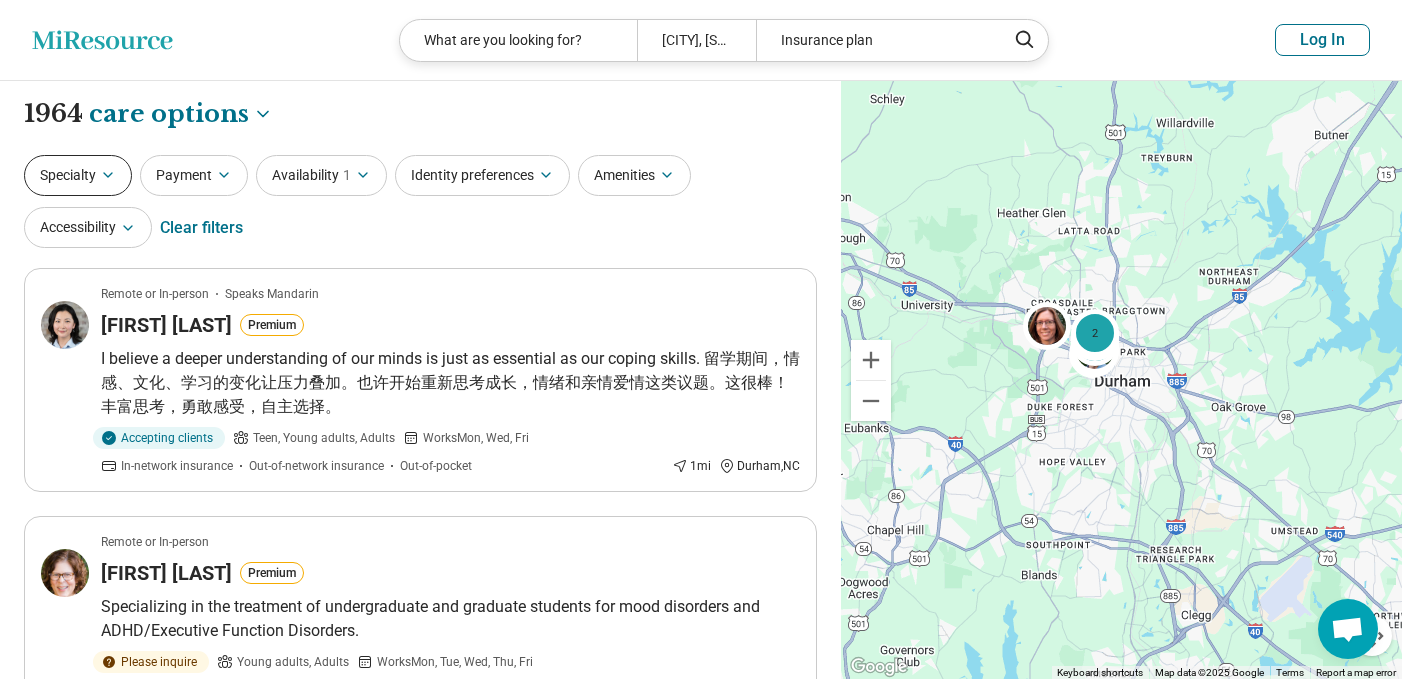 click on "Specialty" at bounding box center [78, 175] 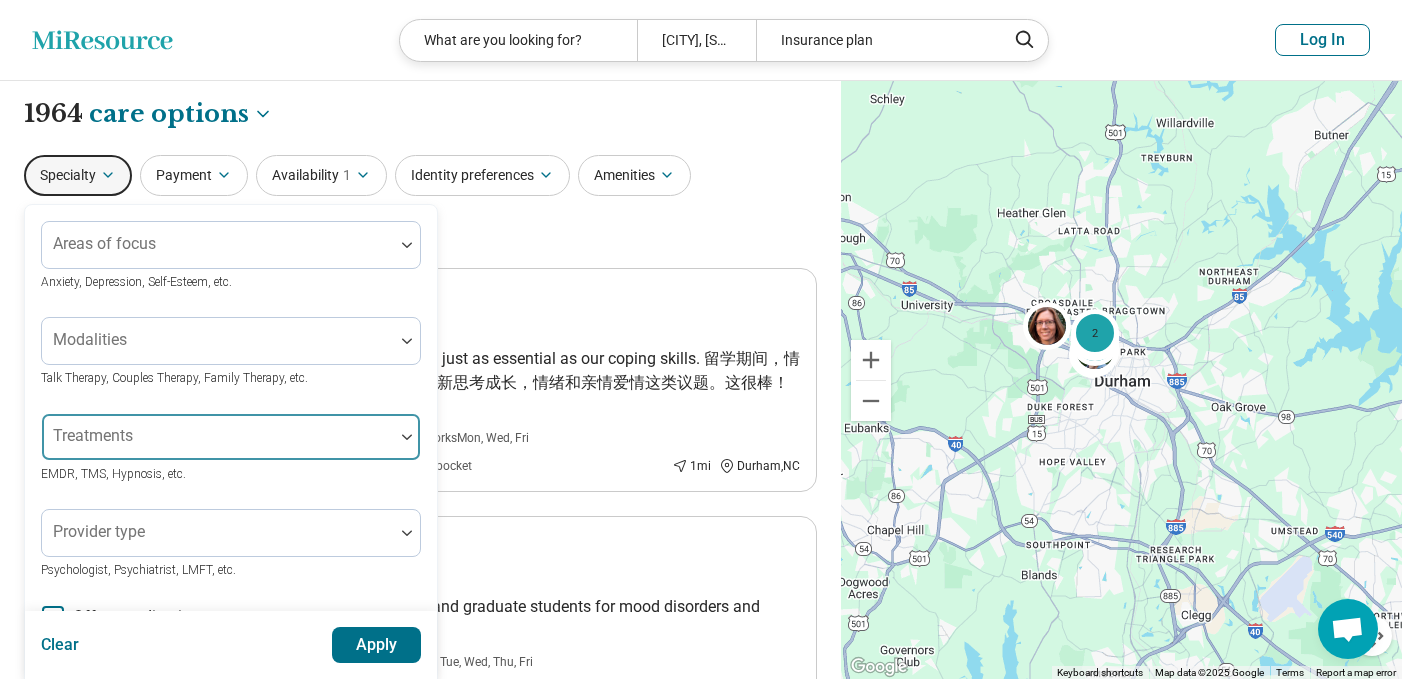 click at bounding box center [218, 445] 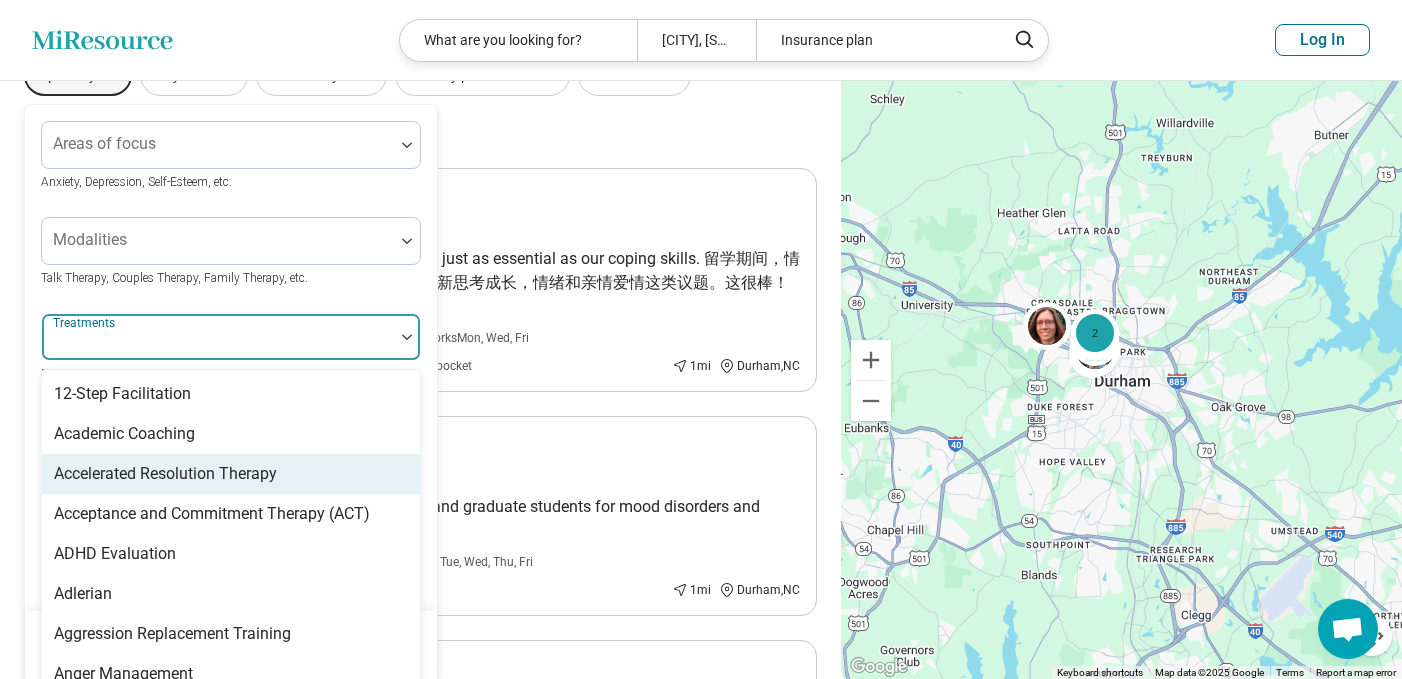 scroll, scrollTop: 120, scrollLeft: 0, axis: vertical 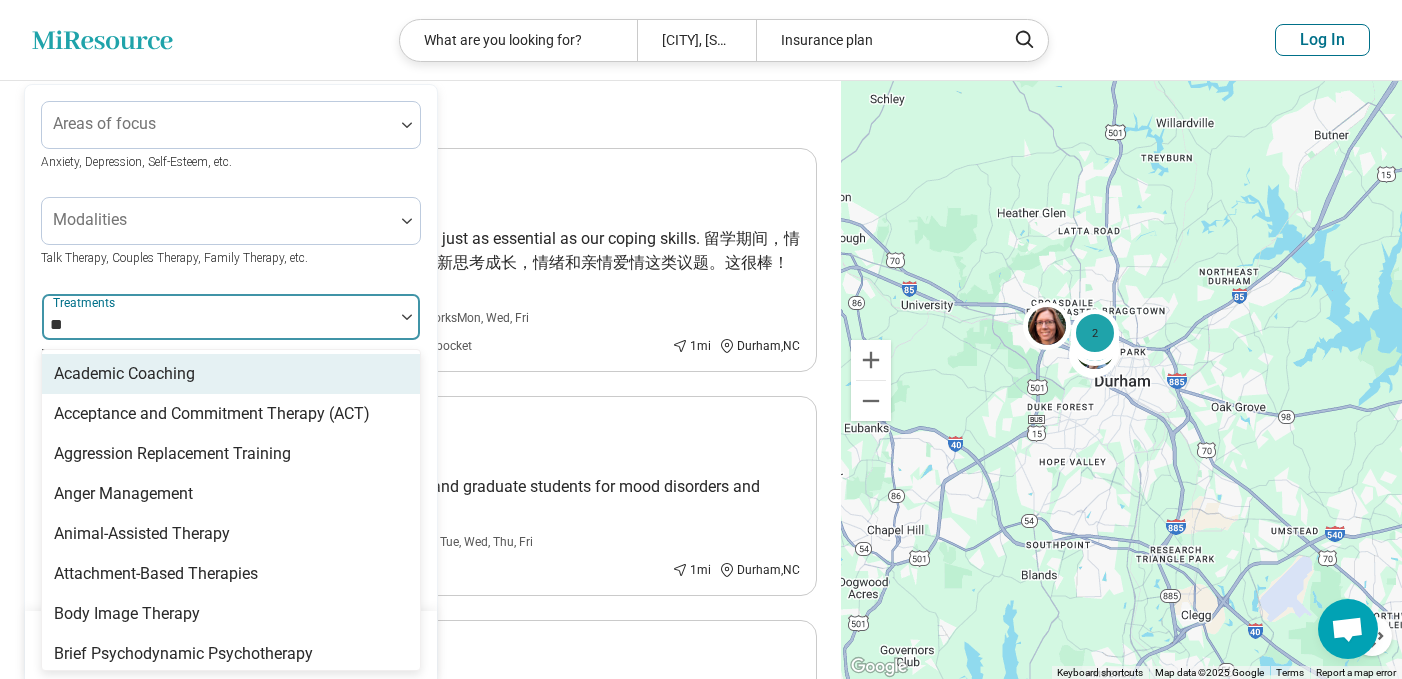 type on "***" 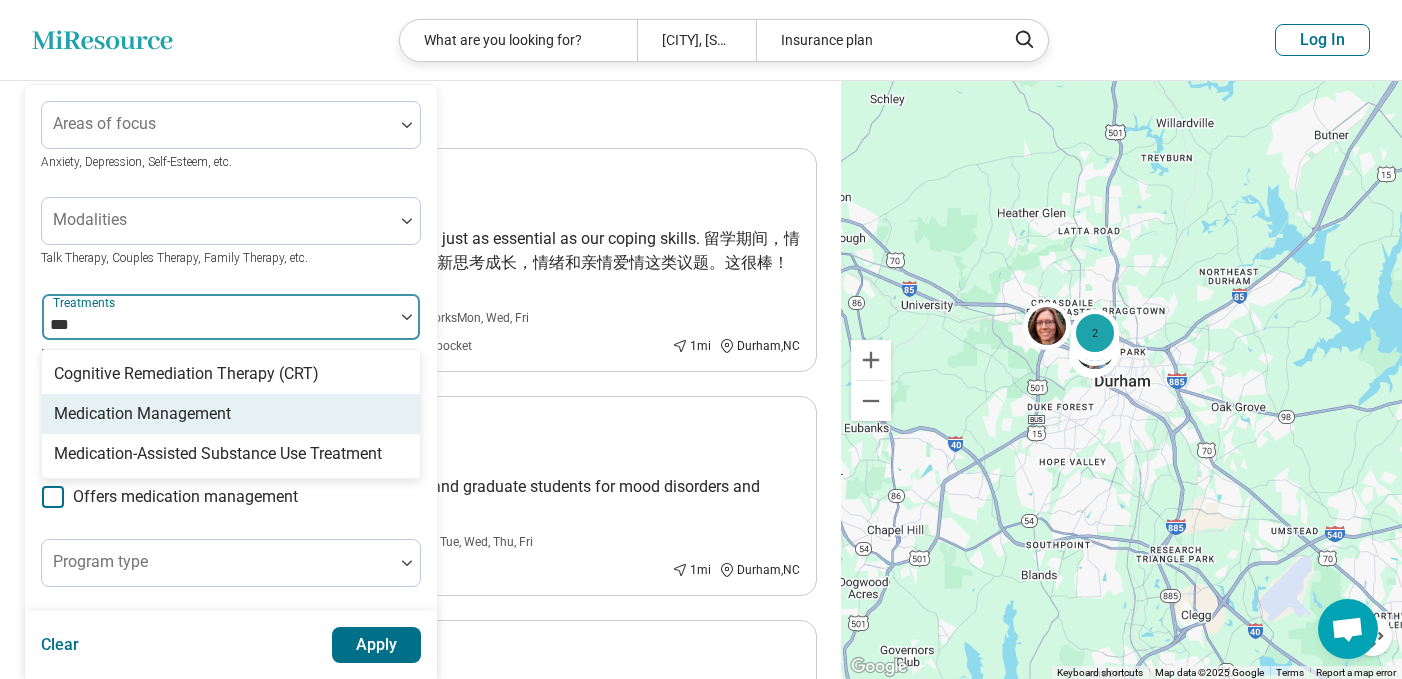 click on "Medication Management" at bounding box center (142, 414) 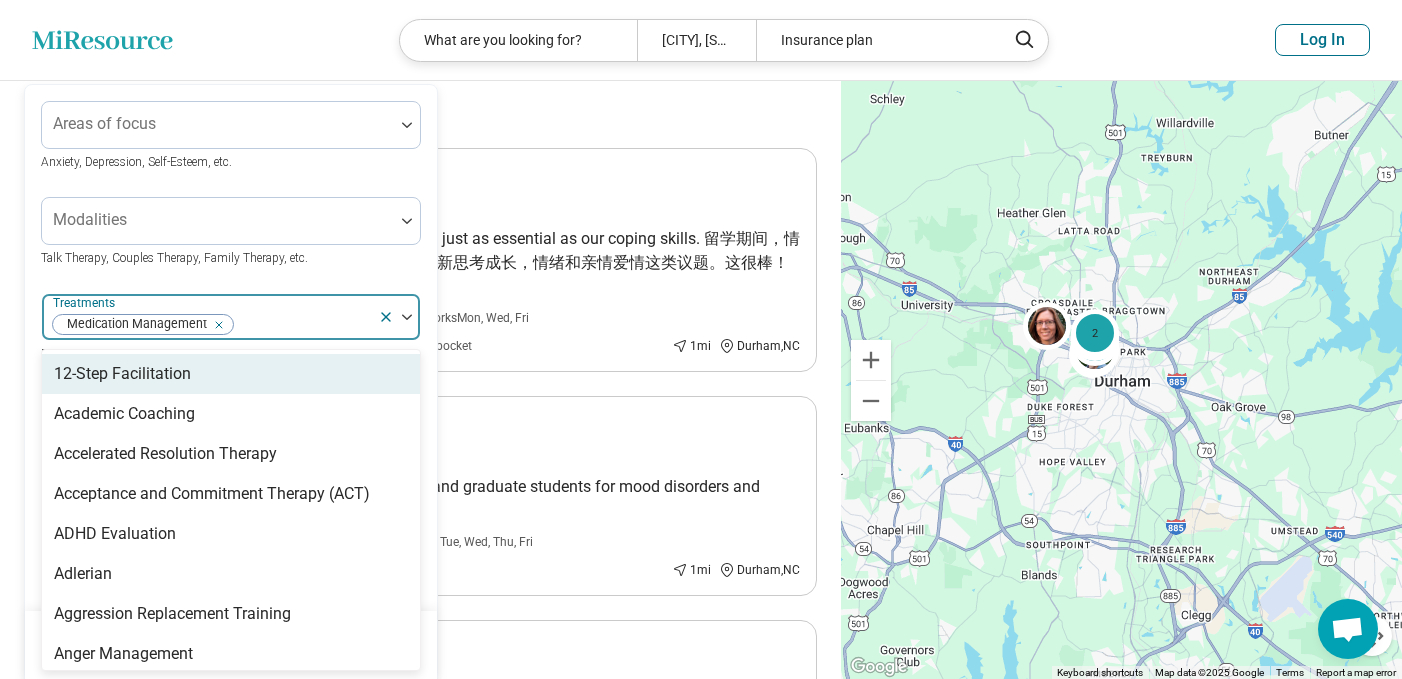 click on "Areas of focus Anxiety, Depression, Self-Esteem, etc. Modalities Talk Therapy, Couples Therapy, Family Therapy, etc. option Medication Management, selected. 12-Step Facilitation, 1 of 103. 103 results available. Use Up and Down to choose options, press Enter to select the currently focused option, press Escape to exit the menu, press Tab to select the option and exit the menu. Treatments Medication Management 12-Step Facilitation Academic Coaching Accelerated Resolution Therapy Acceptance and Commitment Therapy (ACT) ADHD Evaluation Adlerian Aggression Replacement Training Anger Management Animal-Assisted Therapy Applied Behavioral Analysis (ABA) Art Therapy Attachment-Based Therapies Attention Deficit Hyperactivity Disorder (ADHD) Coaching Aversion Therapy Behavior Therapy Biofeedback Body Image Therapy Brainspotting Brief Psychodynamic Psychotherapy Brief Psychotherapy Christian Counseling Coaching Cognitive Behavioral Therapy (CBT) Cognitive Behavioral Therapy-Insomnia (CBT-I) Cognitive Restructuring" at bounding box center [231, 492] 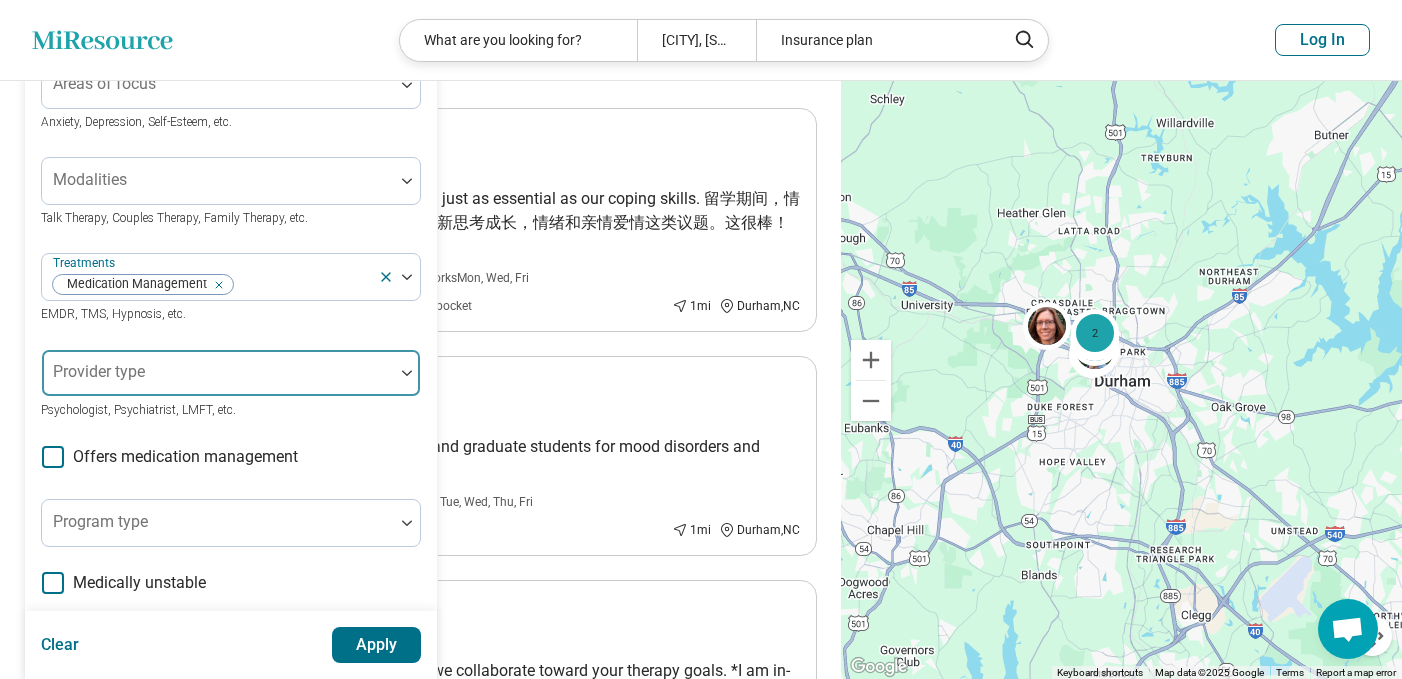 scroll, scrollTop: 164, scrollLeft: 0, axis: vertical 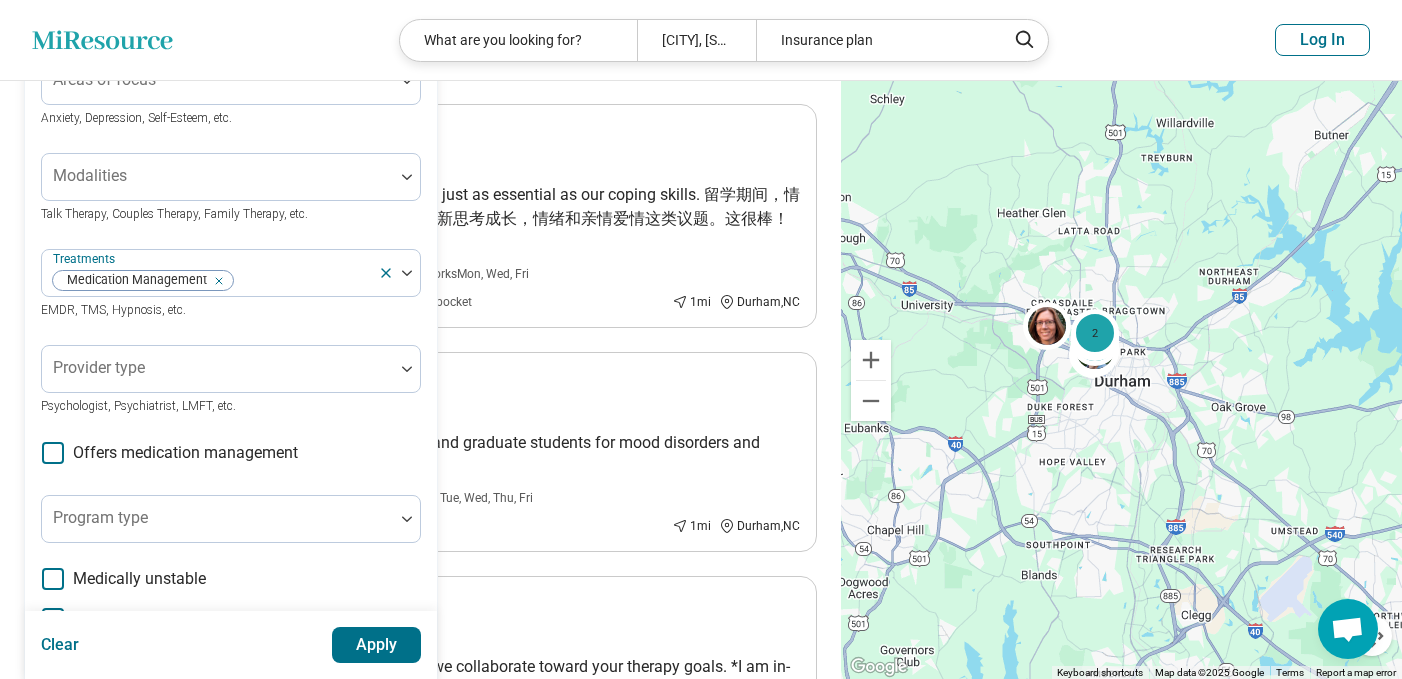click on "Apply" at bounding box center [377, 645] 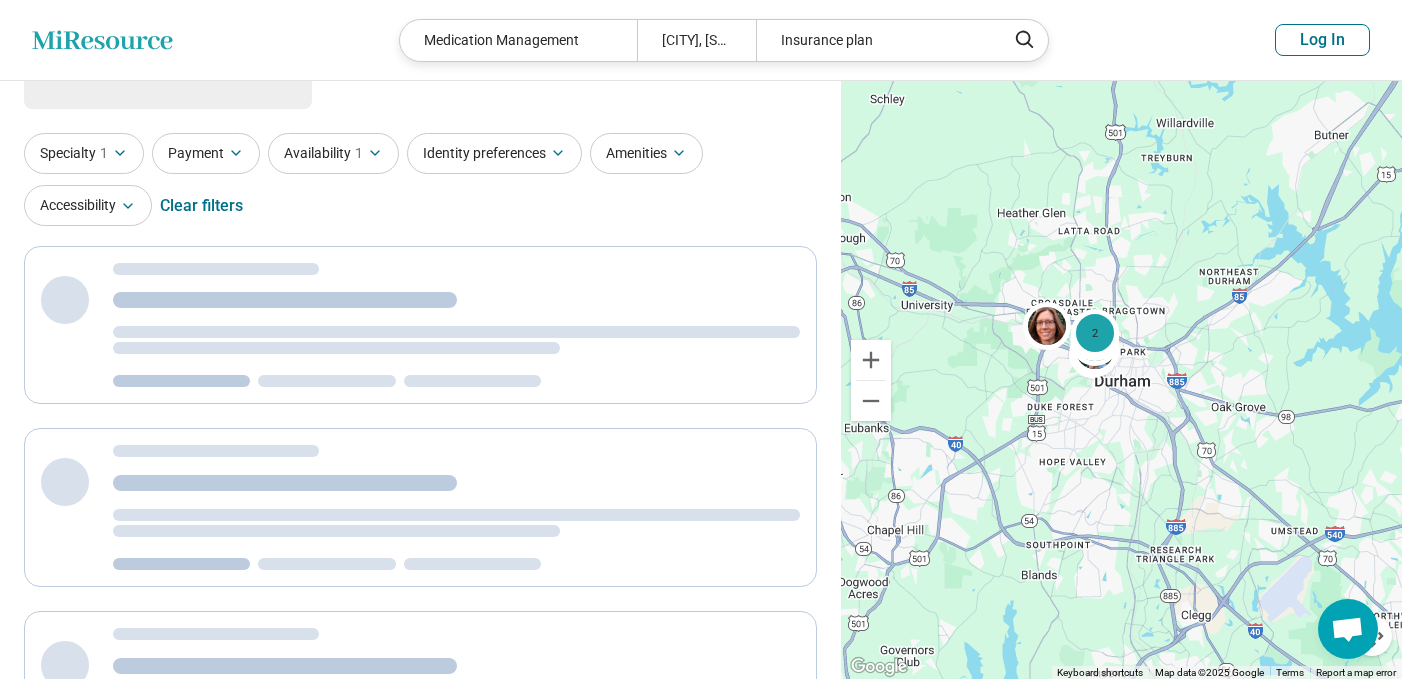 scroll, scrollTop: 0, scrollLeft: 0, axis: both 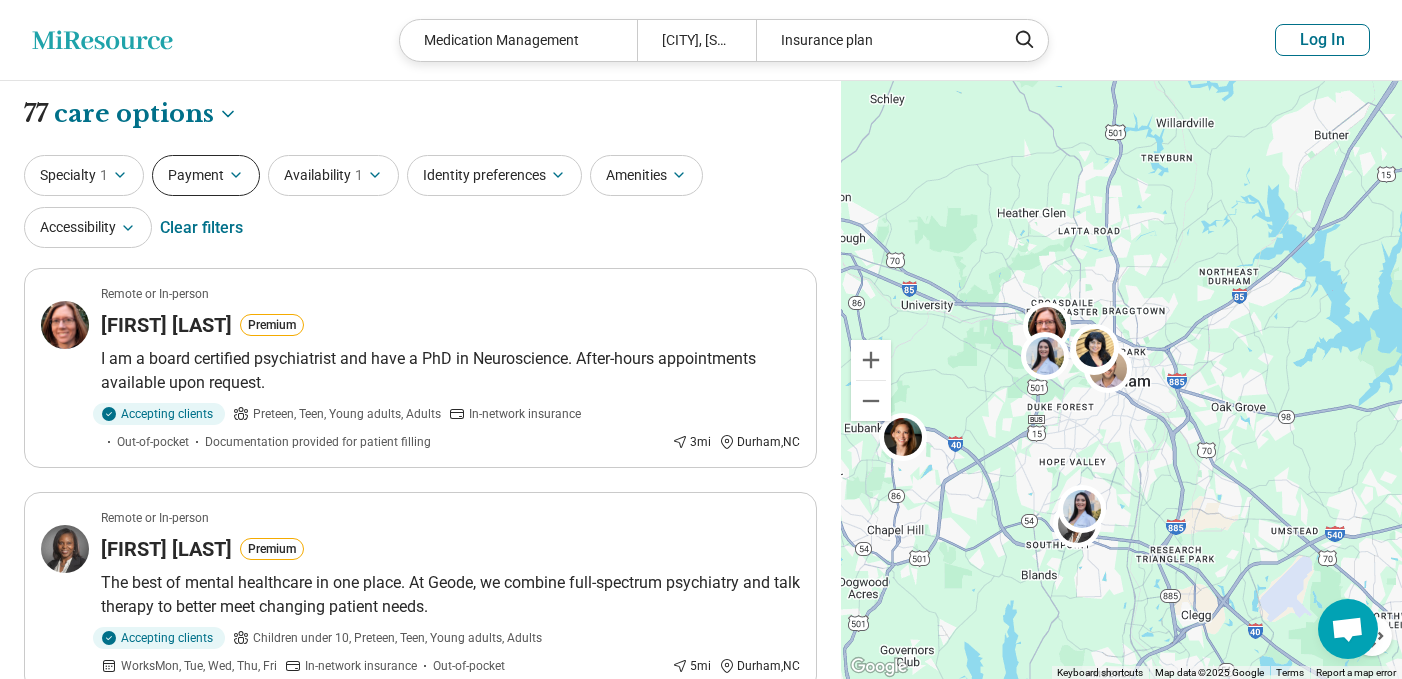 click 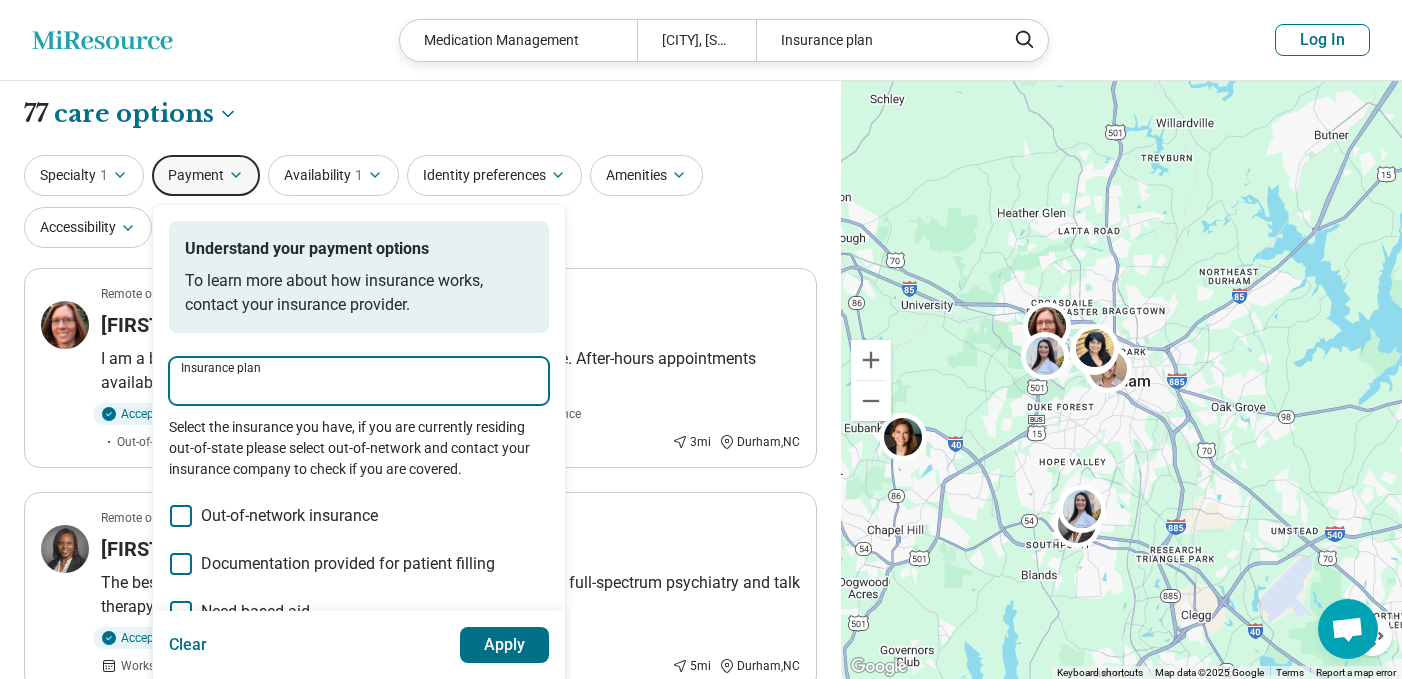 click on "Insurance plan" at bounding box center [359, 387] 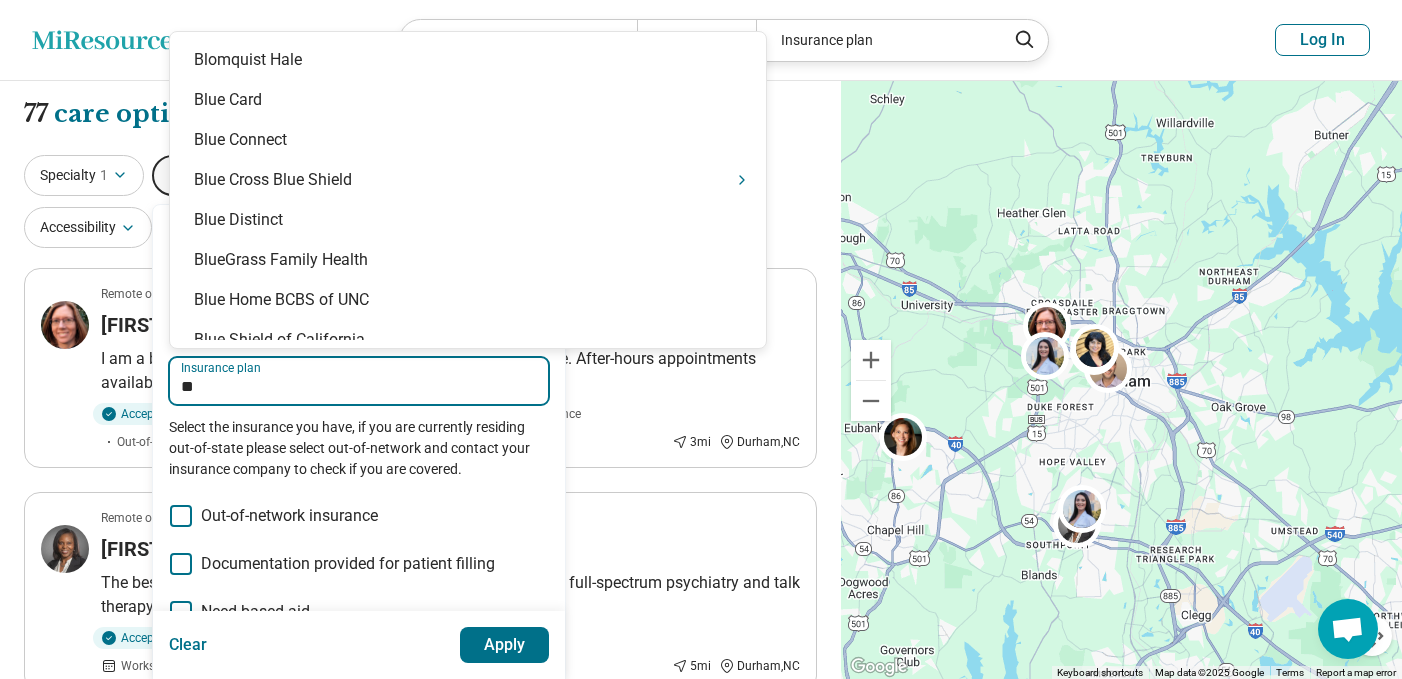 type on "***" 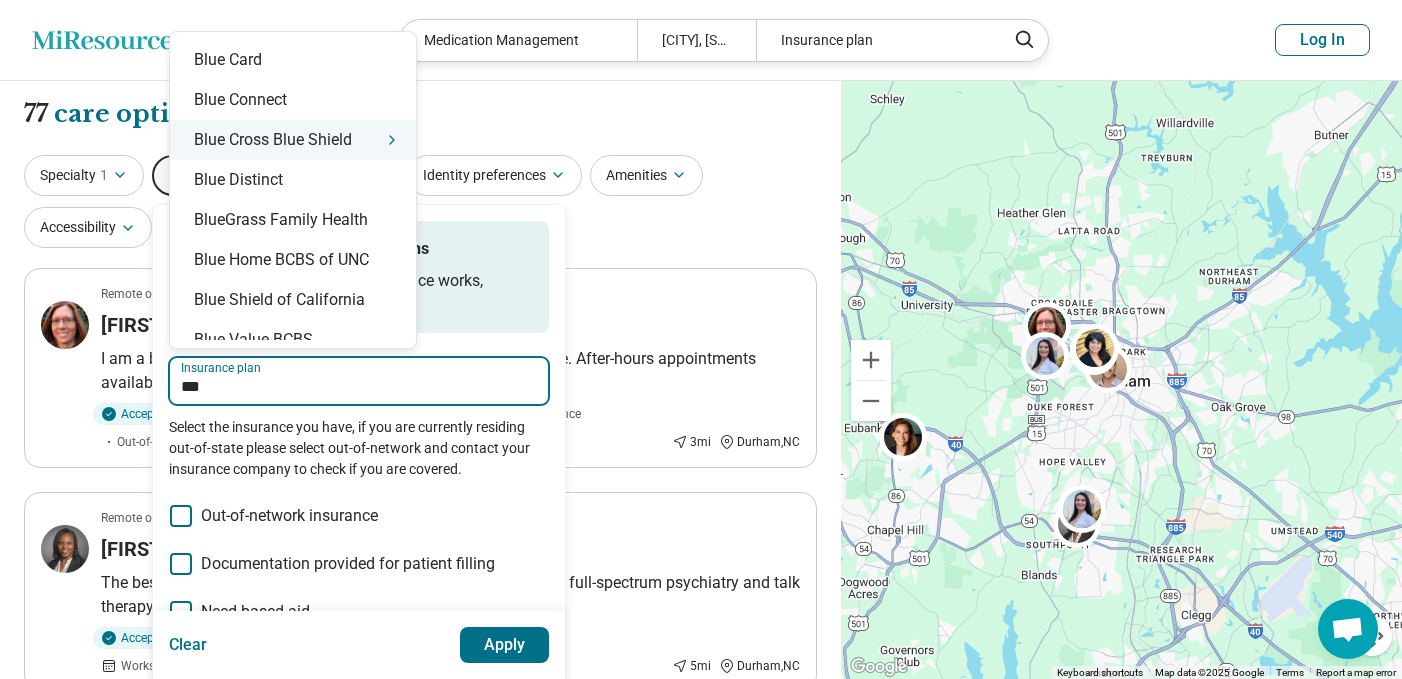 click on "Blue Cross Blue Shield" at bounding box center [293, 140] 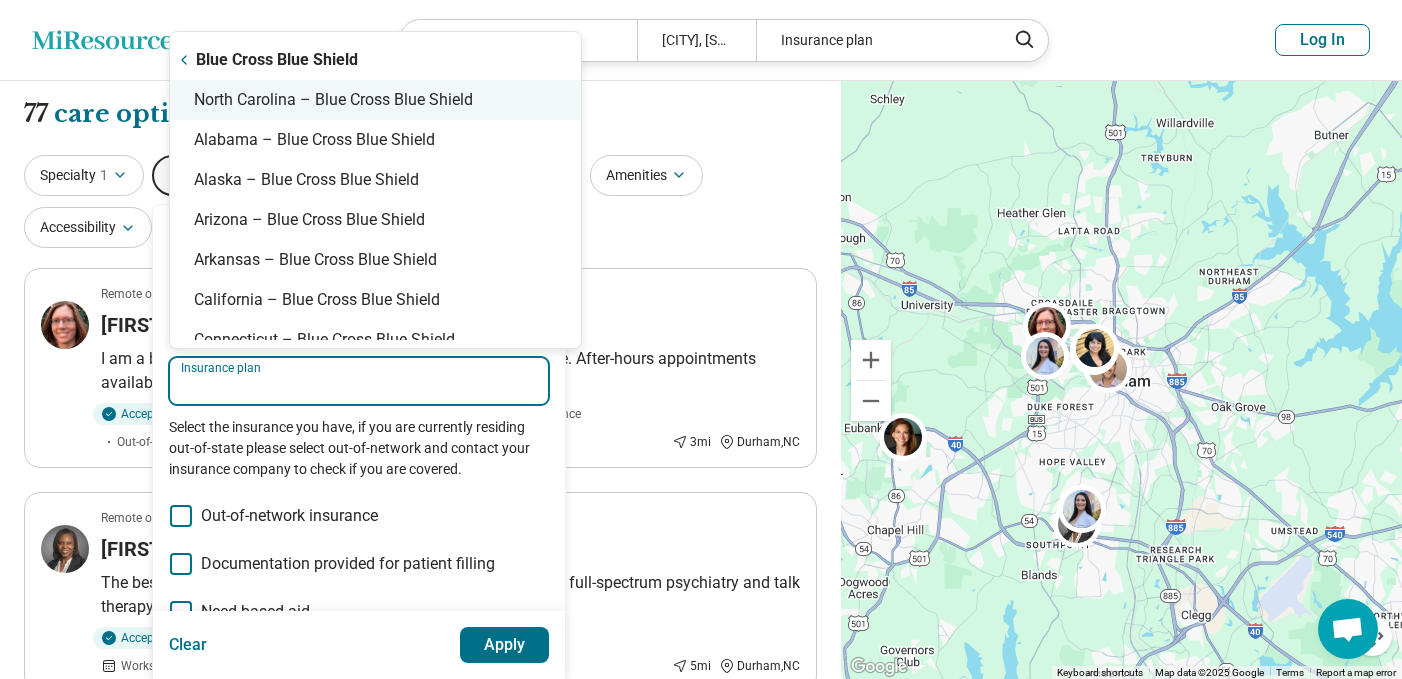 click on "North Carolina – Blue Cross Blue Shield" at bounding box center [375, 100] 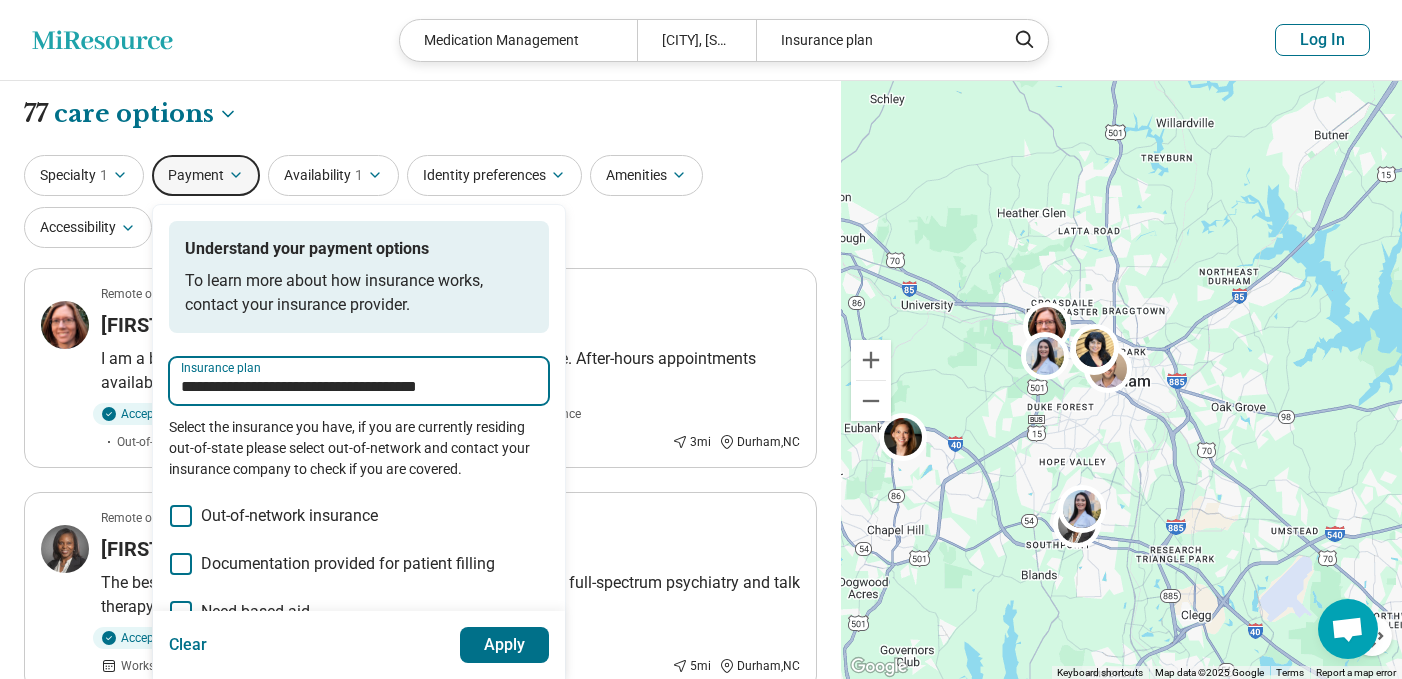 type on "**********" 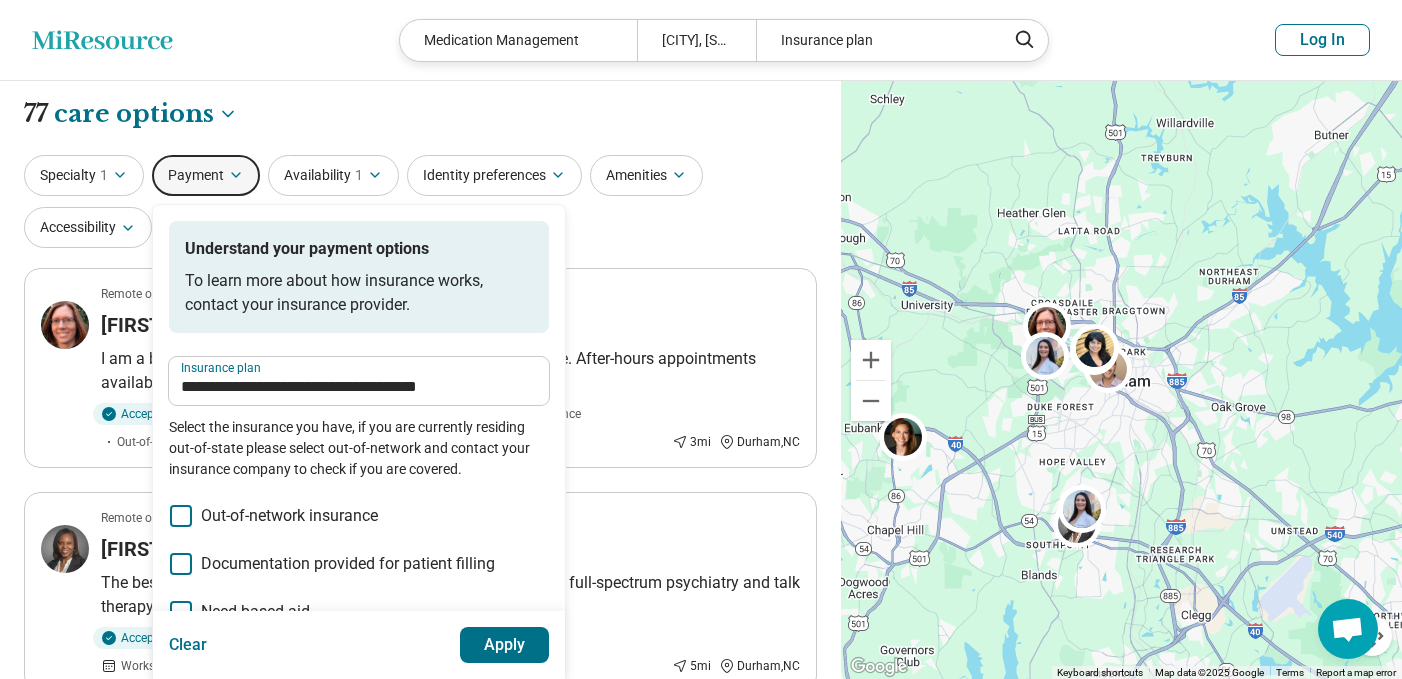 click on "Apply" at bounding box center (505, 645) 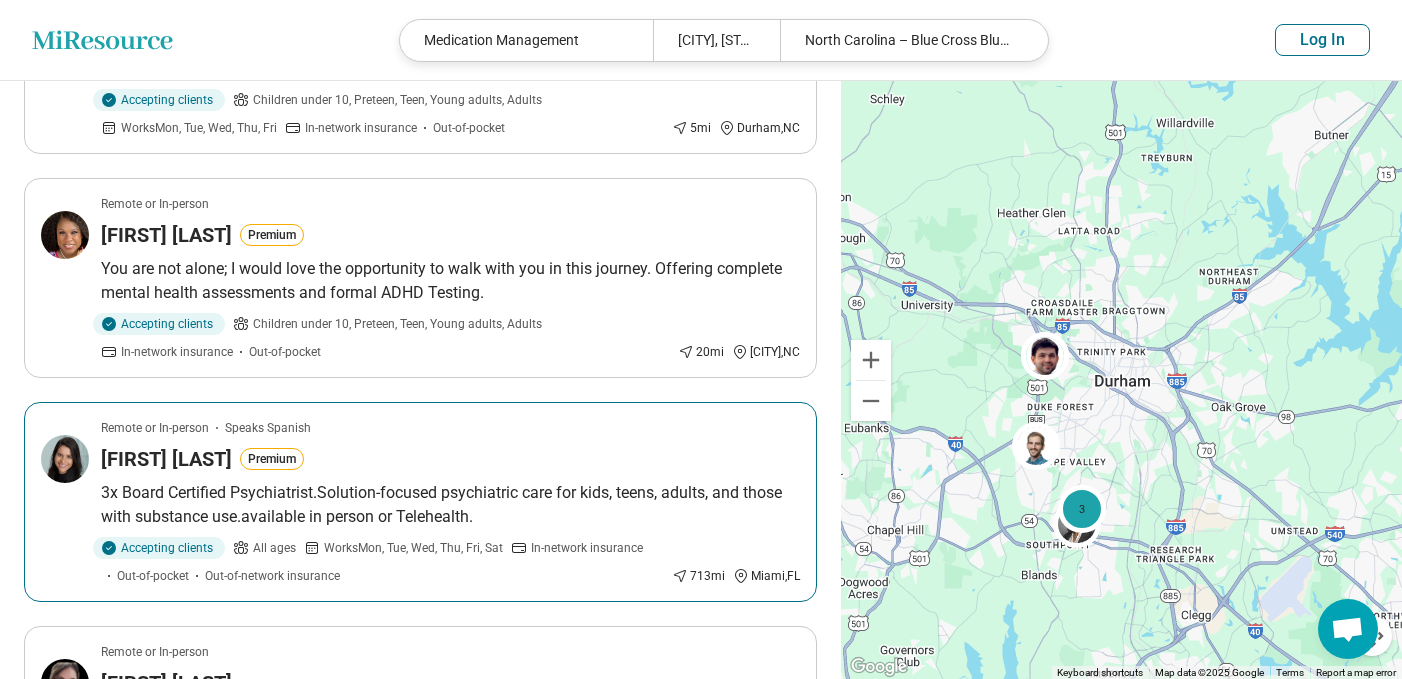 scroll, scrollTop: 320, scrollLeft: 0, axis: vertical 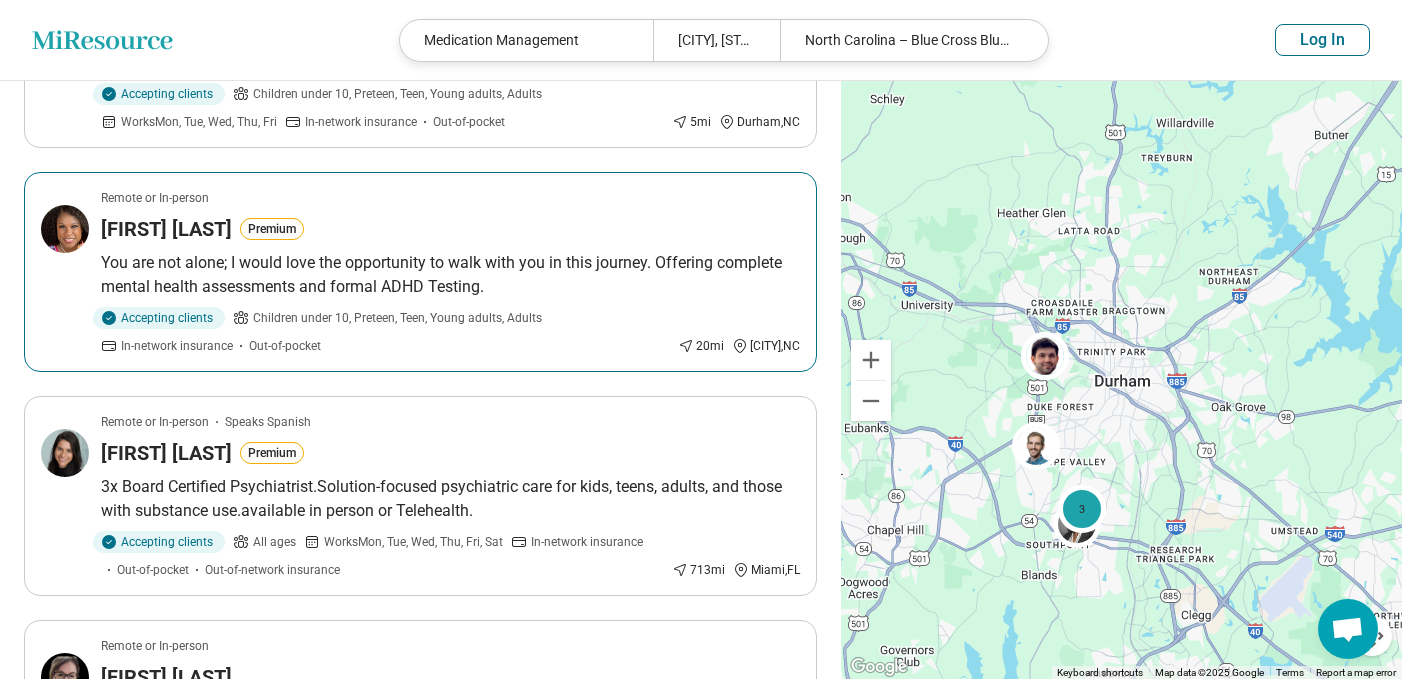 click on "Remote or In-person Catina Greene Premium You are not alone; I would love the opportunity to walk with you in this journey. Offering complete mental health assessments and formal ADHD Testing. Accepting clients Children under 10, Preteen, Teen, Young adults, Adults In-network insurance Out-of-pocket 20  mi Wake Forest ,  NC" at bounding box center (420, 272) 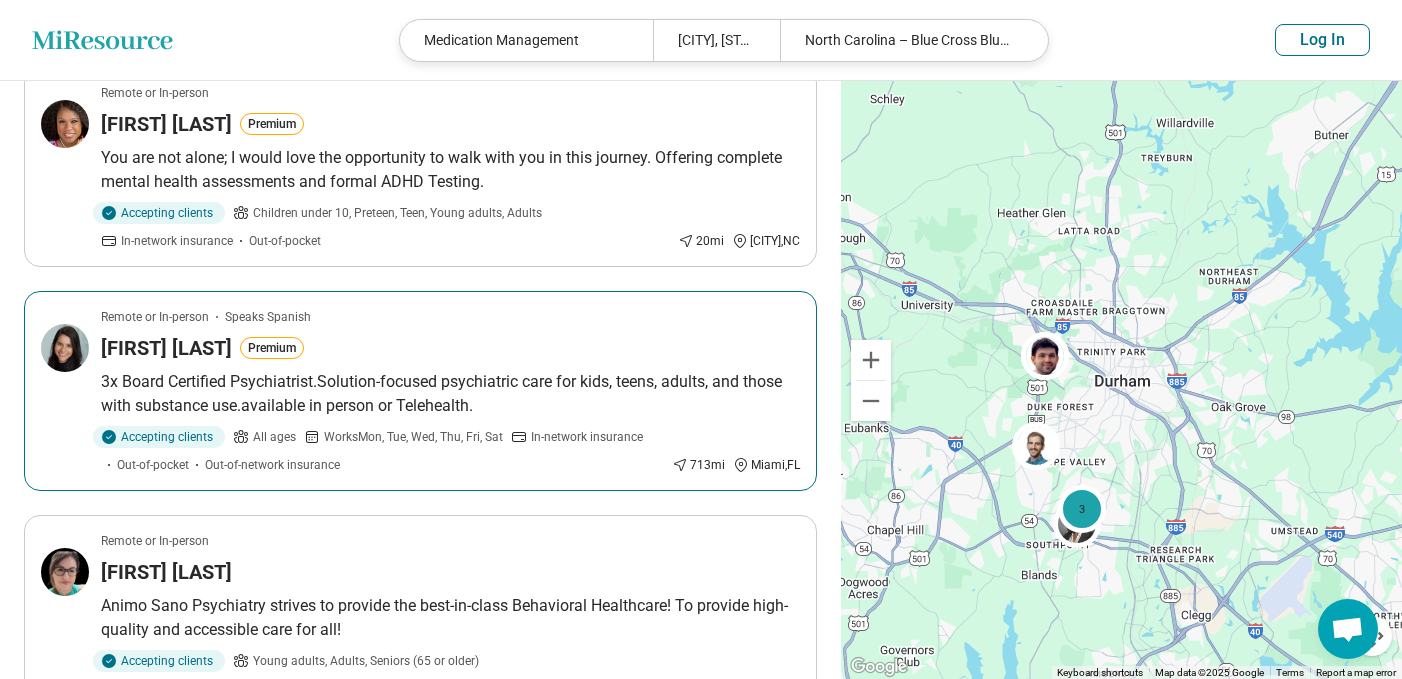 scroll, scrollTop: 430, scrollLeft: 0, axis: vertical 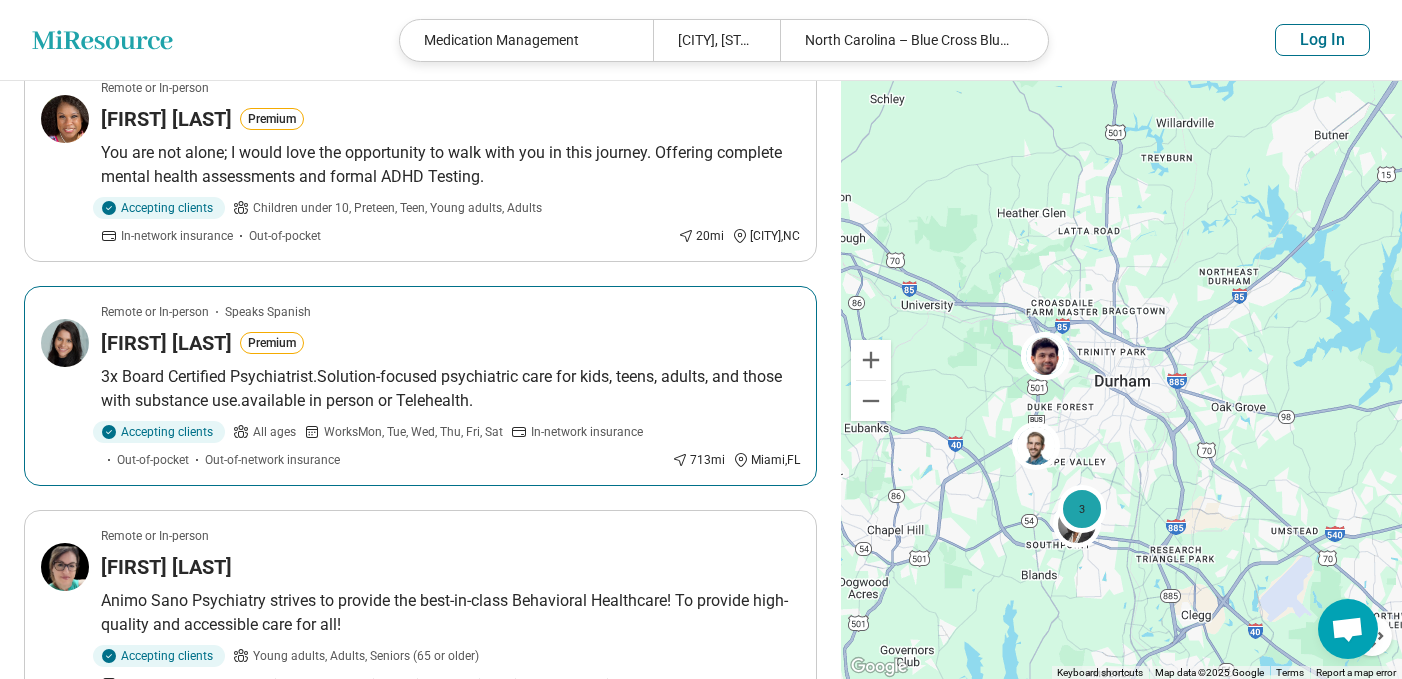 click on "Remote or In-person Speaks Spanish Mailyn Santana Premium 3x Board Certified Psychiatrist.Solution-focused psychiatric care for kids, teens, adults, and those with substance use.available in person or Telehealth. Accepting clients All ages Works  Mon, Tue, Wed, Thu, Fri, Sat In-network insurance Out-of-pocket Out-of-network insurance 713  mi Miami ,  FL" at bounding box center [420, 386] 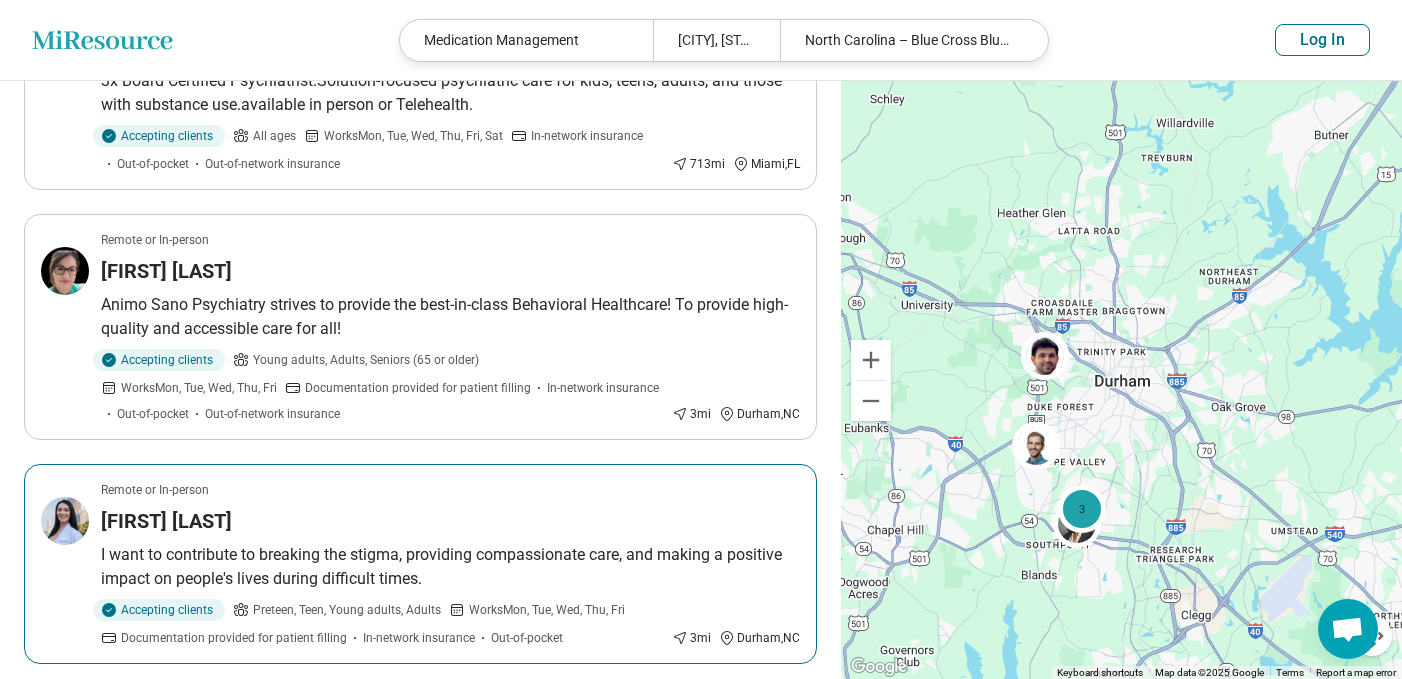 scroll, scrollTop: 730, scrollLeft: 0, axis: vertical 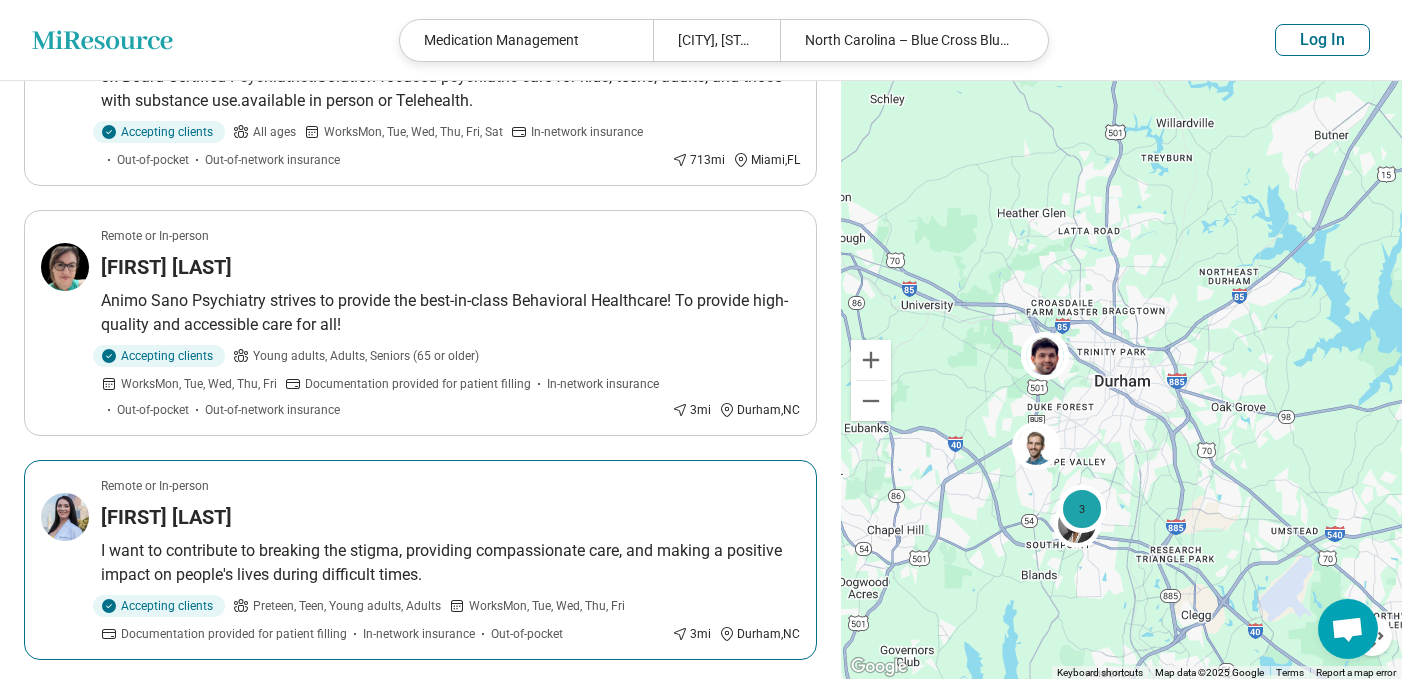 click on "Kiana Gizzi" at bounding box center [450, 517] 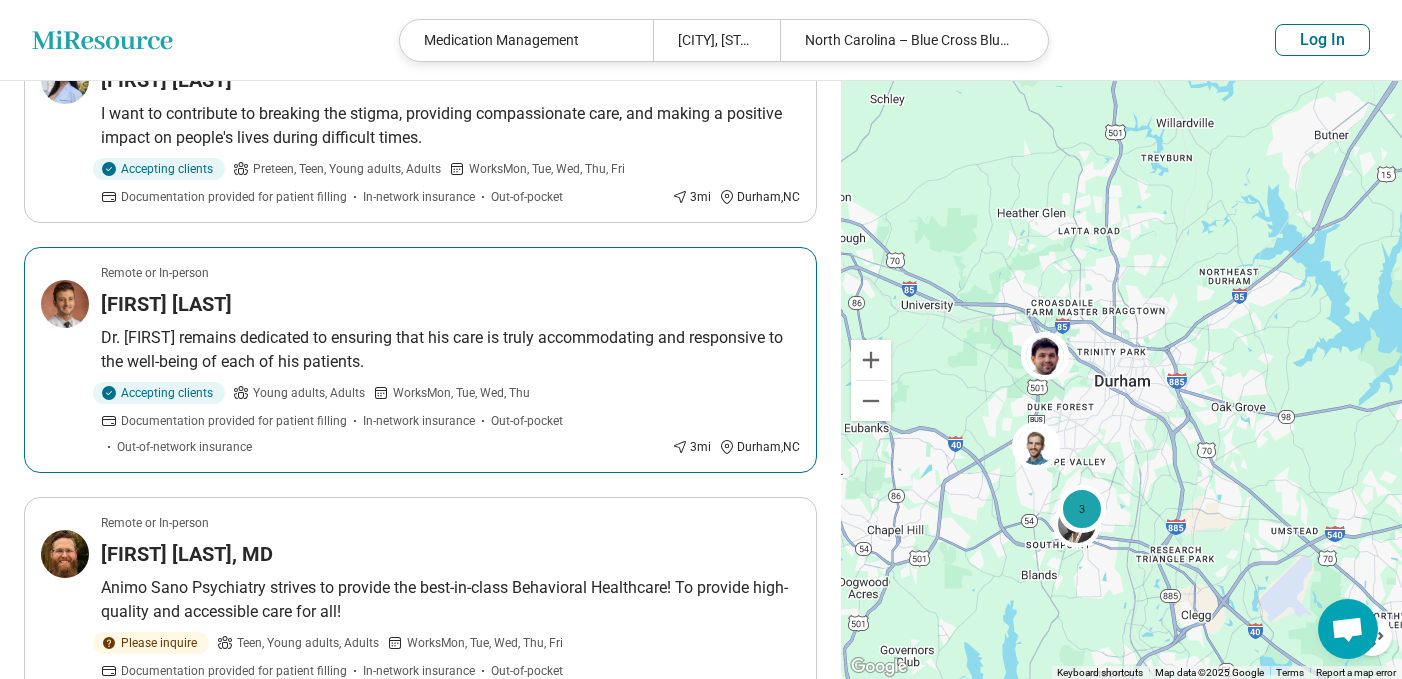 scroll, scrollTop: 1306, scrollLeft: 0, axis: vertical 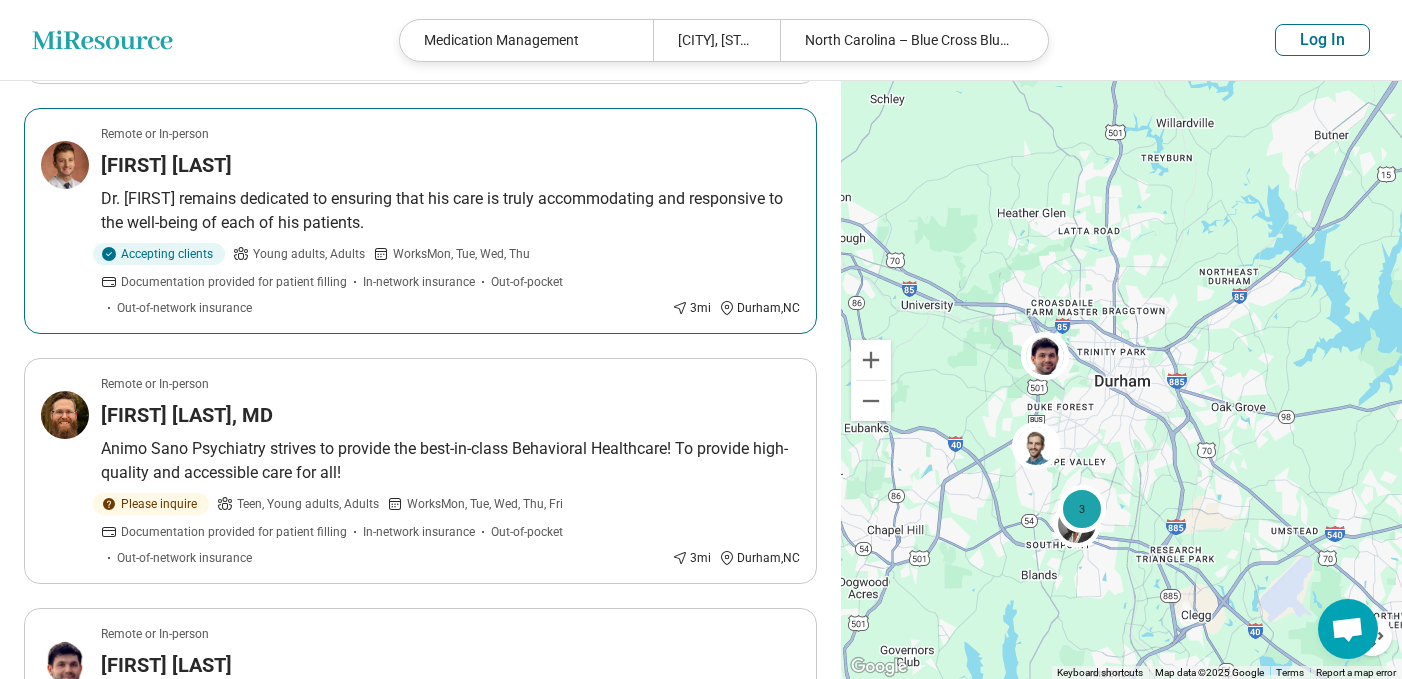 click on "Amar Arafat" at bounding box center (450, 165) 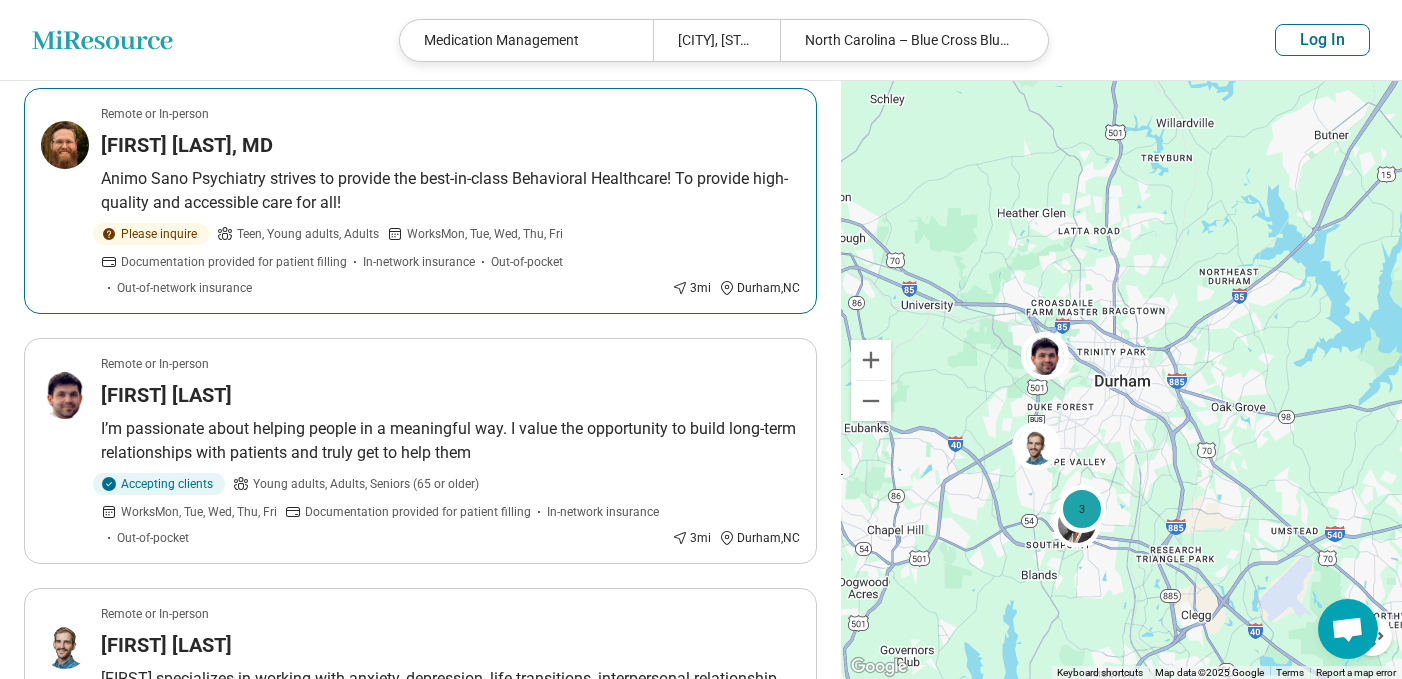 scroll, scrollTop: 1587, scrollLeft: 0, axis: vertical 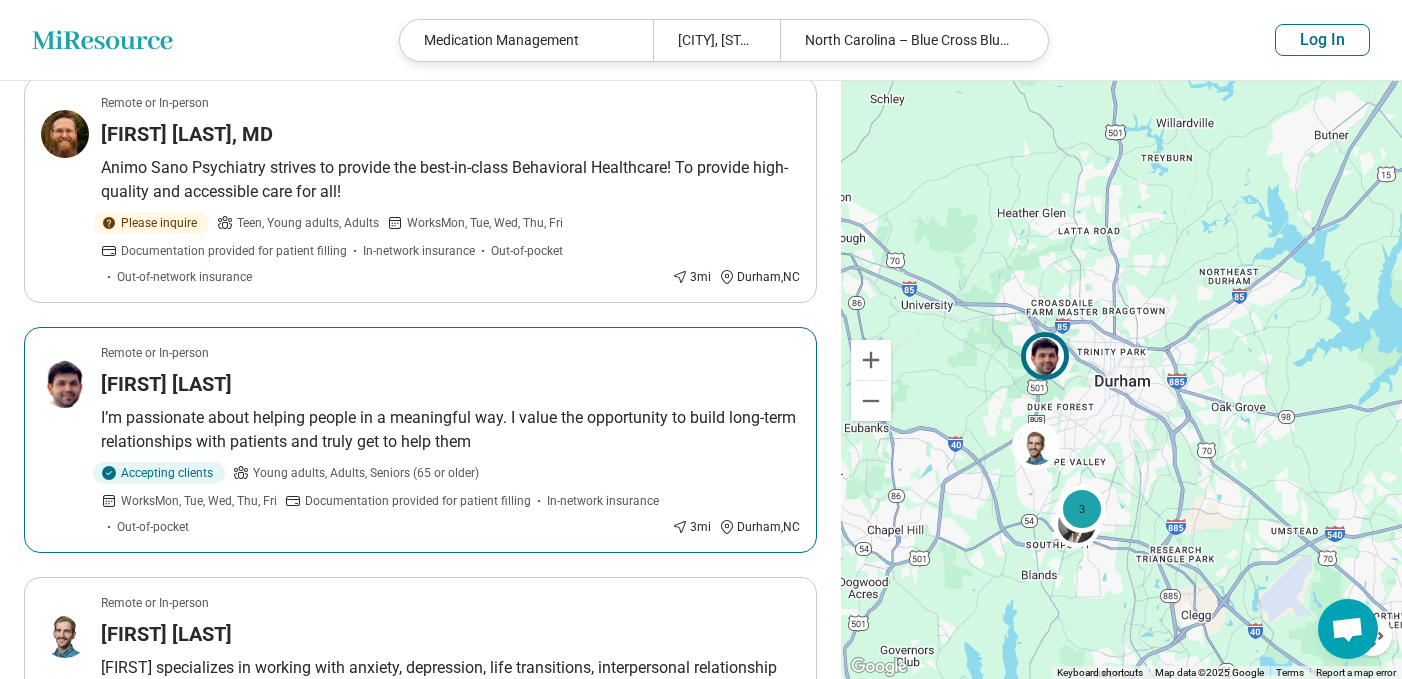 click on "Daniel Pennington" at bounding box center (450, 384) 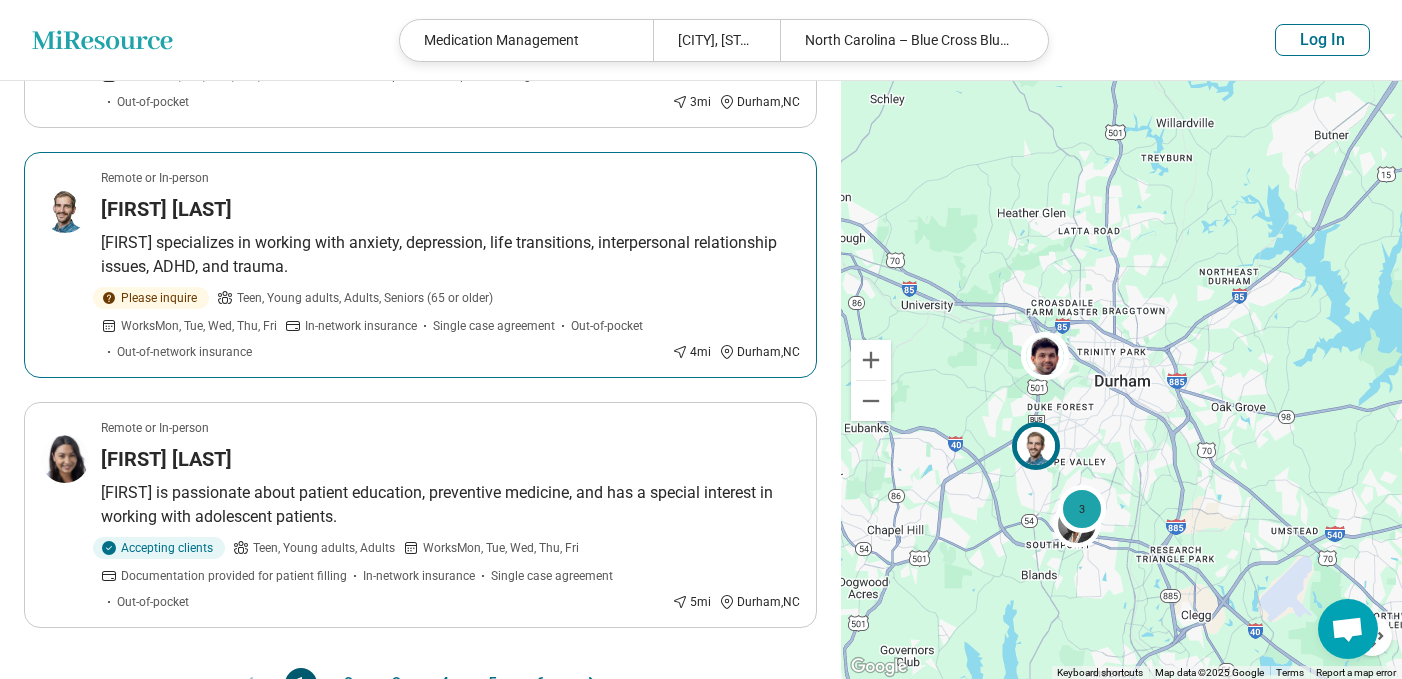 scroll, scrollTop: 2116, scrollLeft: 0, axis: vertical 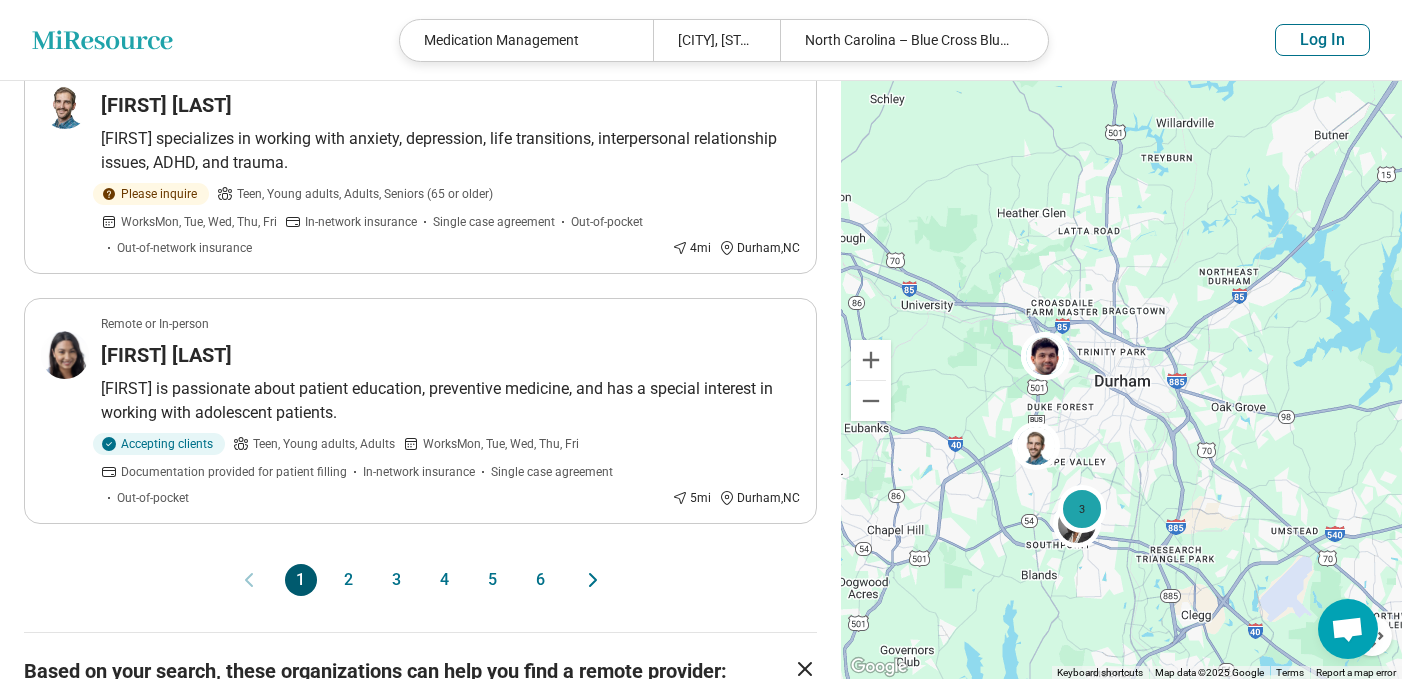 click on "1 2 3 4 5 6" at bounding box center (421, 580) 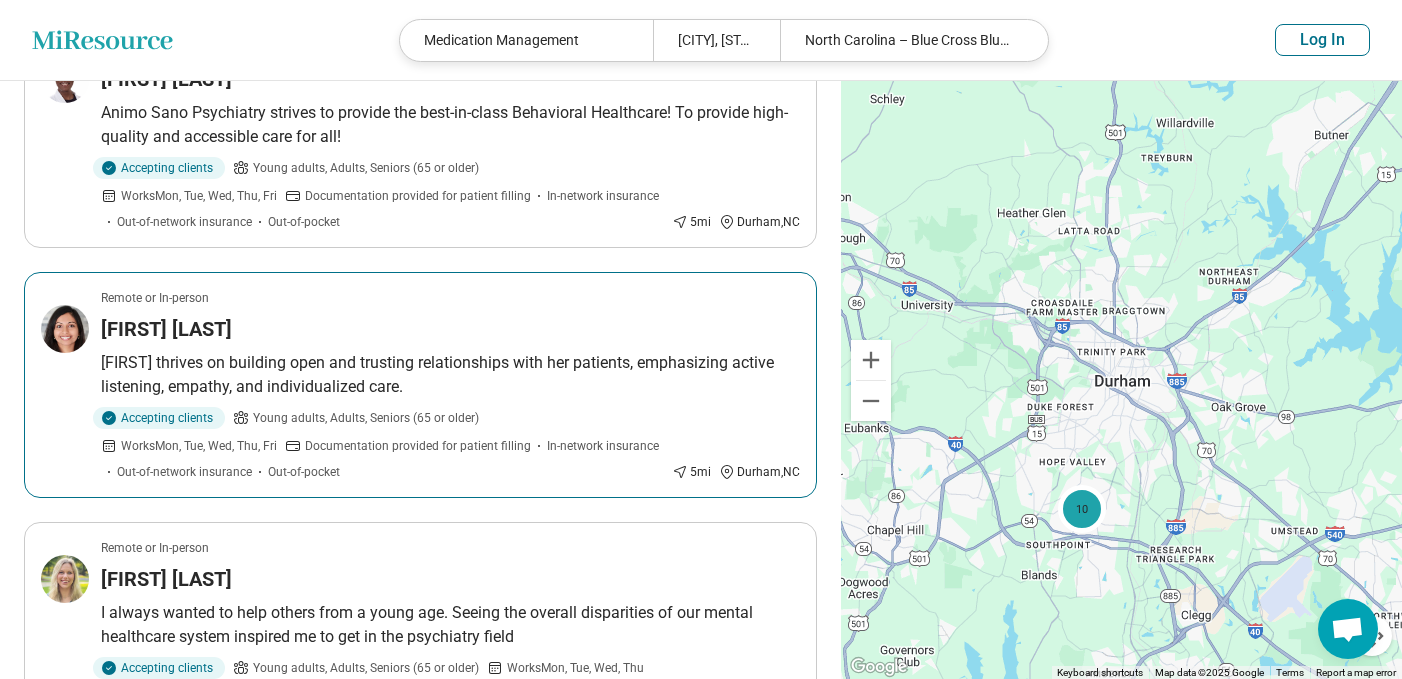 scroll, scrollTop: 806, scrollLeft: 0, axis: vertical 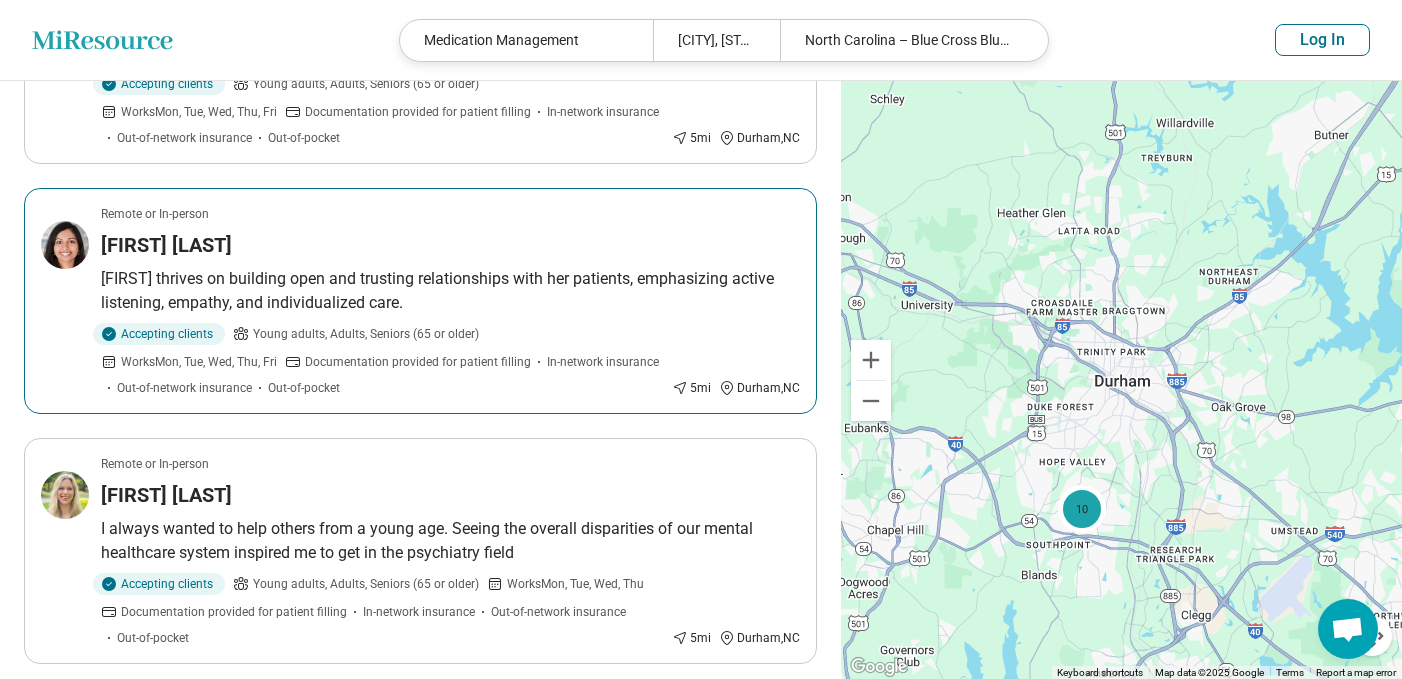 click on "Vaishali Cooper" at bounding box center (450, 245) 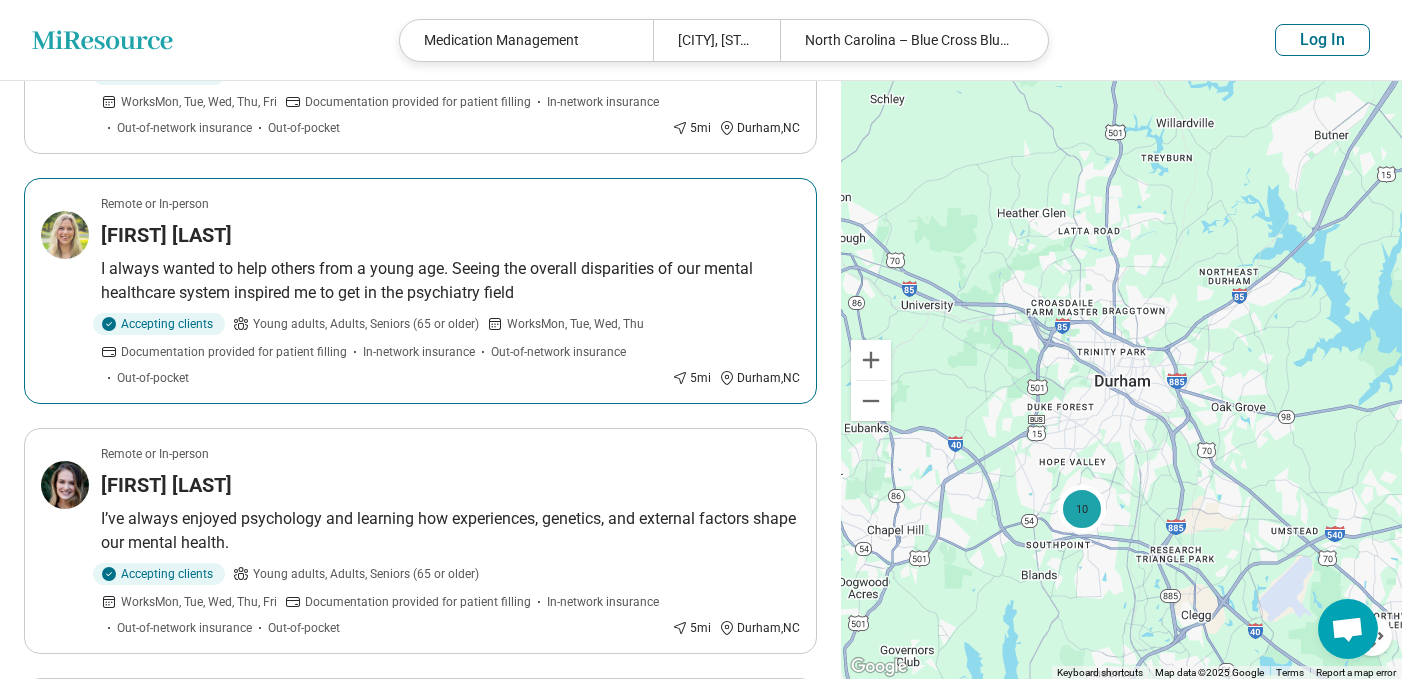 scroll, scrollTop: 1085, scrollLeft: 0, axis: vertical 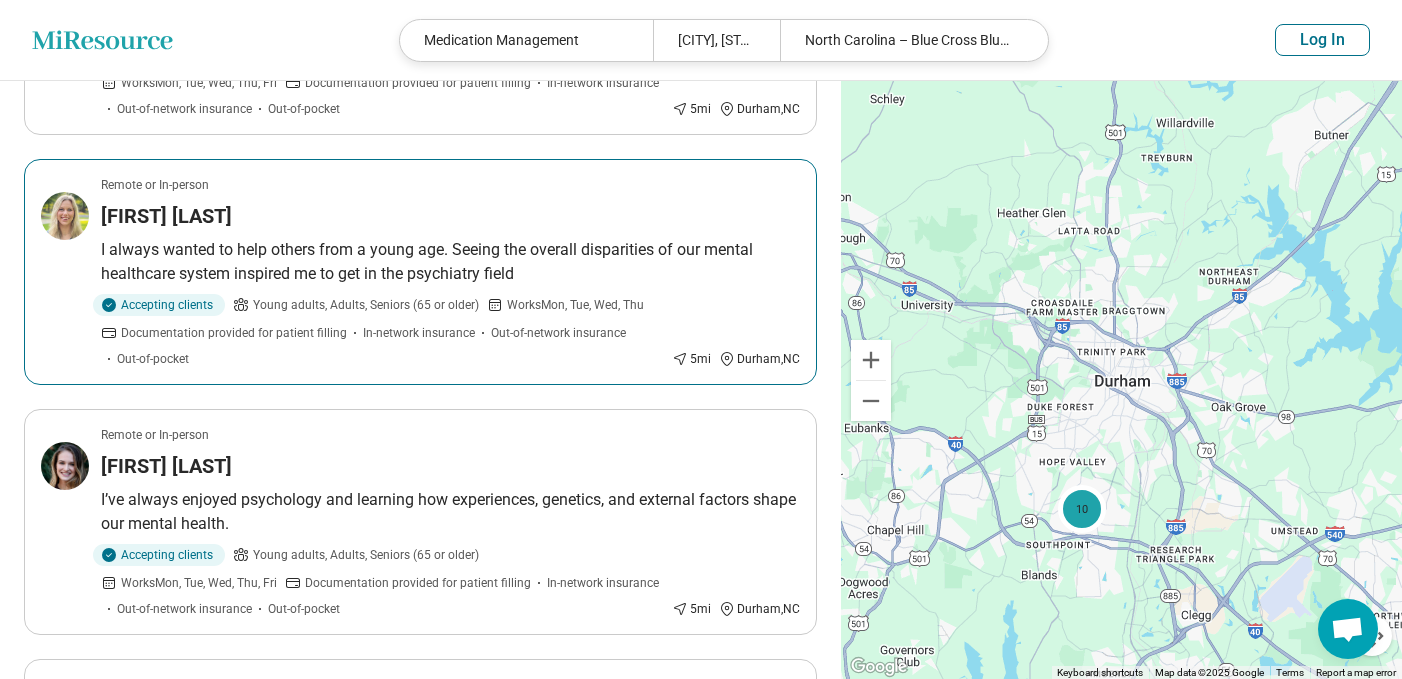 click on "Remote or In-person Jordan Espersen I always wanted to help others from a young age. Seeing the overall disparities of our mental healthcare system inspired me to get in the psychiatry field Accepting clients Young adults, Adults, Seniors (65 or older) Works  Mon, Tue, Wed, Thu Documentation provided for patient filling In-network insurance Out-of-network insurance Out-of-pocket 5  mi Durham ,  NC" at bounding box center [420, 272] 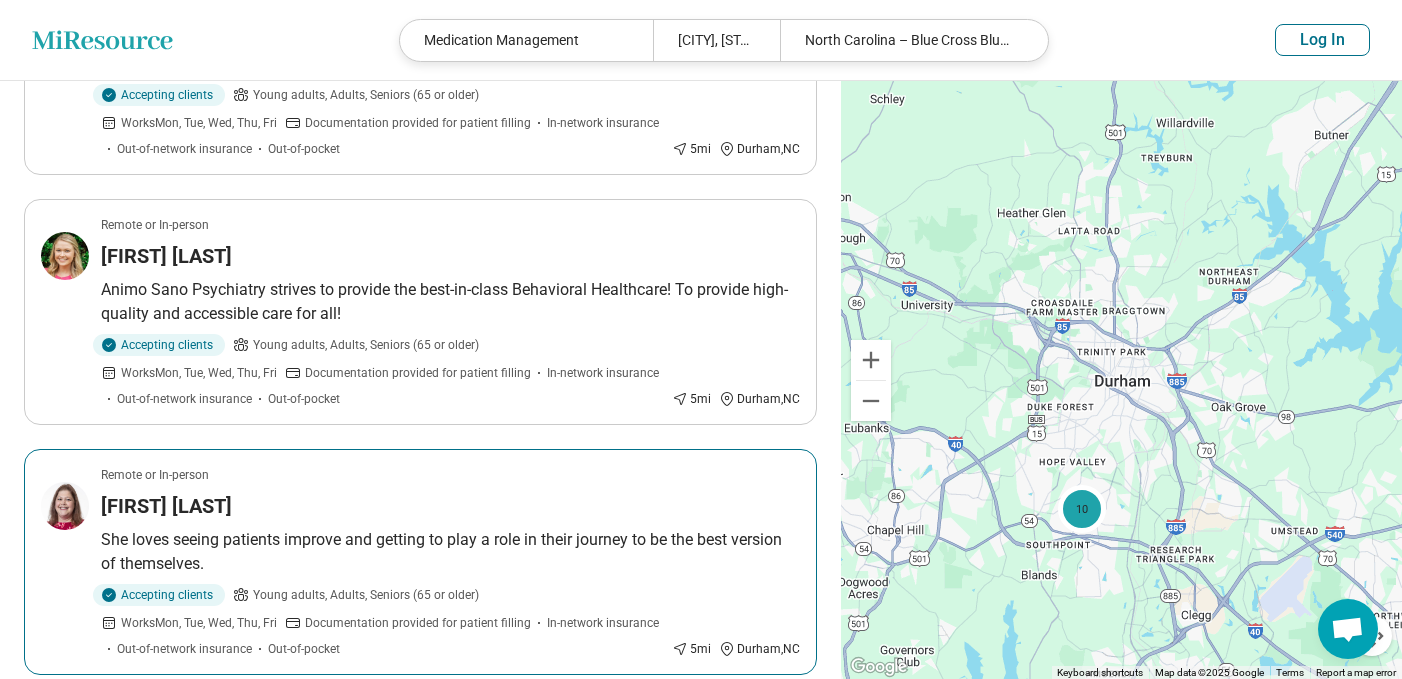 scroll, scrollTop: 1546, scrollLeft: 0, axis: vertical 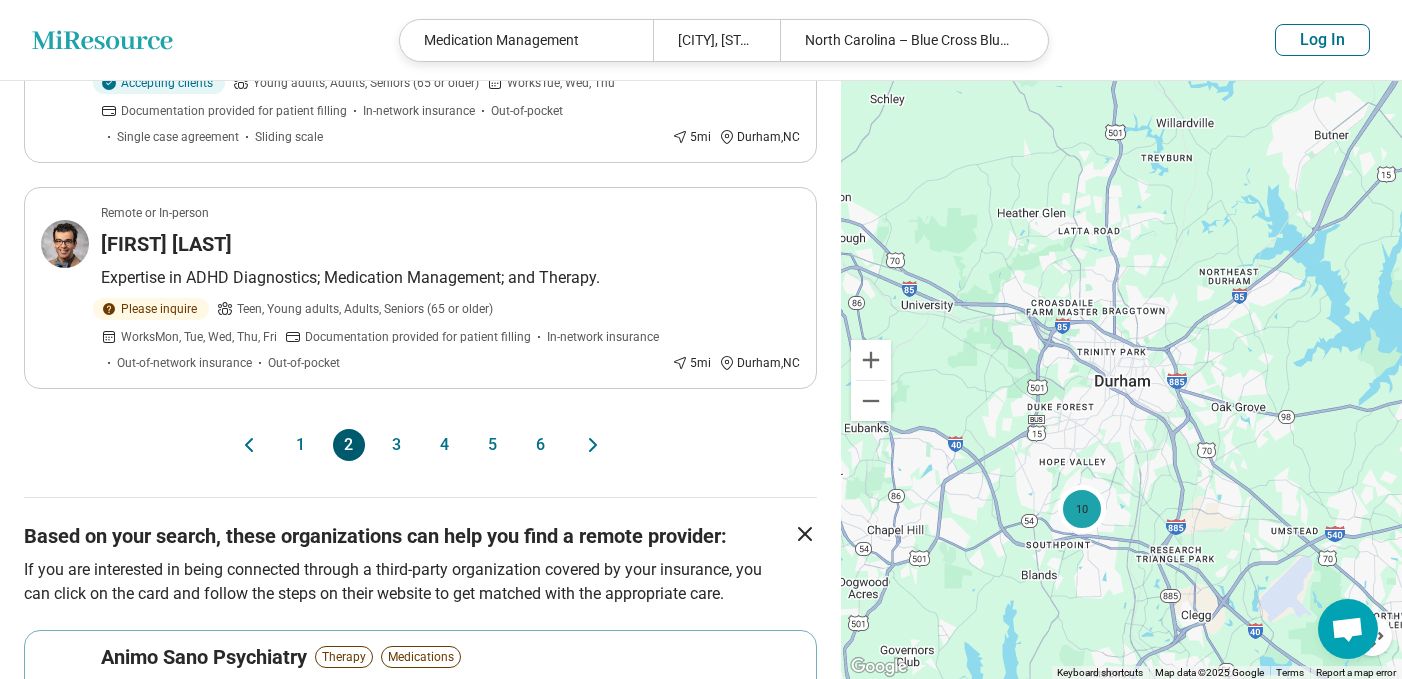 click on "3" at bounding box center [397, 445] 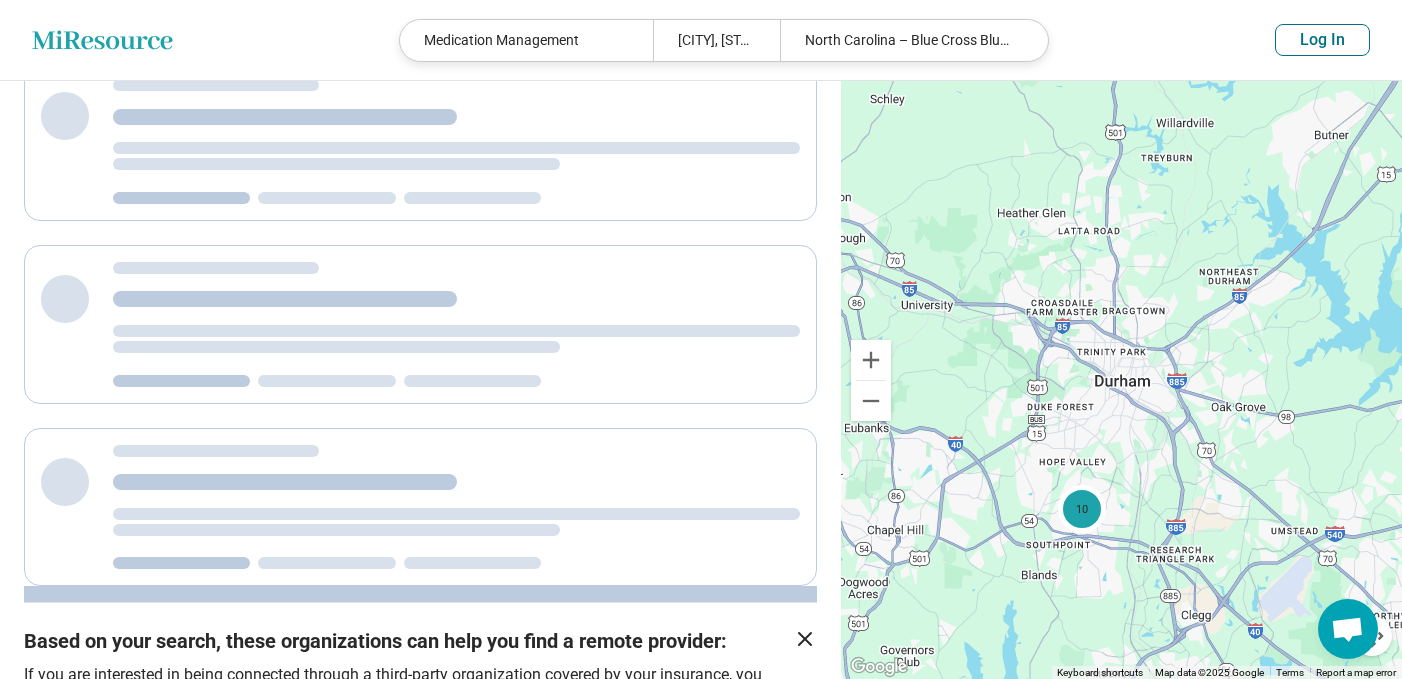 scroll, scrollTop: 0, scrollLeft: 0, axis: both 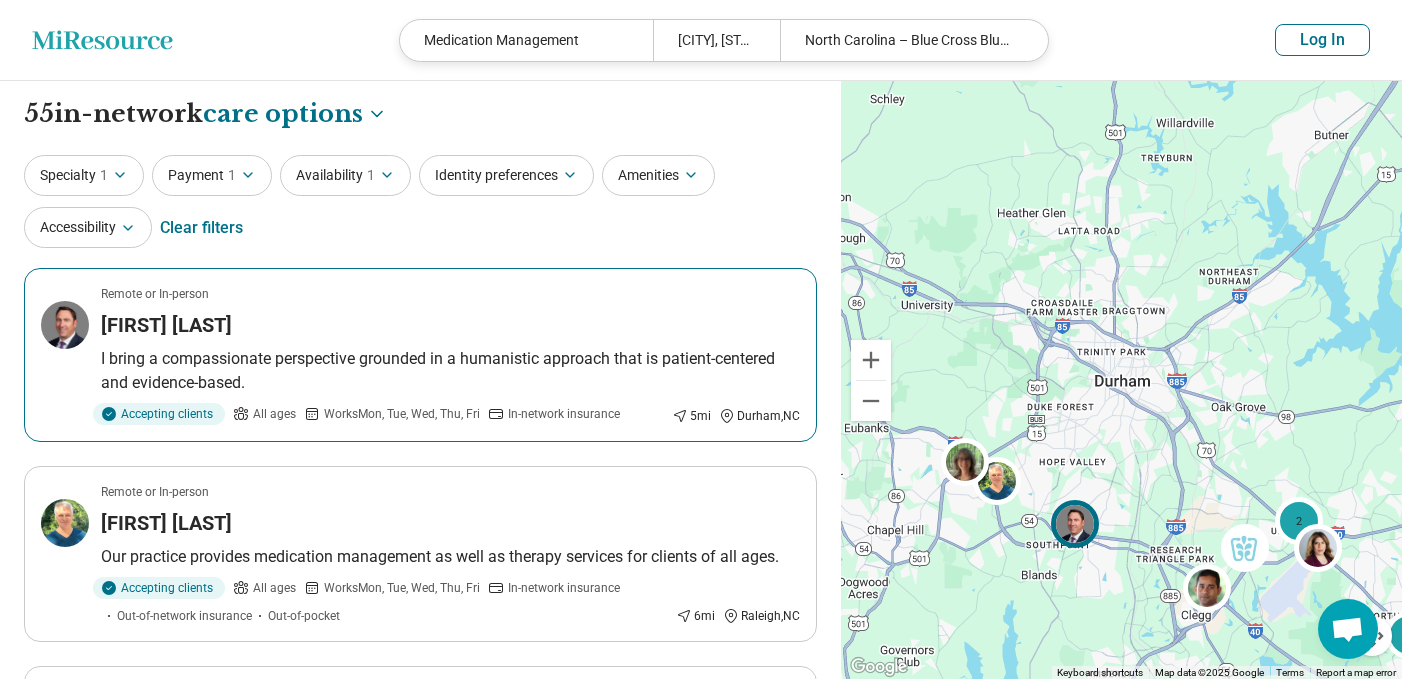click on "Remote or In-person" at bounding box center (450, 294) 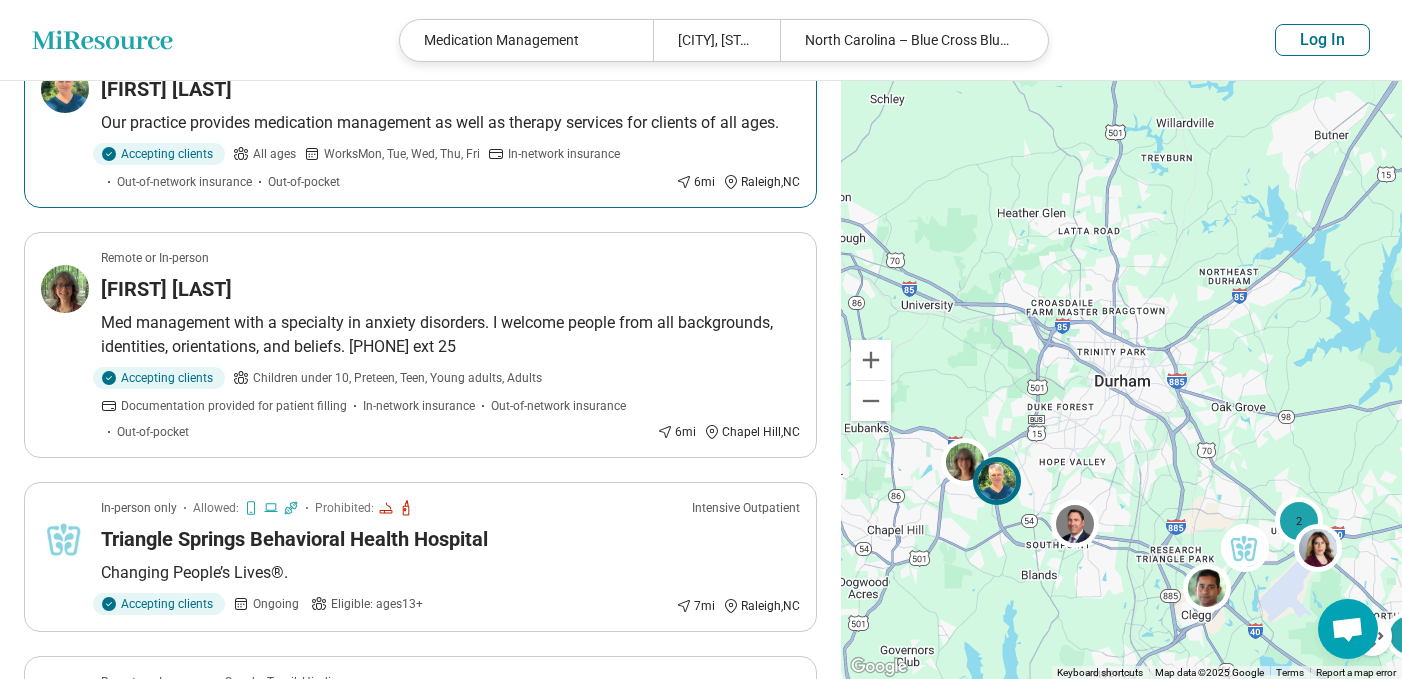 scroll, scrollTop: 520, scrollLeft: 0, axis: vertical 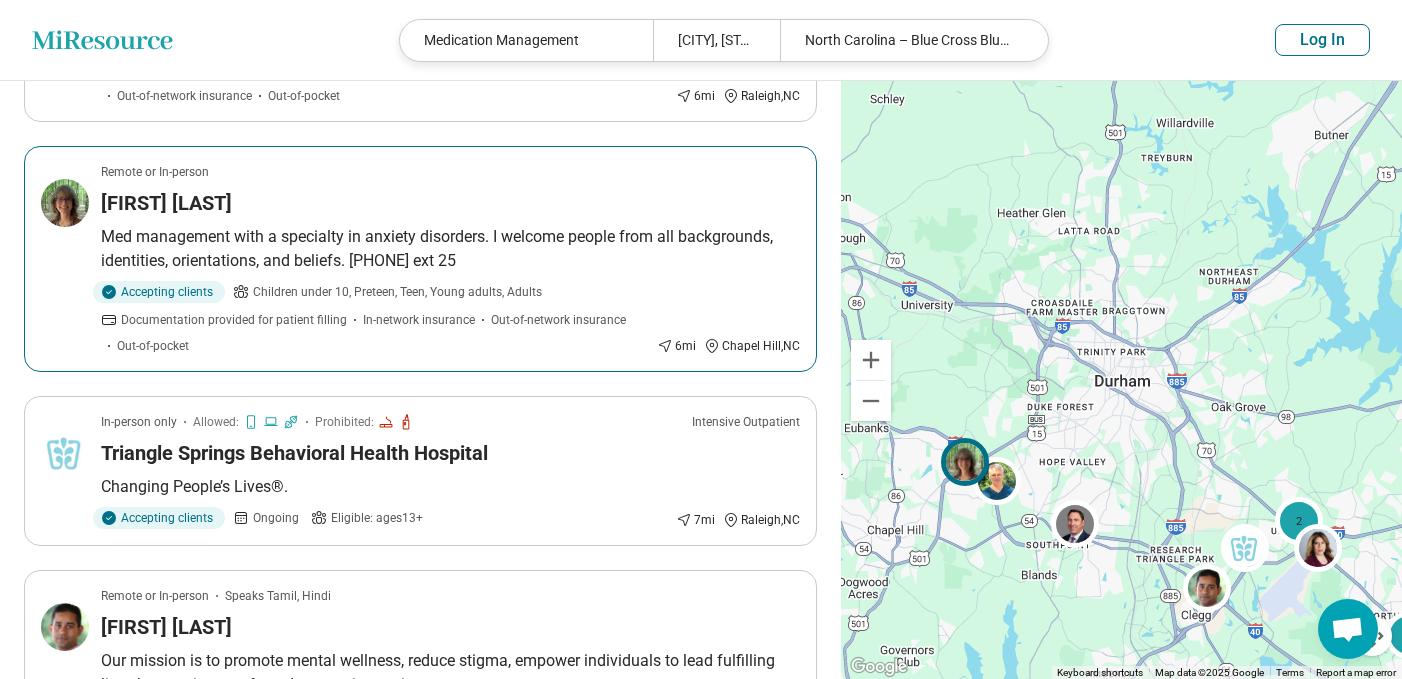 click on "Laurie Timberlake" at bounding box center (450, 203) 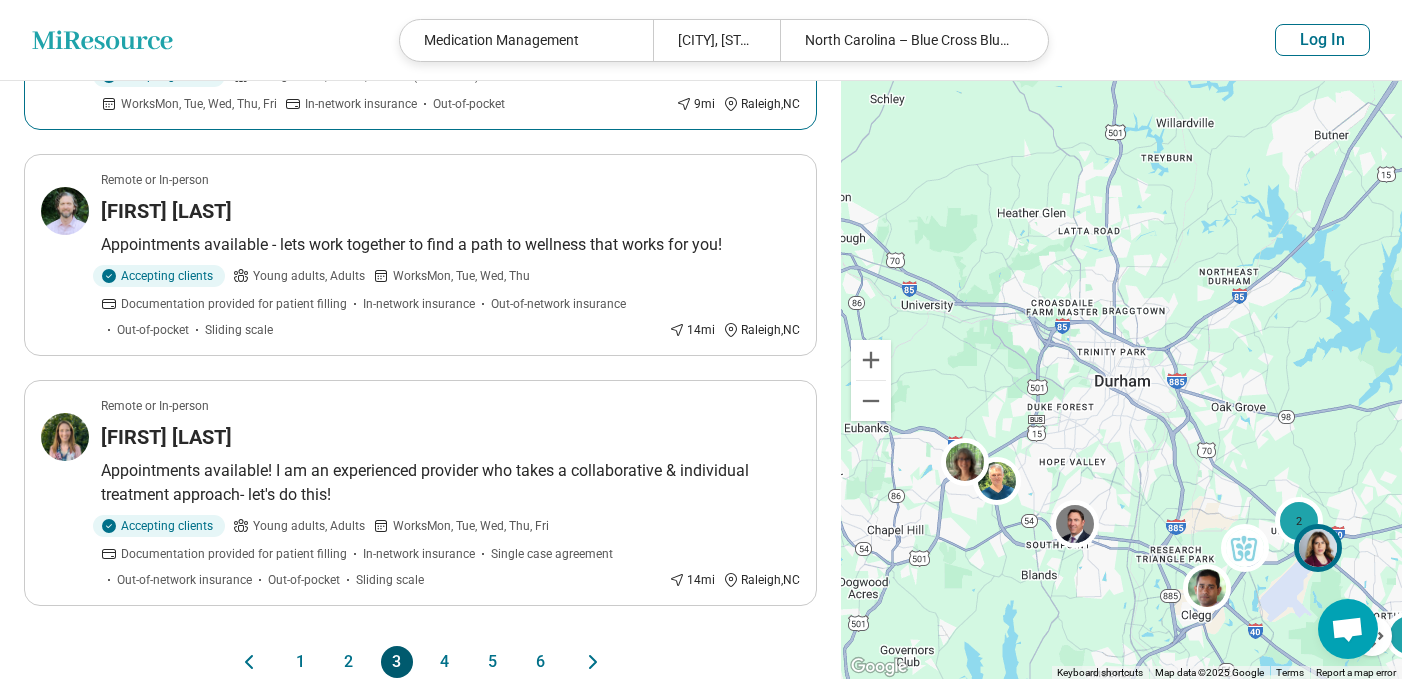 scroll, scrollTop: 1805, scrollLeft: 0, axis: vertical 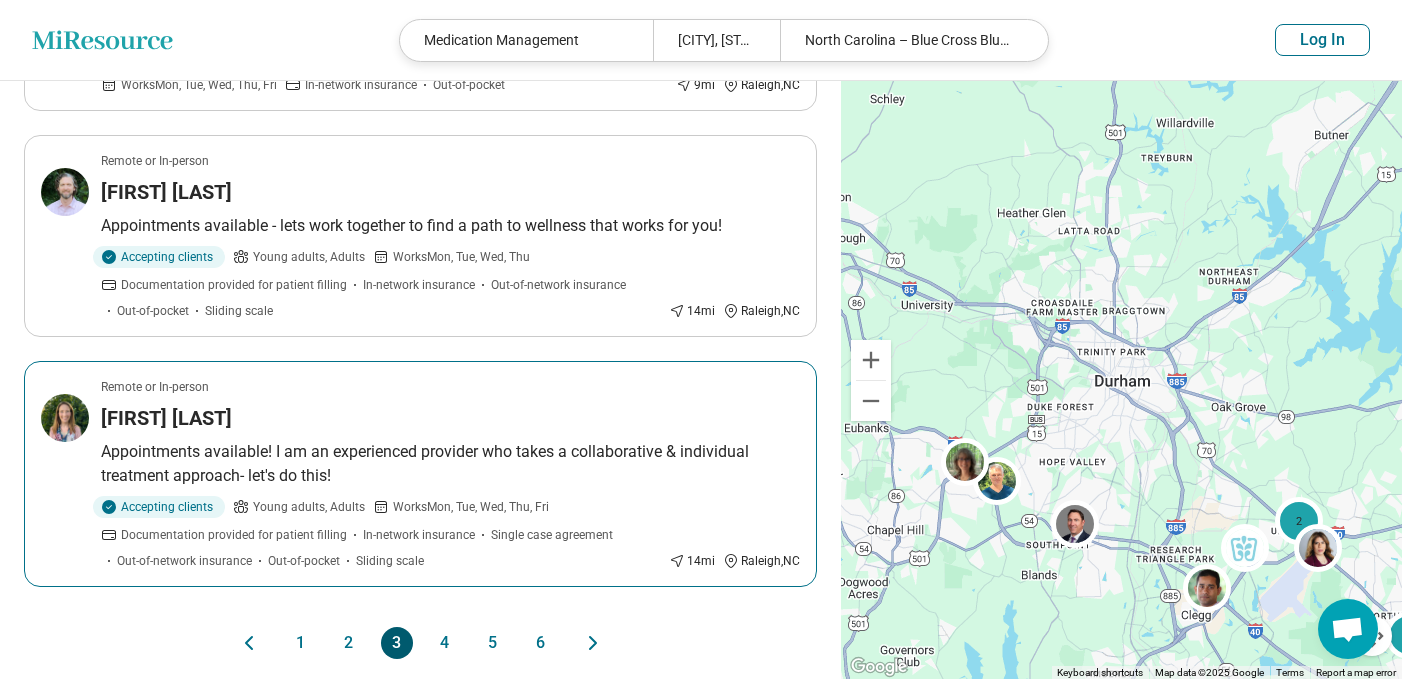 click on "Remote or In-person" at bounding box center (450, 387) 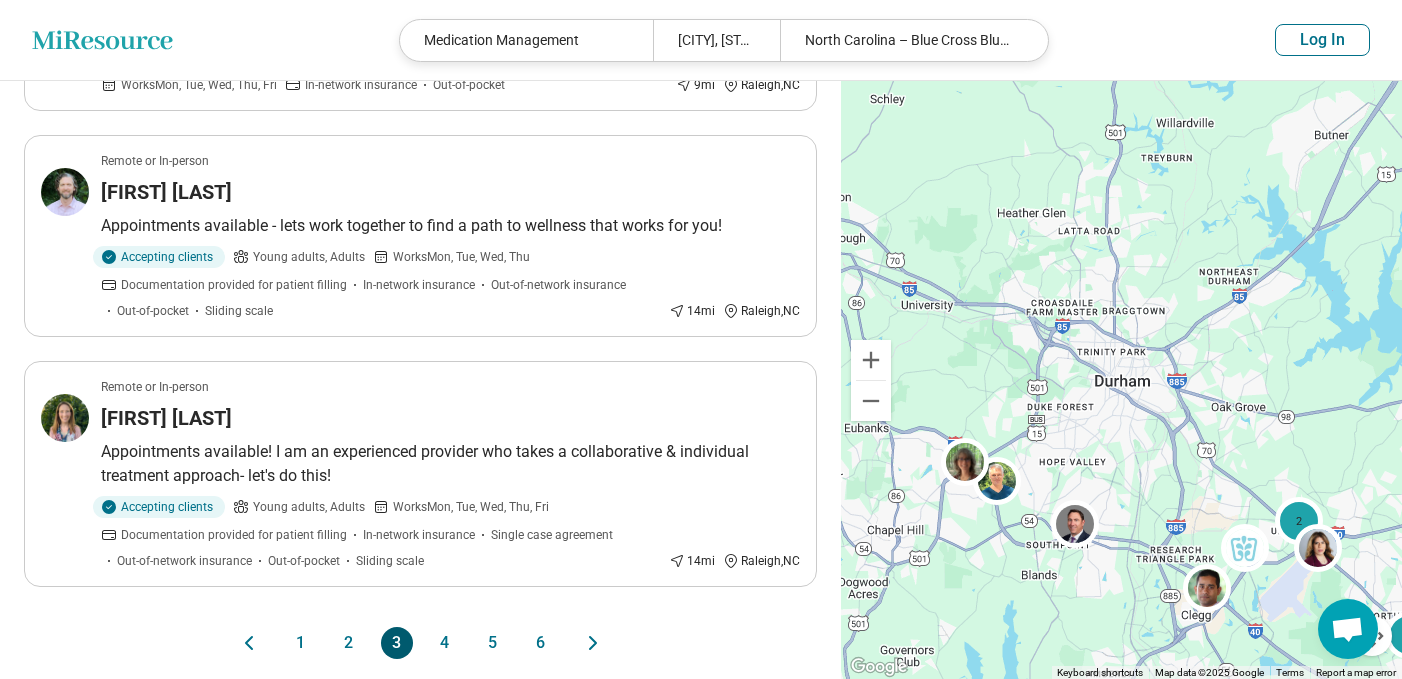 click on "4" at bounding box center (445, 643) 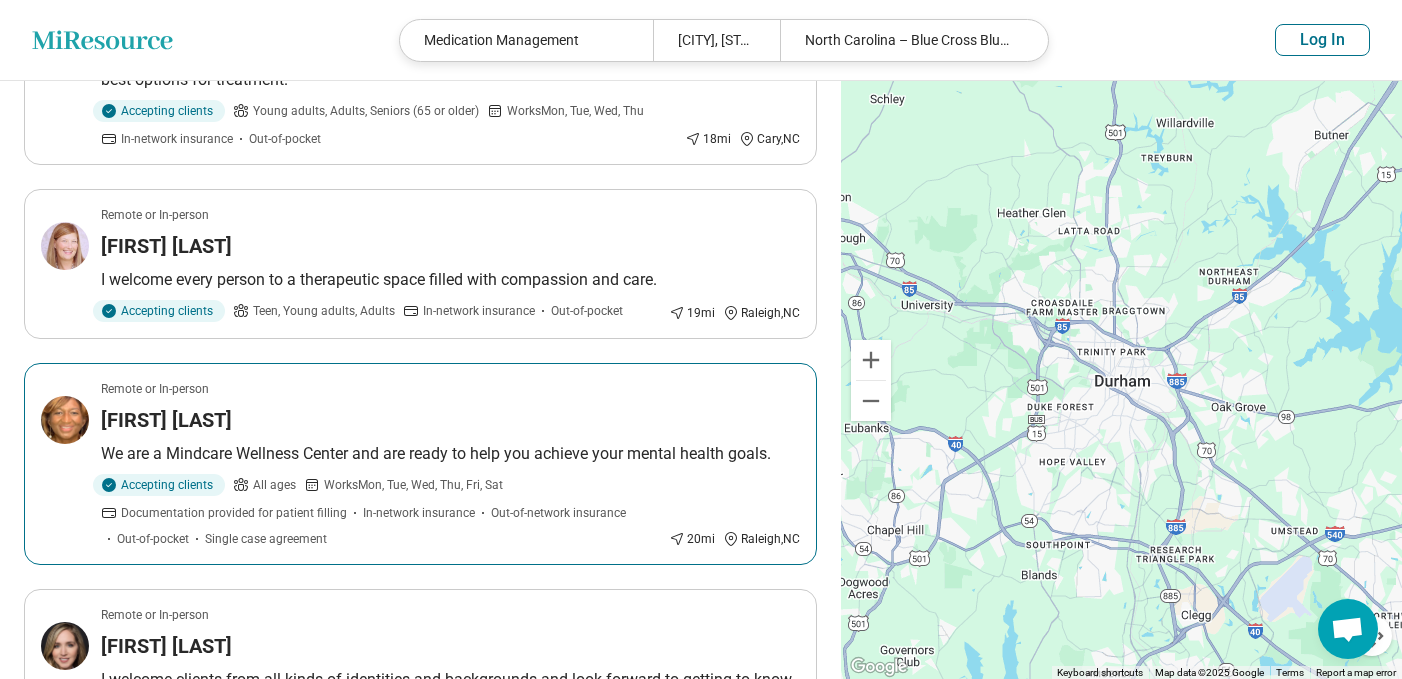 scroll, scrollTop: 781, scrollLeft: 0, axis: vertical 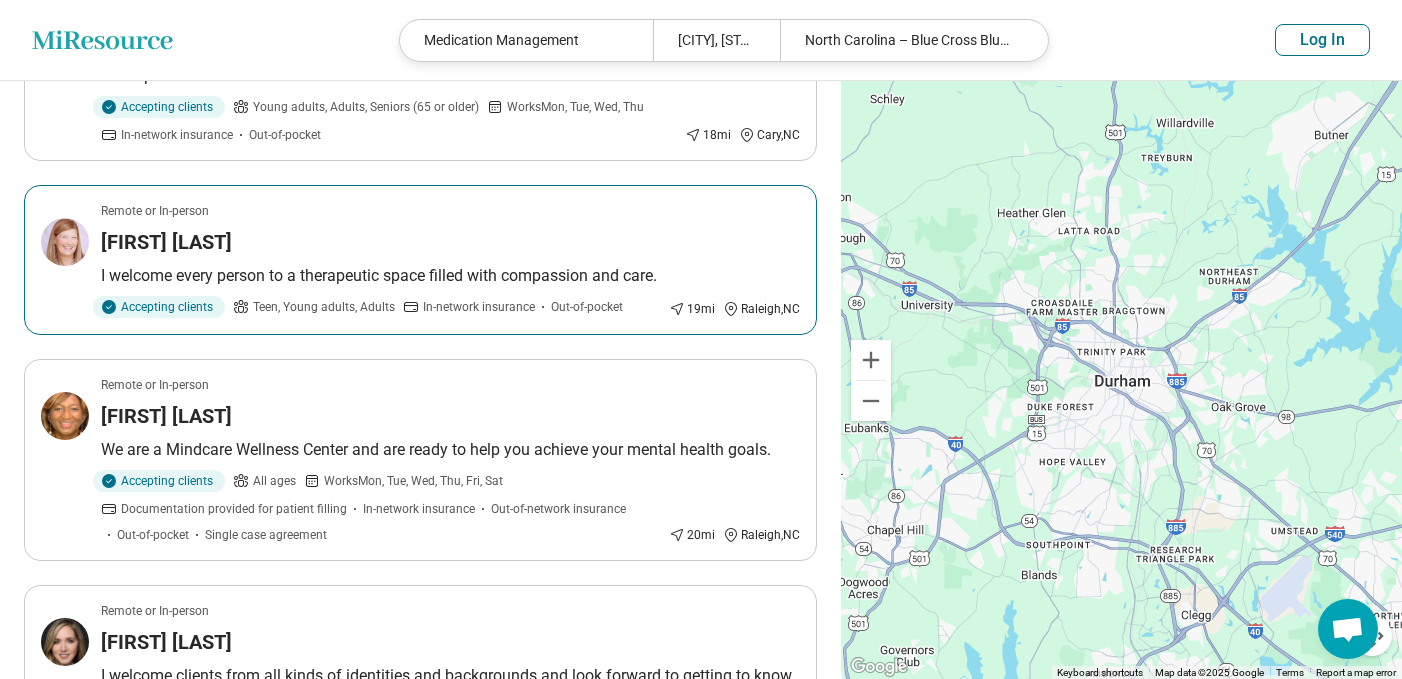 click on "Jessica Sparrow" at bounding box center (450, 242) 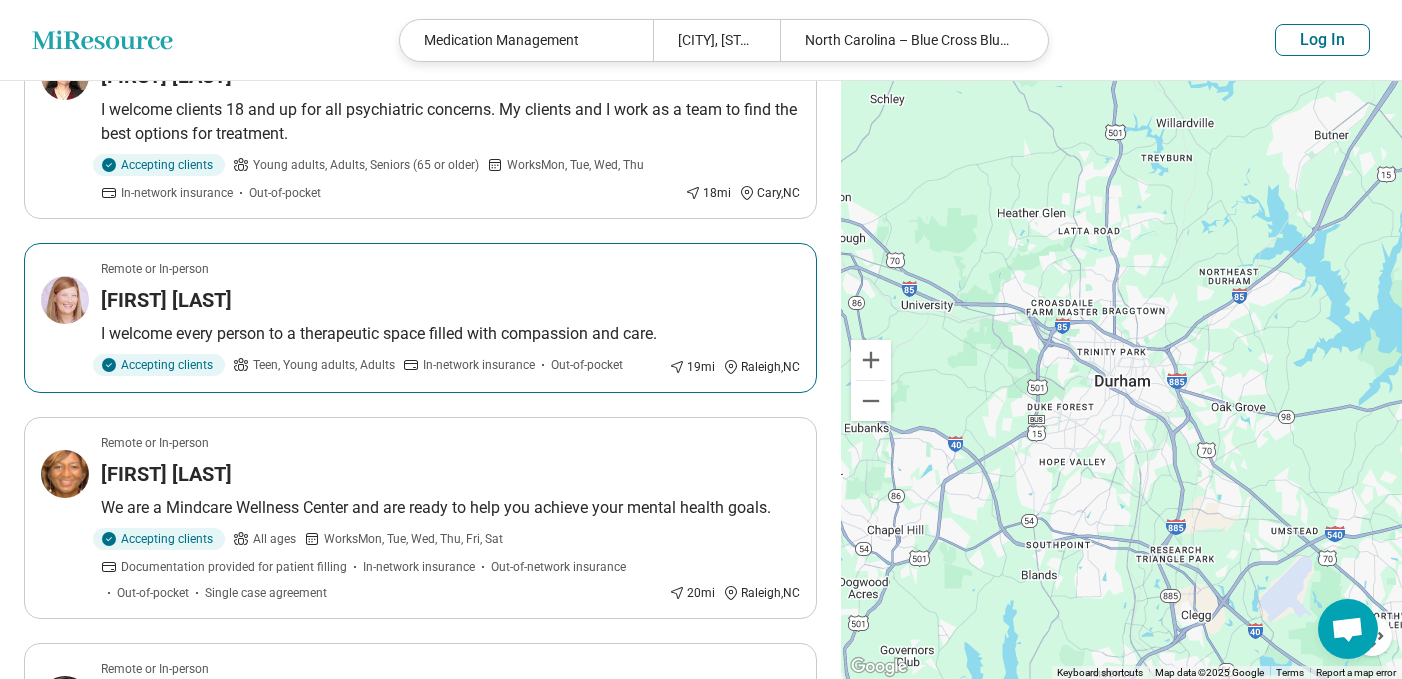 scroll, scrollTop: 0, scrollLeft: 0, axis: both 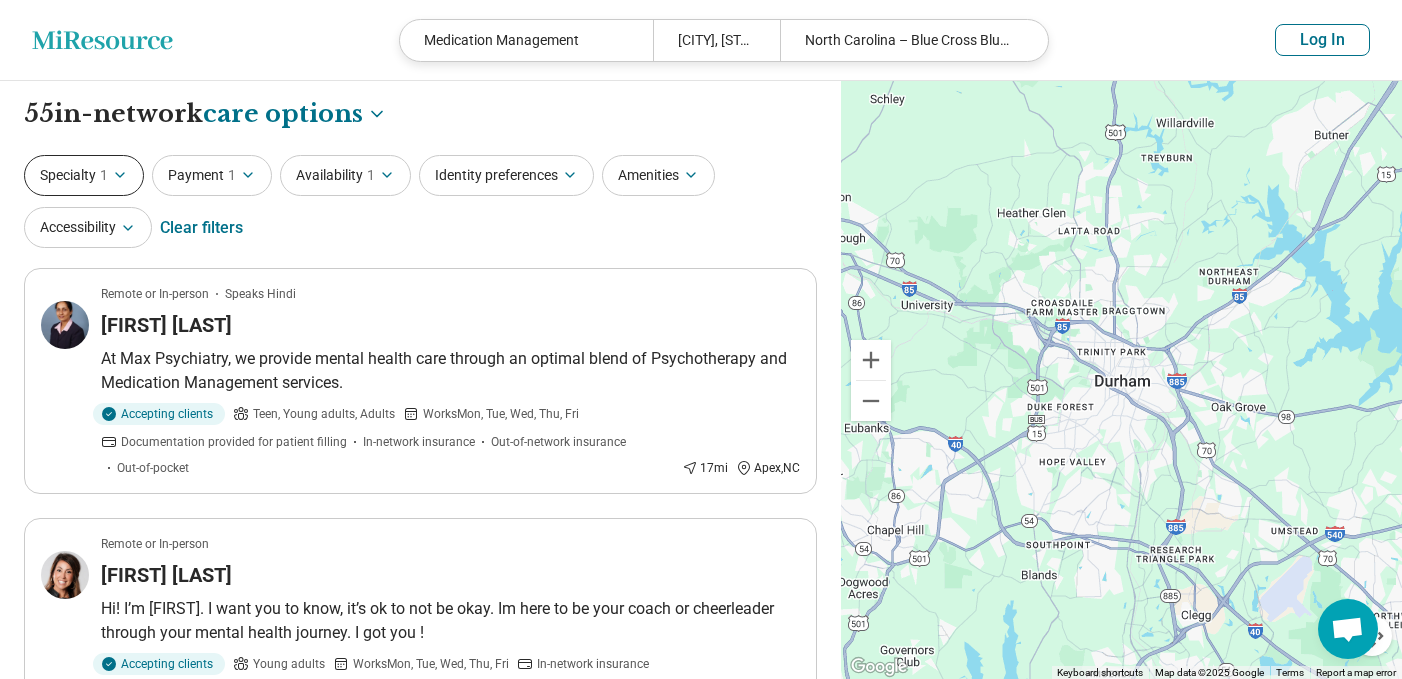 click on "Specialty 1" at bounding box center [84, 175] 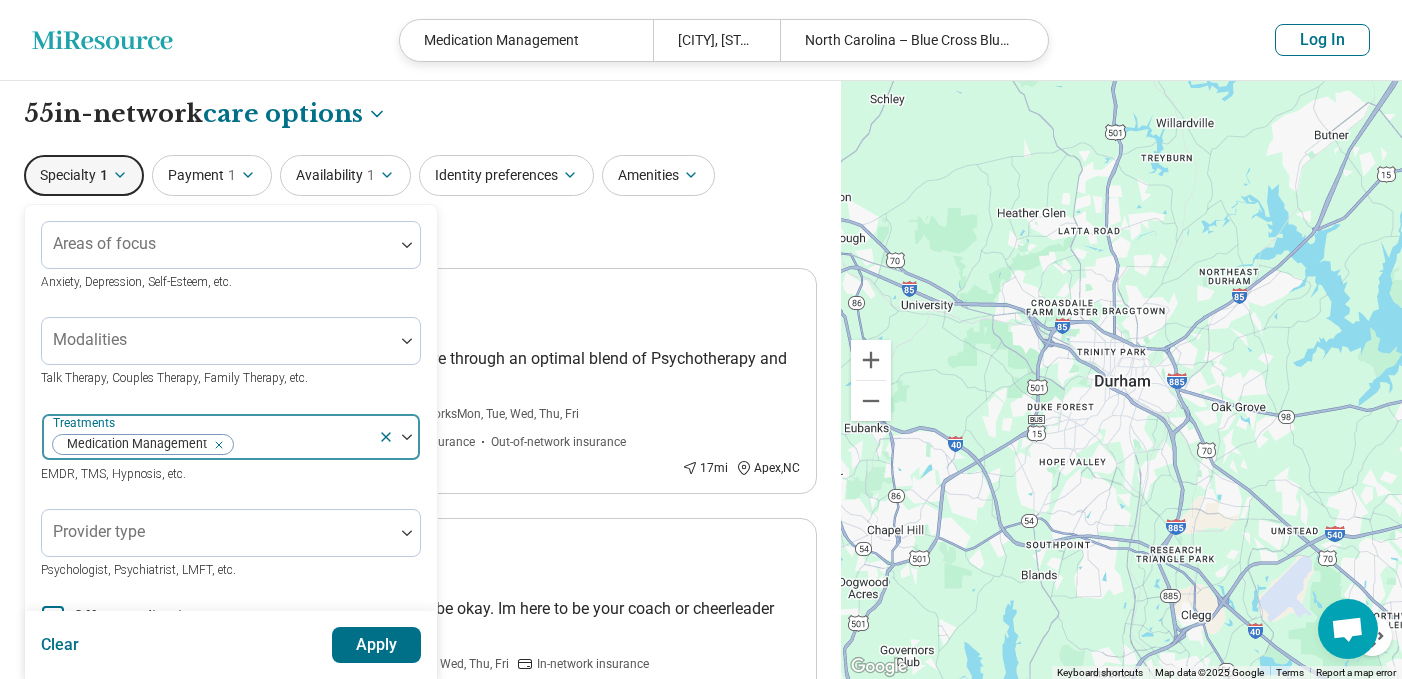 click at bounding box center (215, 445) 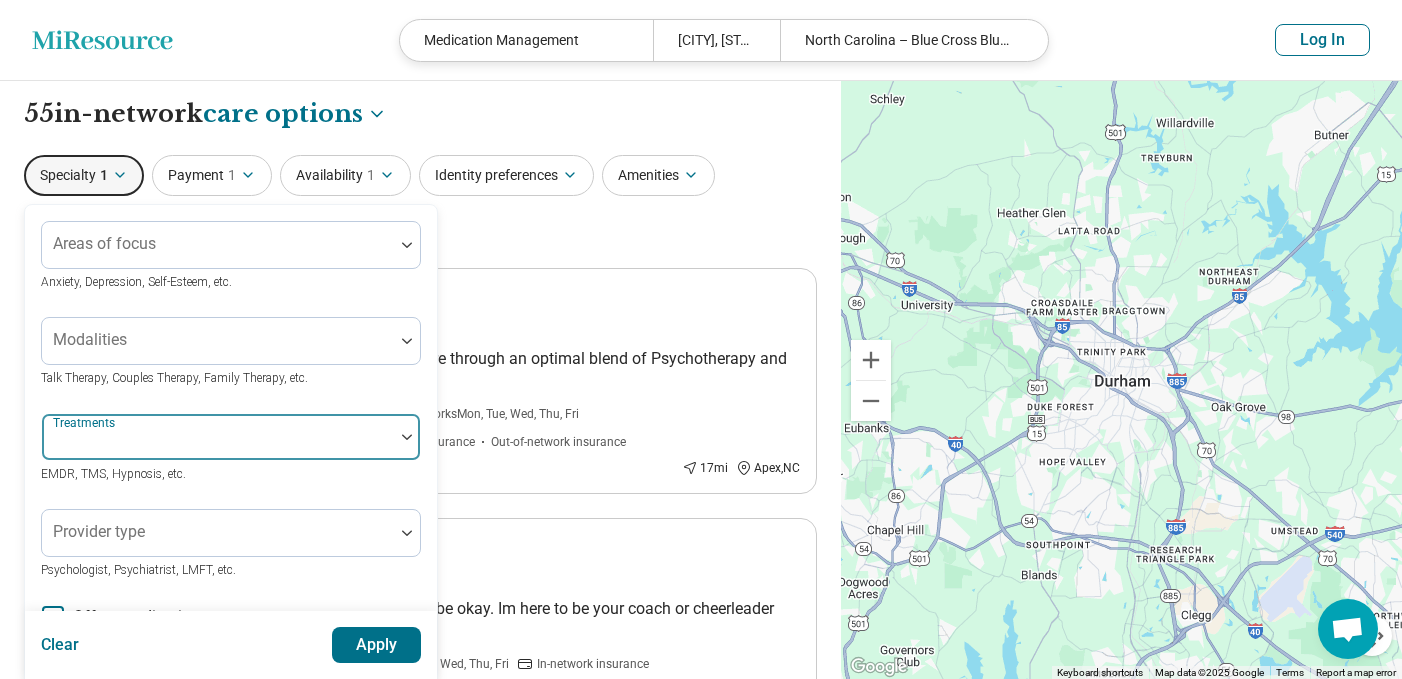click at bounding box center (218, 445) 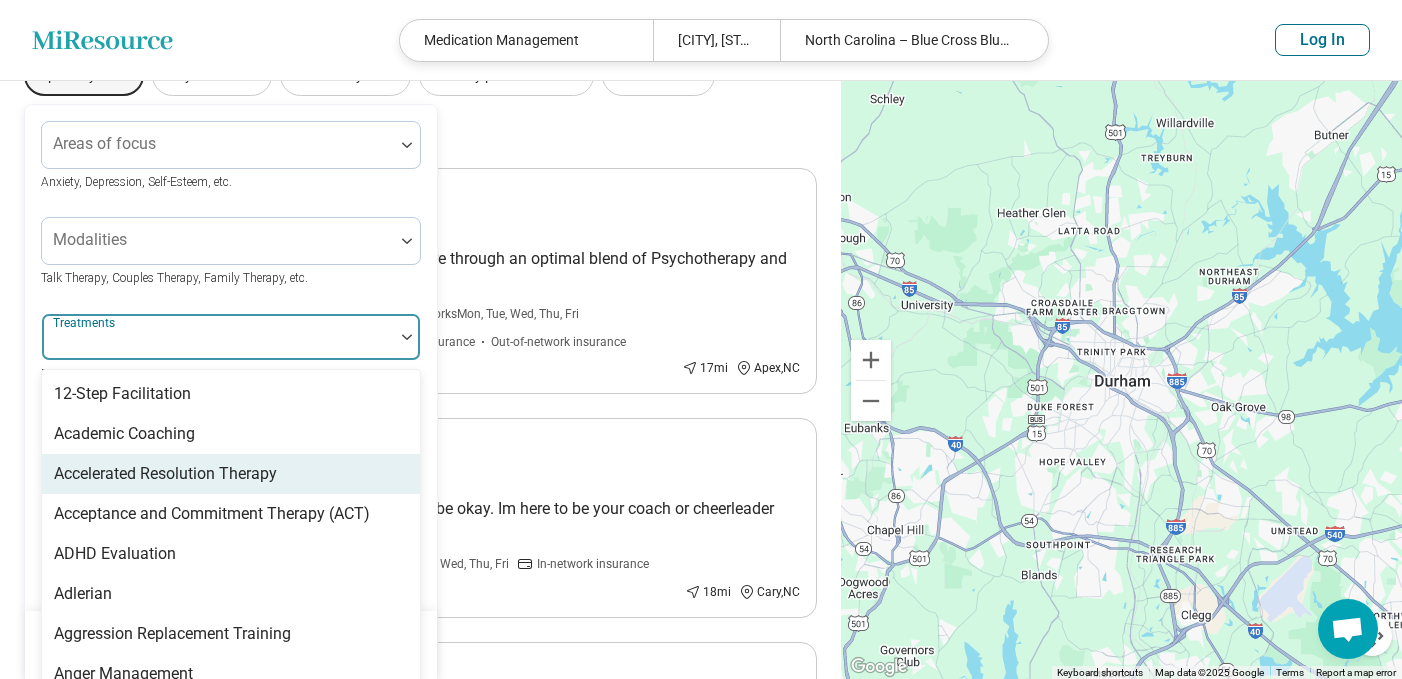 scroll, scrollTop: 120, scrollLeft: 0, axis: vertical 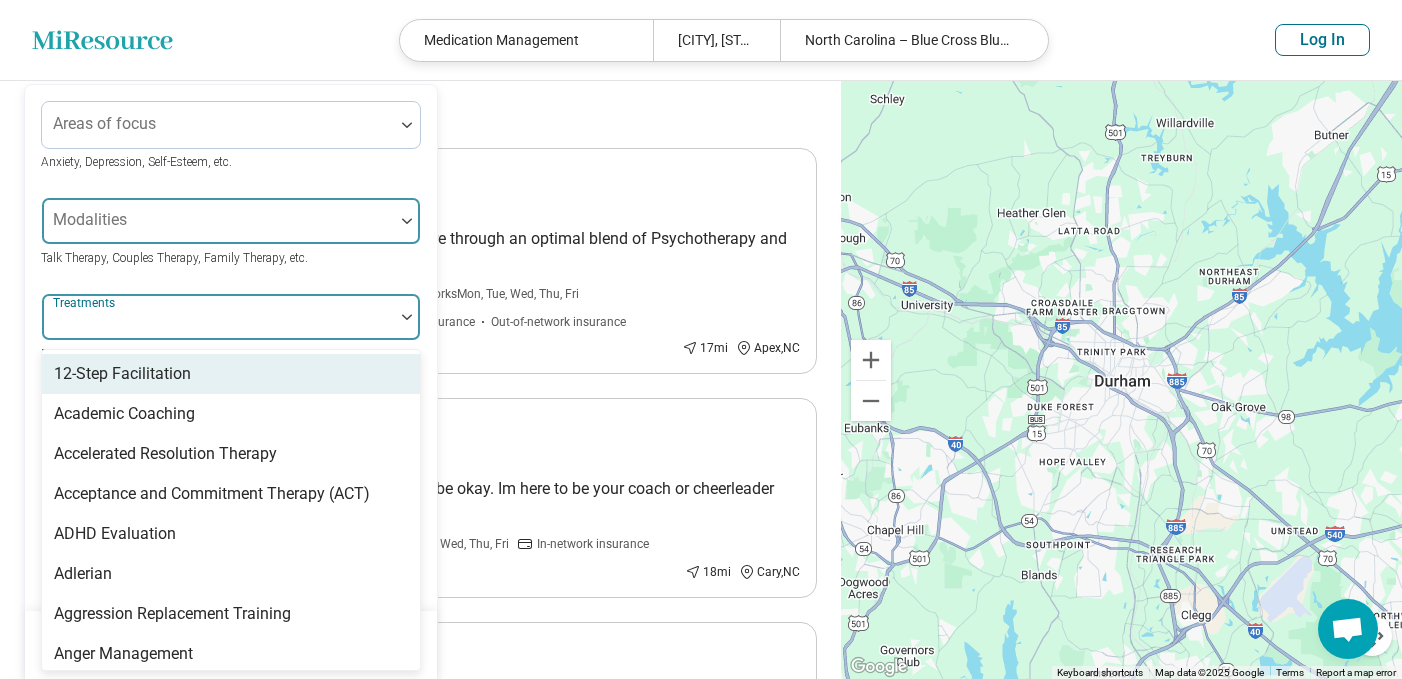 click at bounding box center [218, 229] 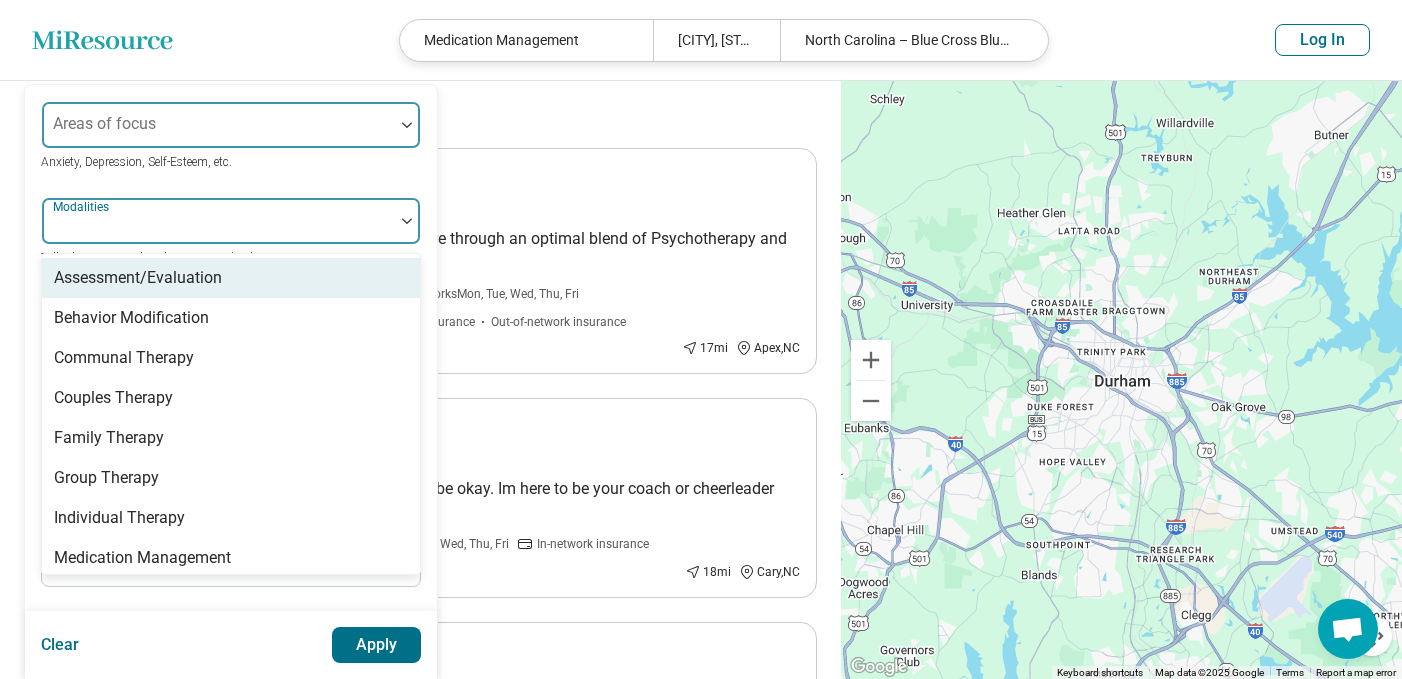 click at bounding box center (218, 133) 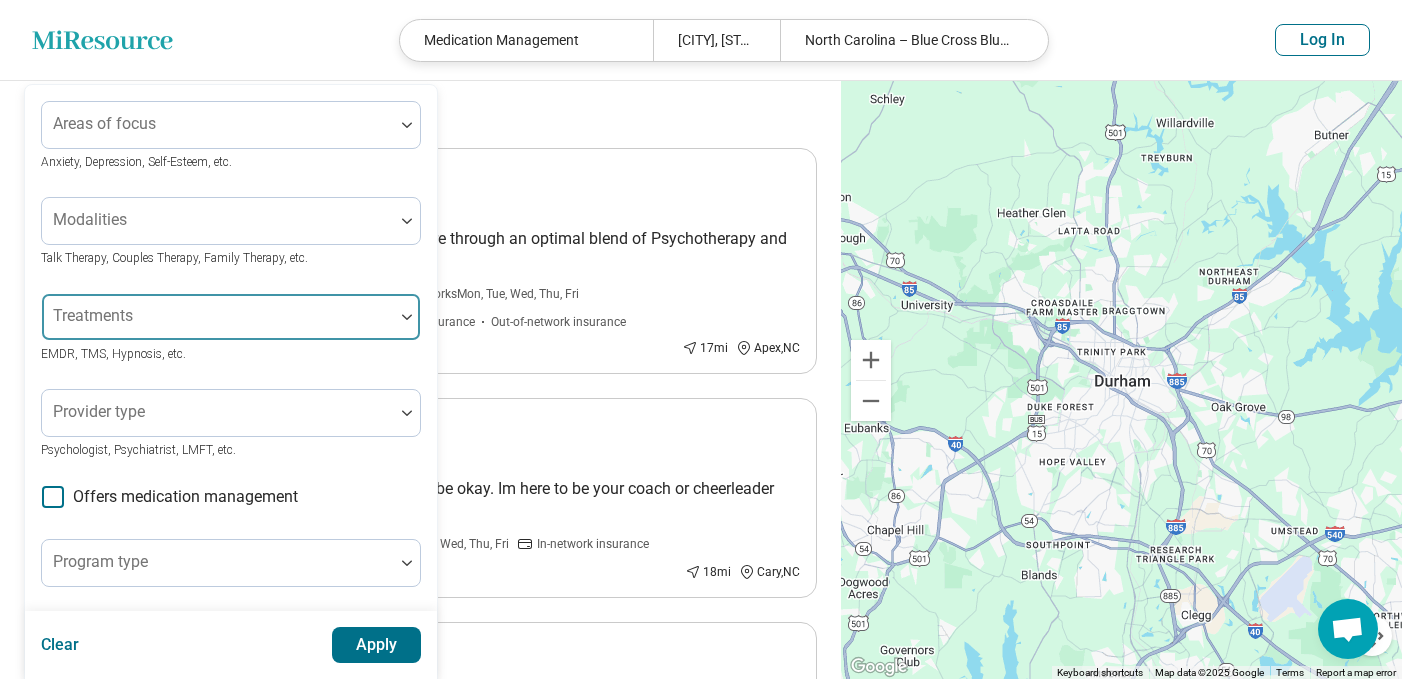 click on "Areas of focus Anxiety, Depression, Self-Esteem, etc. Modalities Talk Therapy, Couples Therapy, Family Therapy, etc. Treatments EMDR, TMS, Hypnosis, etc. Provider type Psychologist, Psychiatrist, LMFT, etc. Offers medication management Program type Medically unstable Actively suicidal Help with activities of daily living Special groups Body positivity, People with disabilities, Active duty military, etc. Age groups" at bounding box center [231, 492] 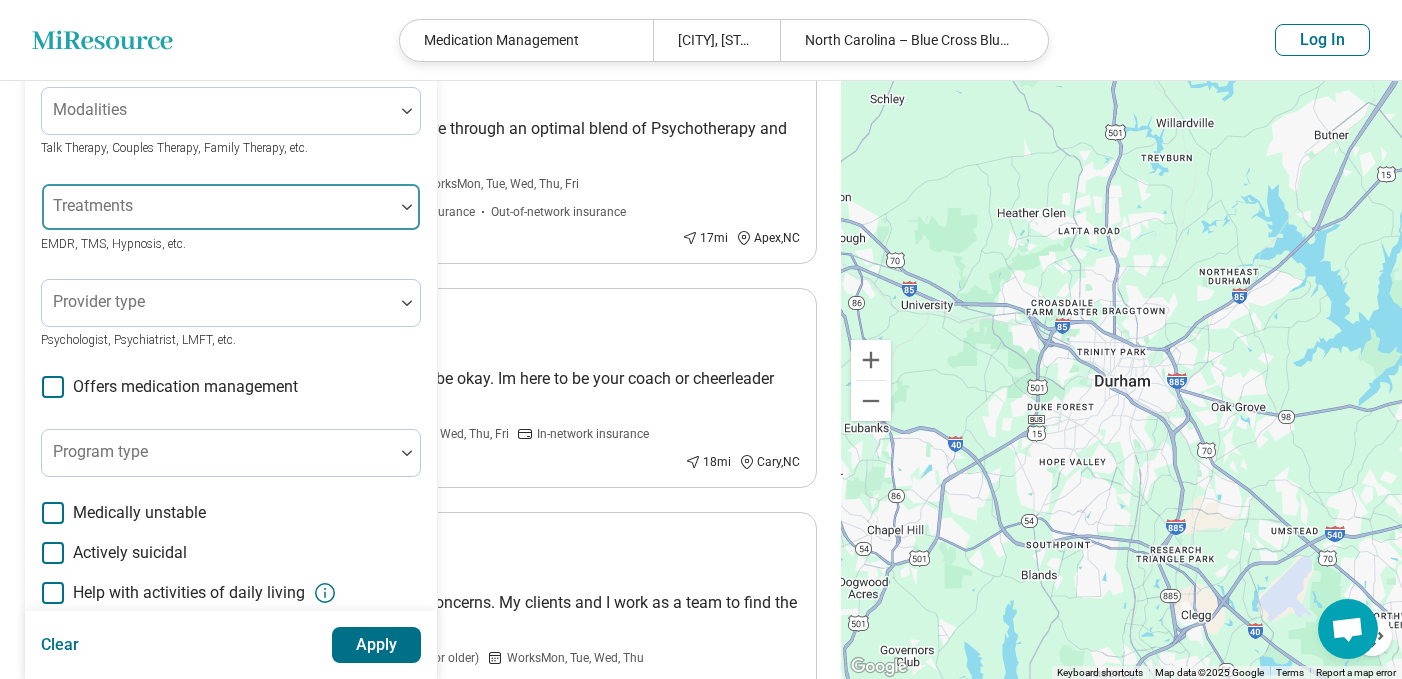 scroll, scrollTop: 236, scrollLeft: 0, axis: vertical 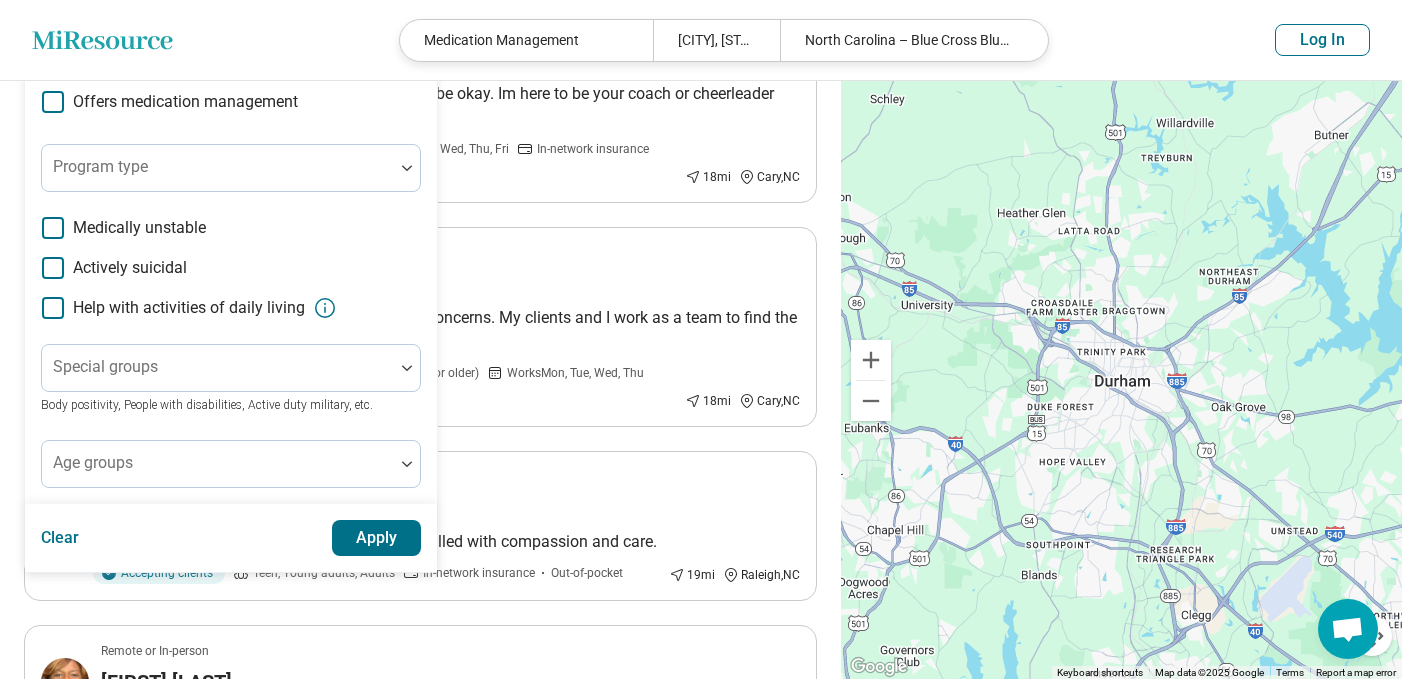 click on "Apply" at bounding box center [377, 538] 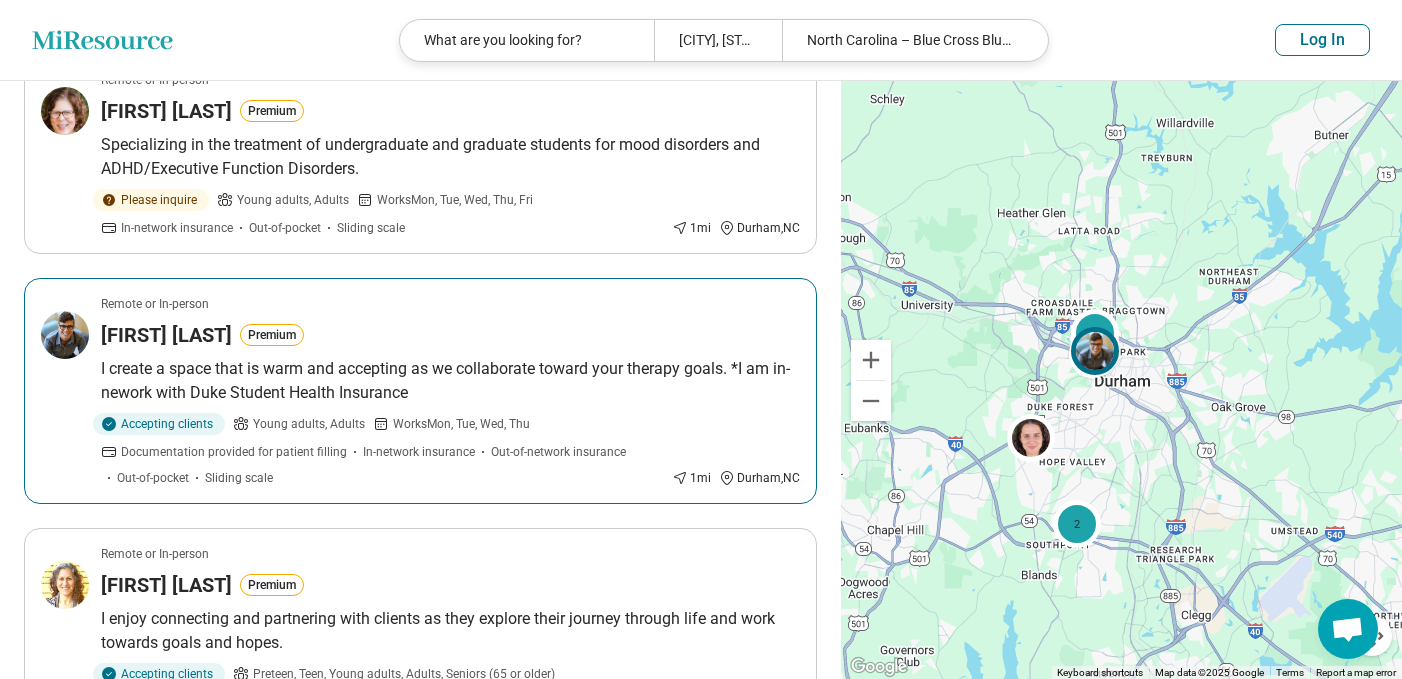 scroll, scrollTop: 466, scrollLeft: 0, axis: vertical 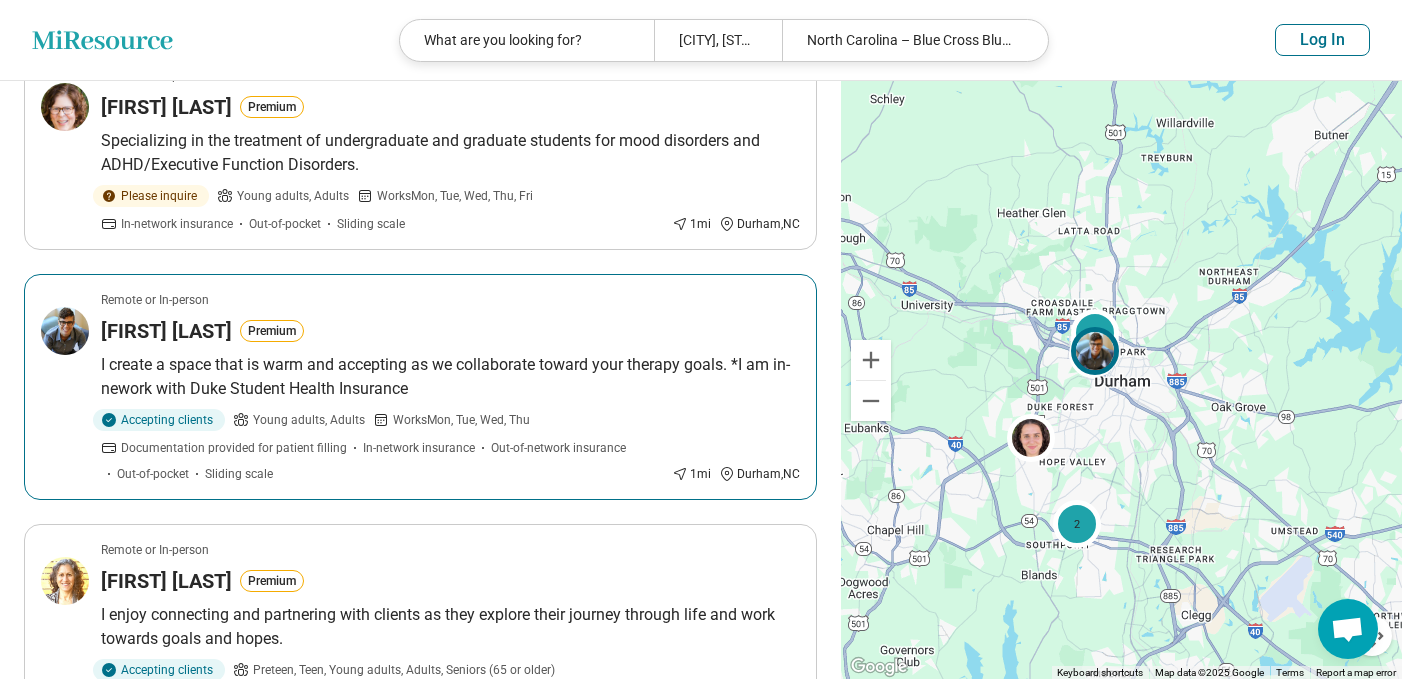 click on "Emily Porter Premium" at bounding box center (450, 331) 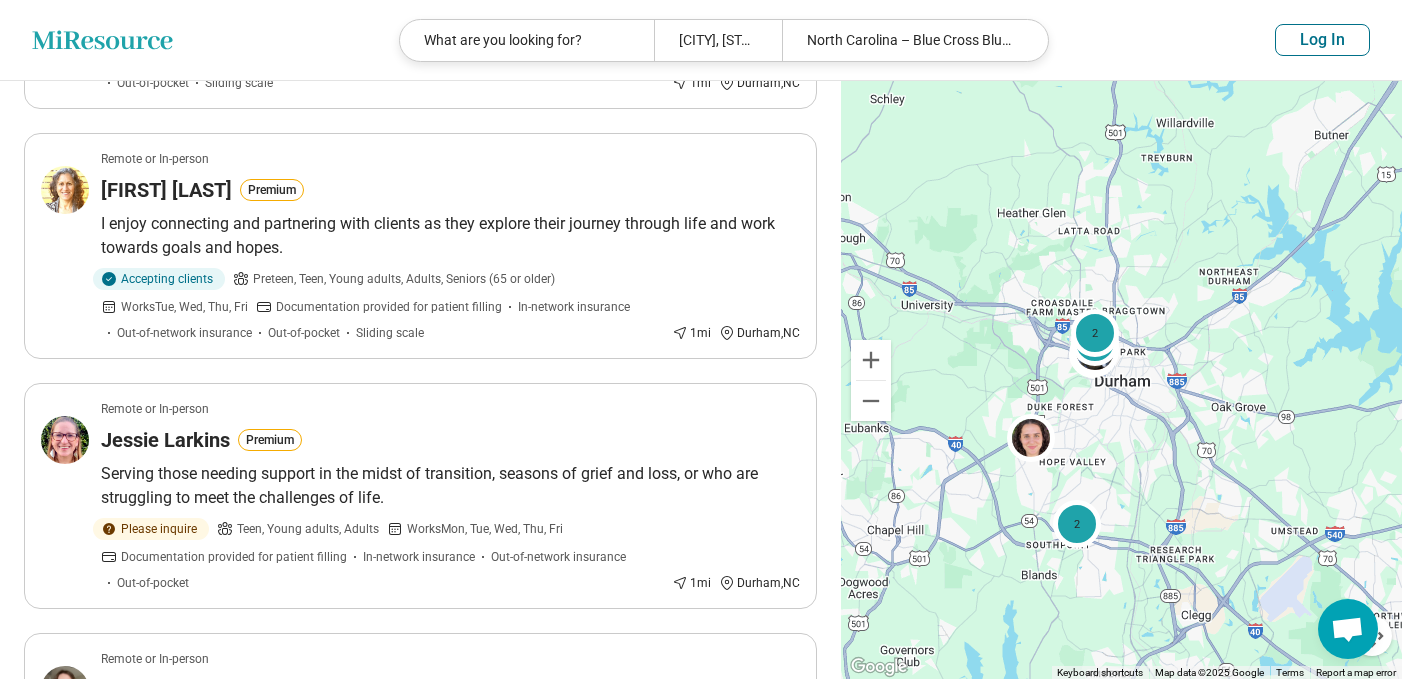 scroll, scrollTop: 871, scrollLeft: 0, axis: vertical 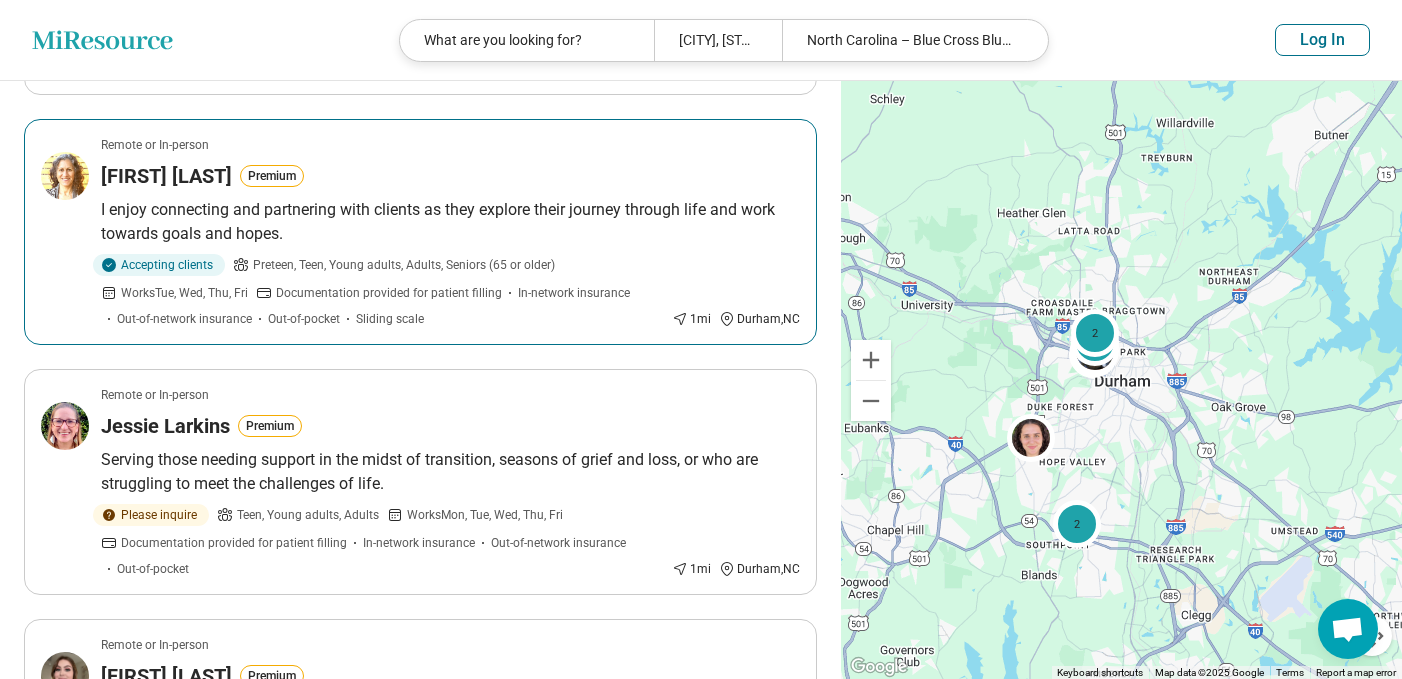 click on "Erika Bloodworth Premium" at bounding box center (450, 176) 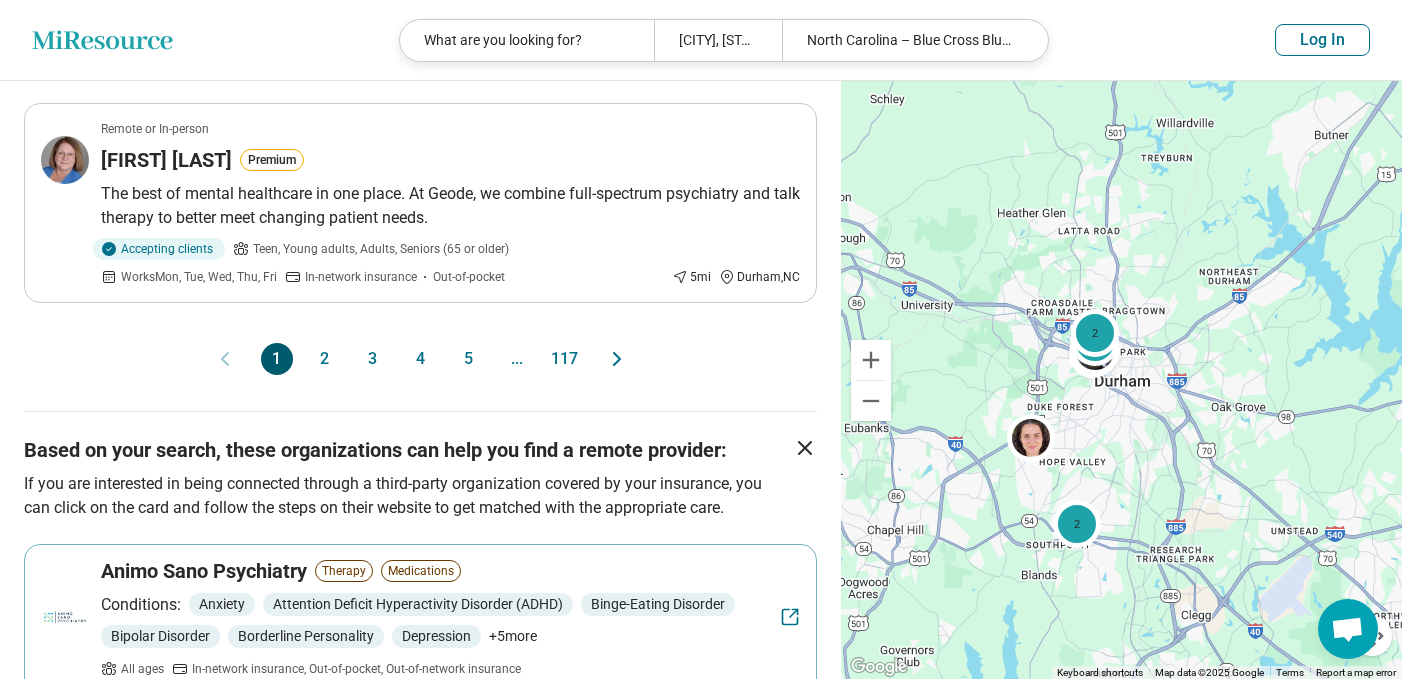 scroll, scrollTop: 2310, scrollLeft: 0, axis: vertical 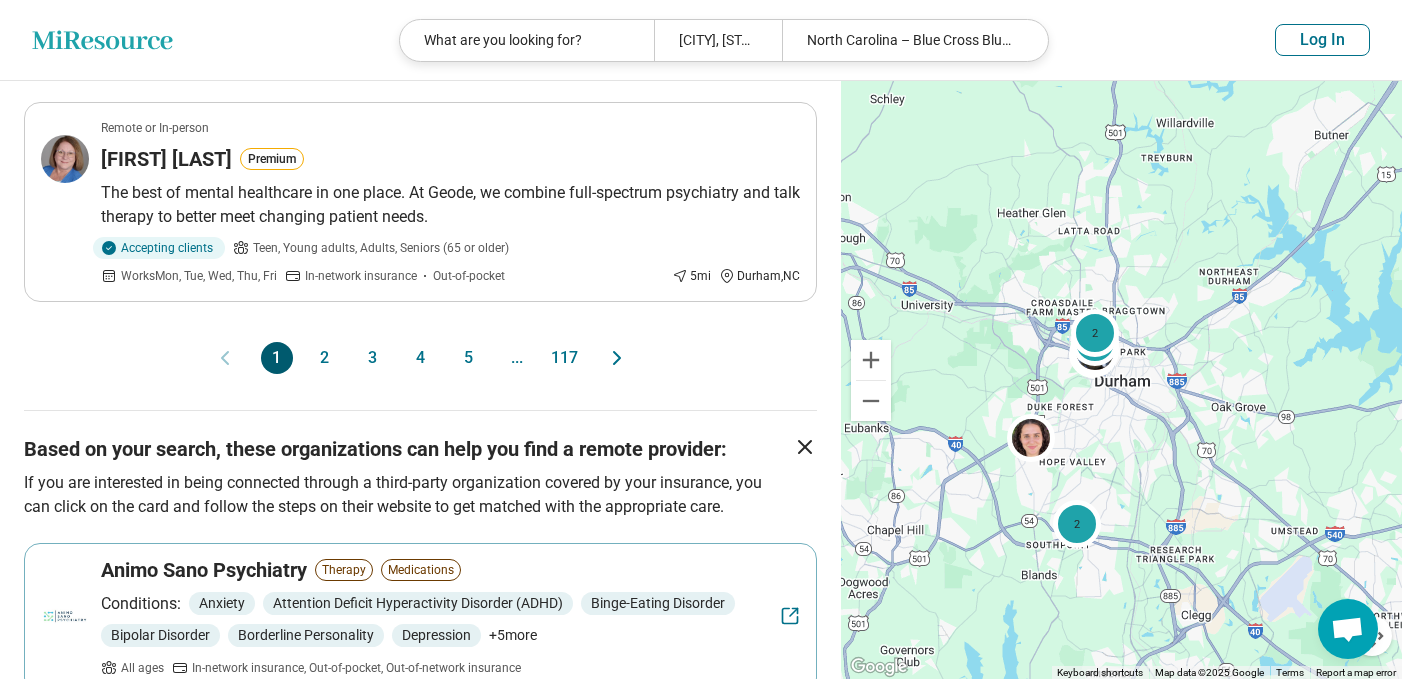 click on "2" at bounding box center (325, 358) 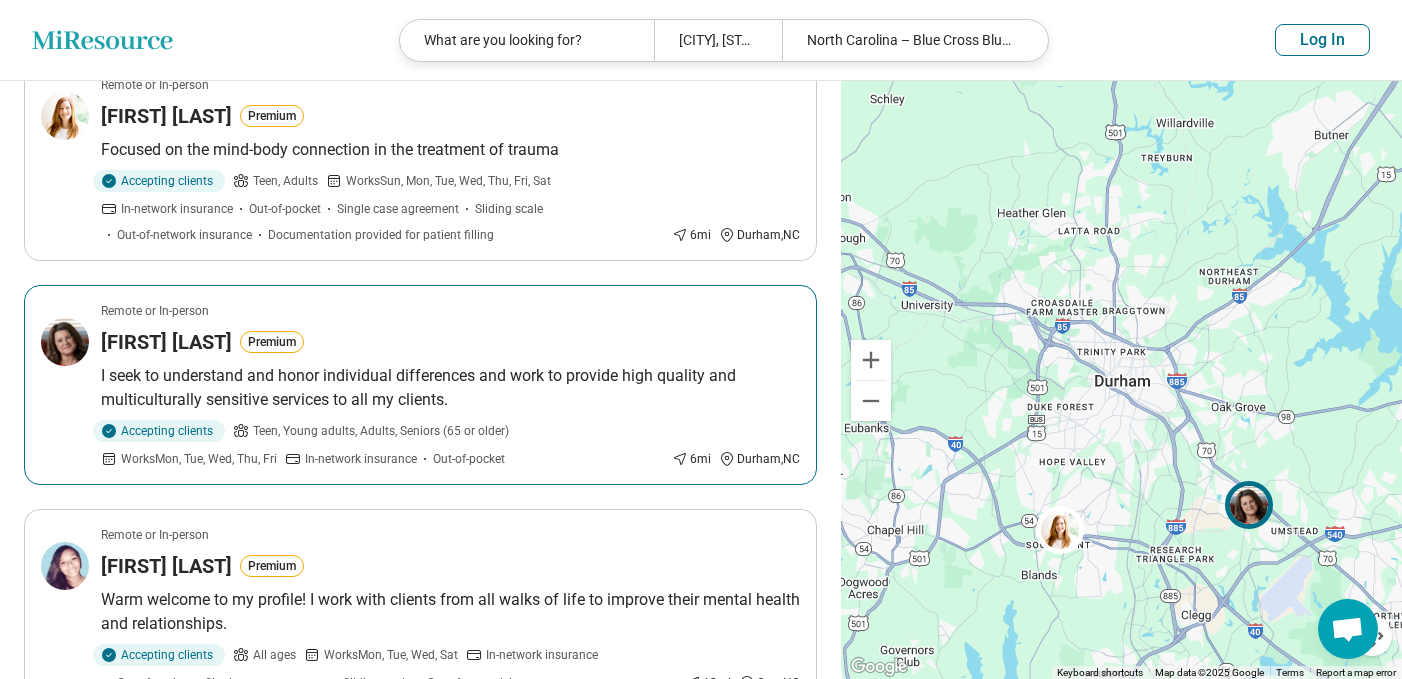 scroll, scrollTop: 238, scrollLeft: 0, axis: vertical 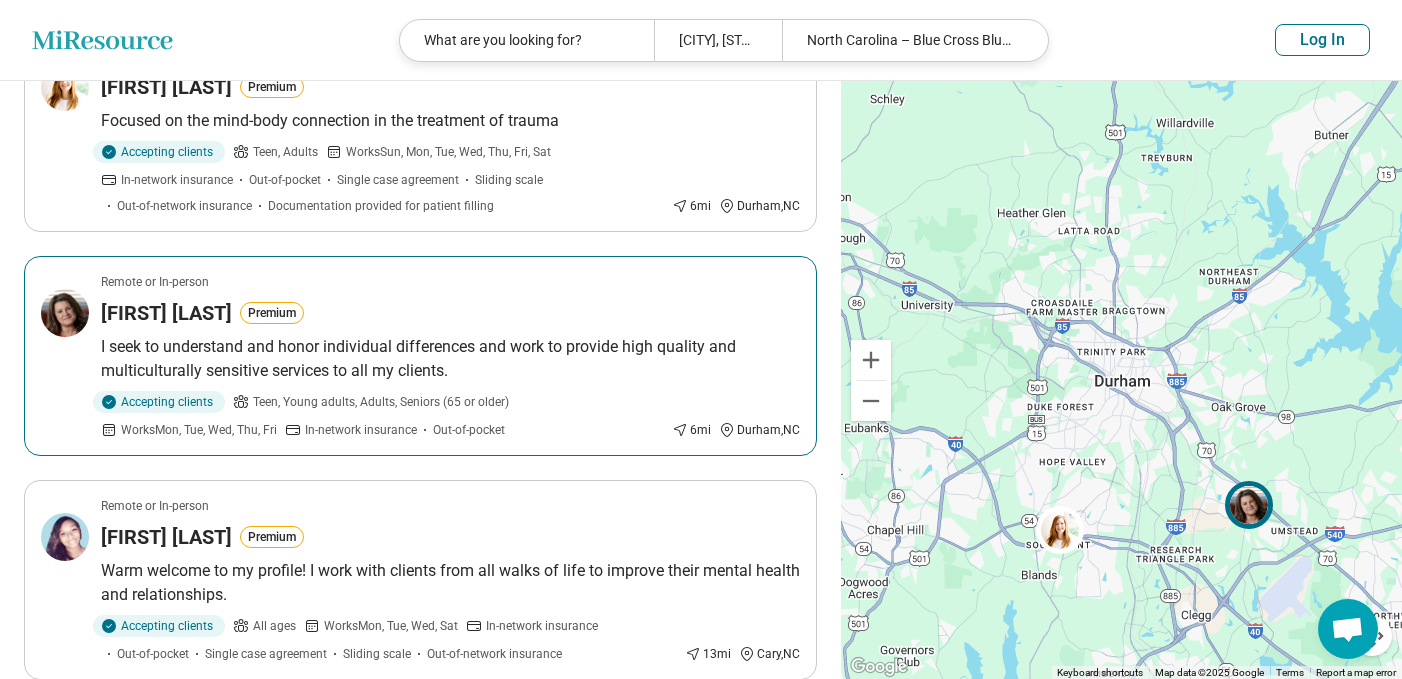 click on "Toni Georgiana Premium" at bounding box center [450, 313] 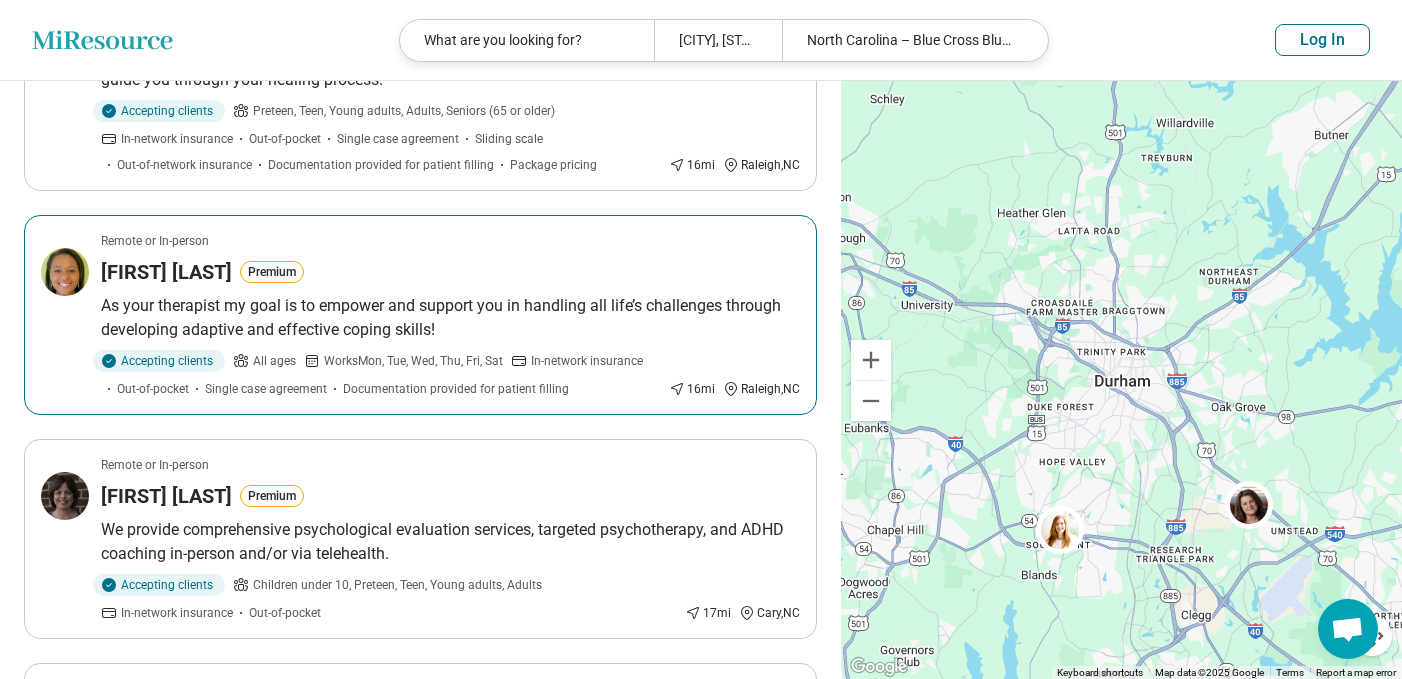 scroll, scrollTop: 981, scrollLeft: 0, axis: vertical 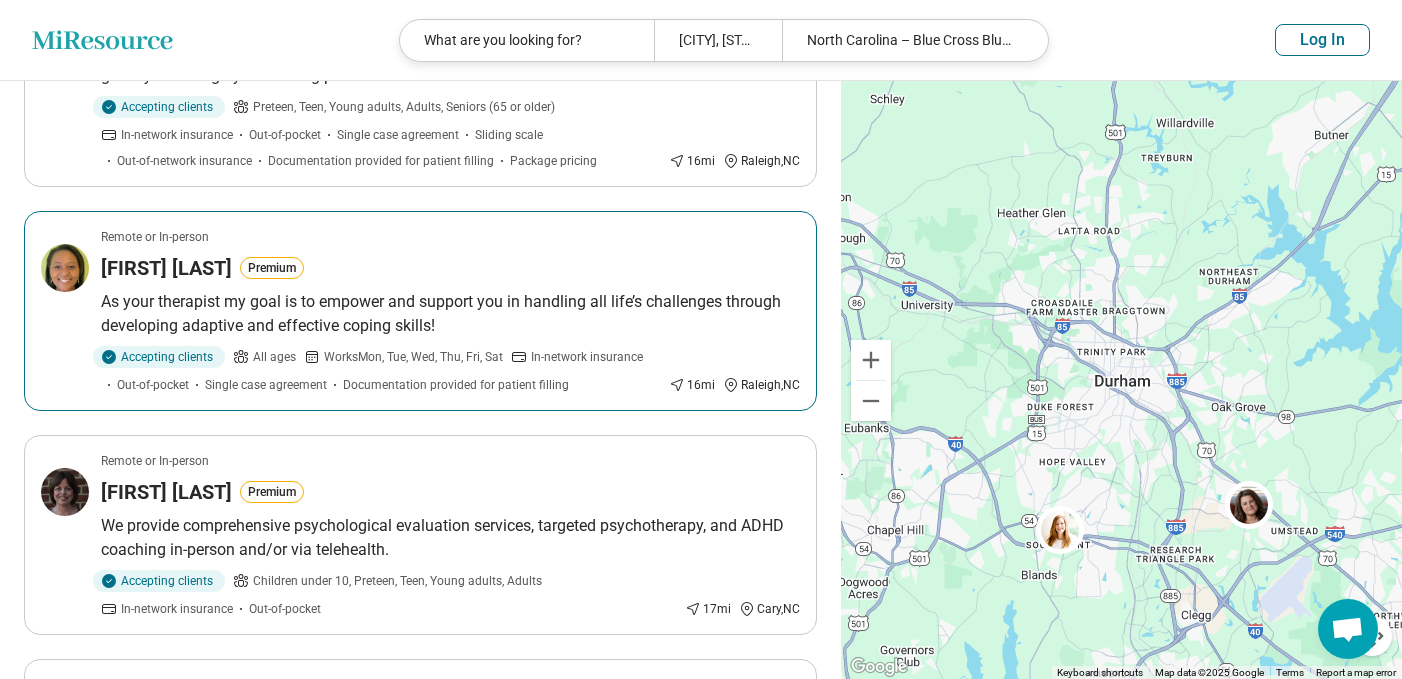 click on "As your therapist my goal is to empower and support you in handling all life’s challenges through developing adaptive and effective coping skills!" at bounding box center (450, 314) 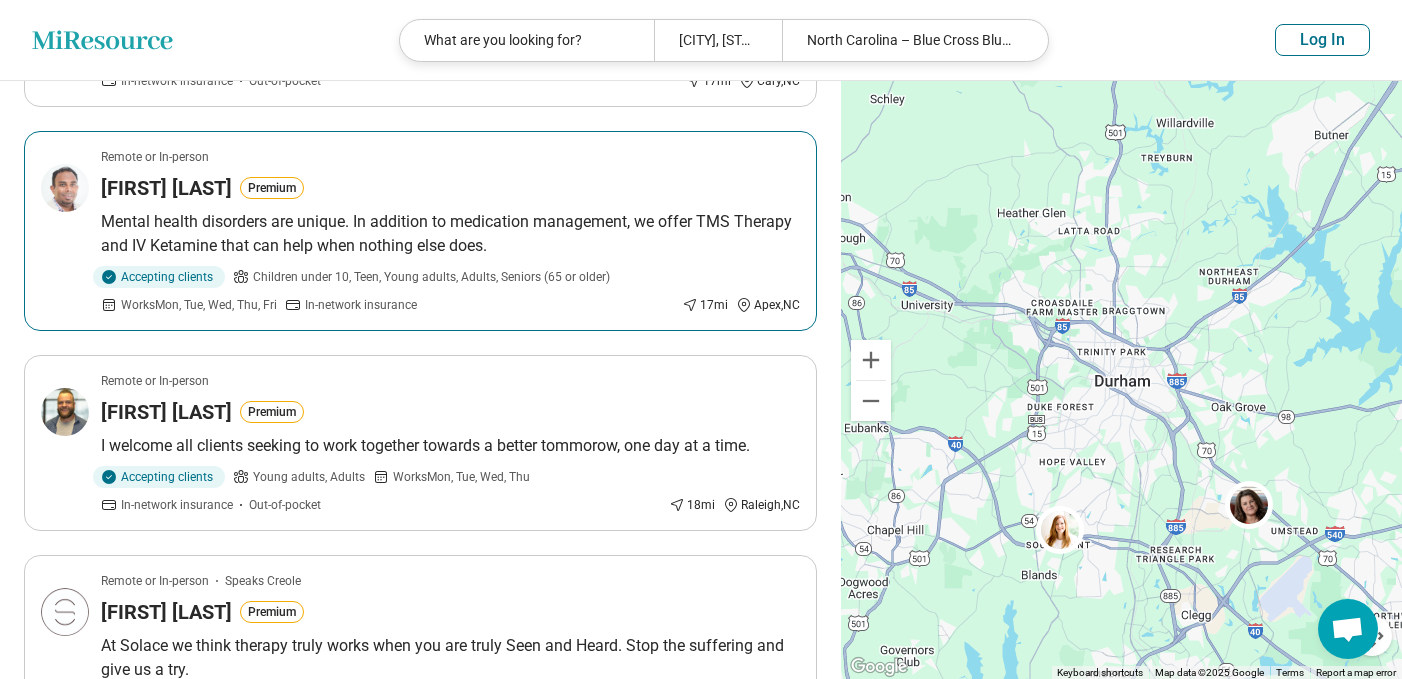 scroll, scrollTop: 1633, scrollLeft: 0, axis: vertical 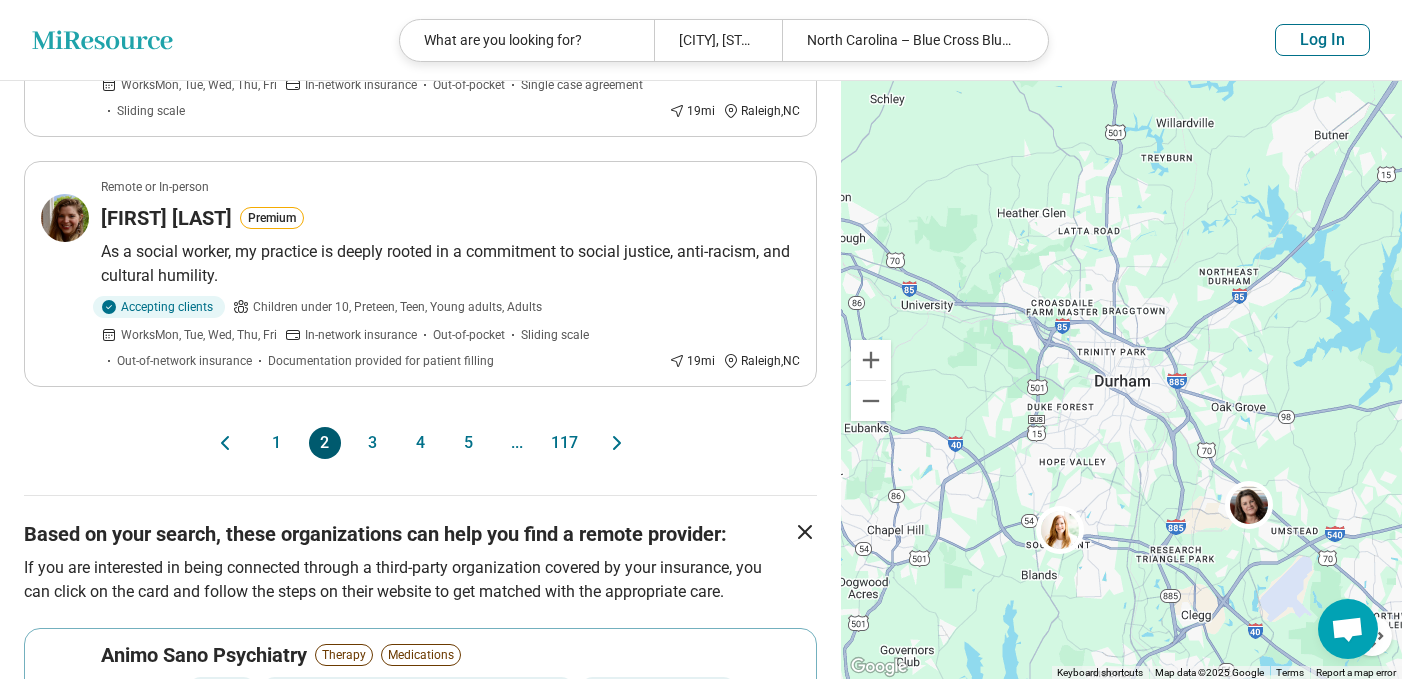 click on "3" at bounding box center (373, 443) 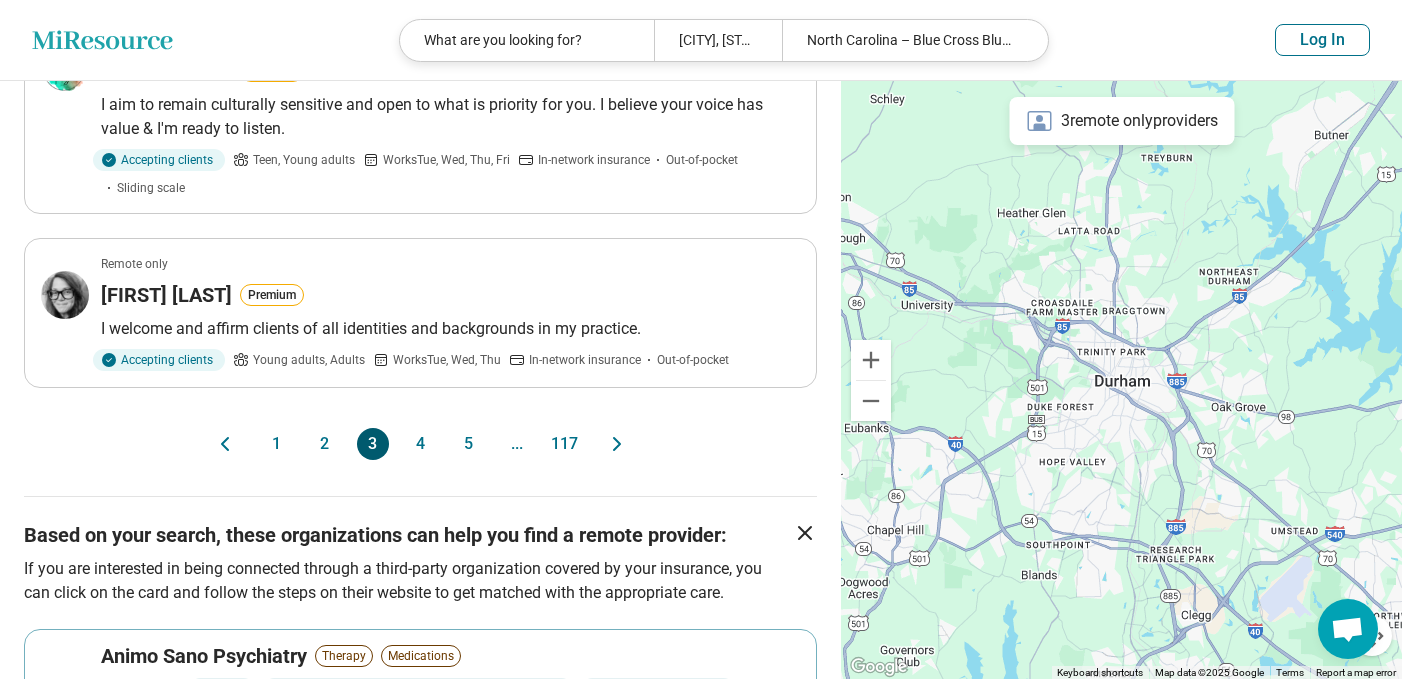 scroll, scrollTop: 2140, scrollLeft: 0, axis: vertical 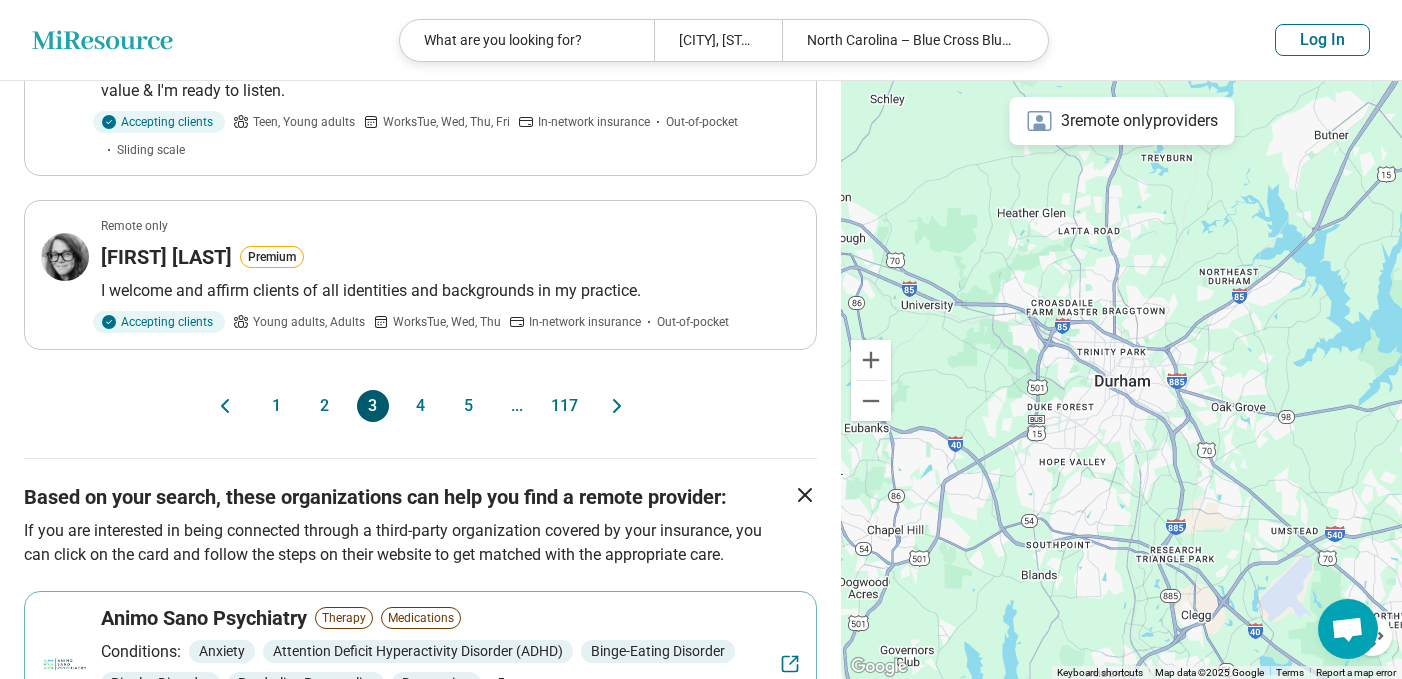 click on "4" at bounding box center [421, 406] 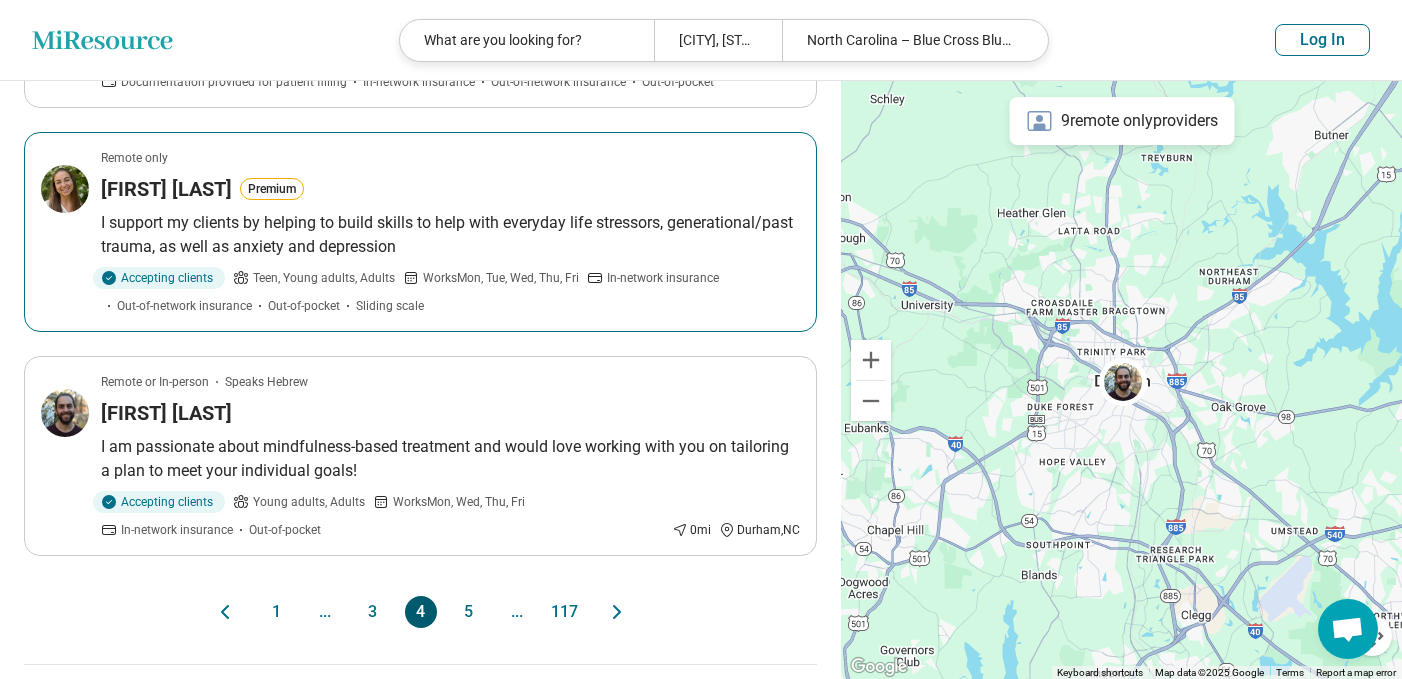scroll, scrollTop: 1996, scrollLeft: 0, axis: vertical 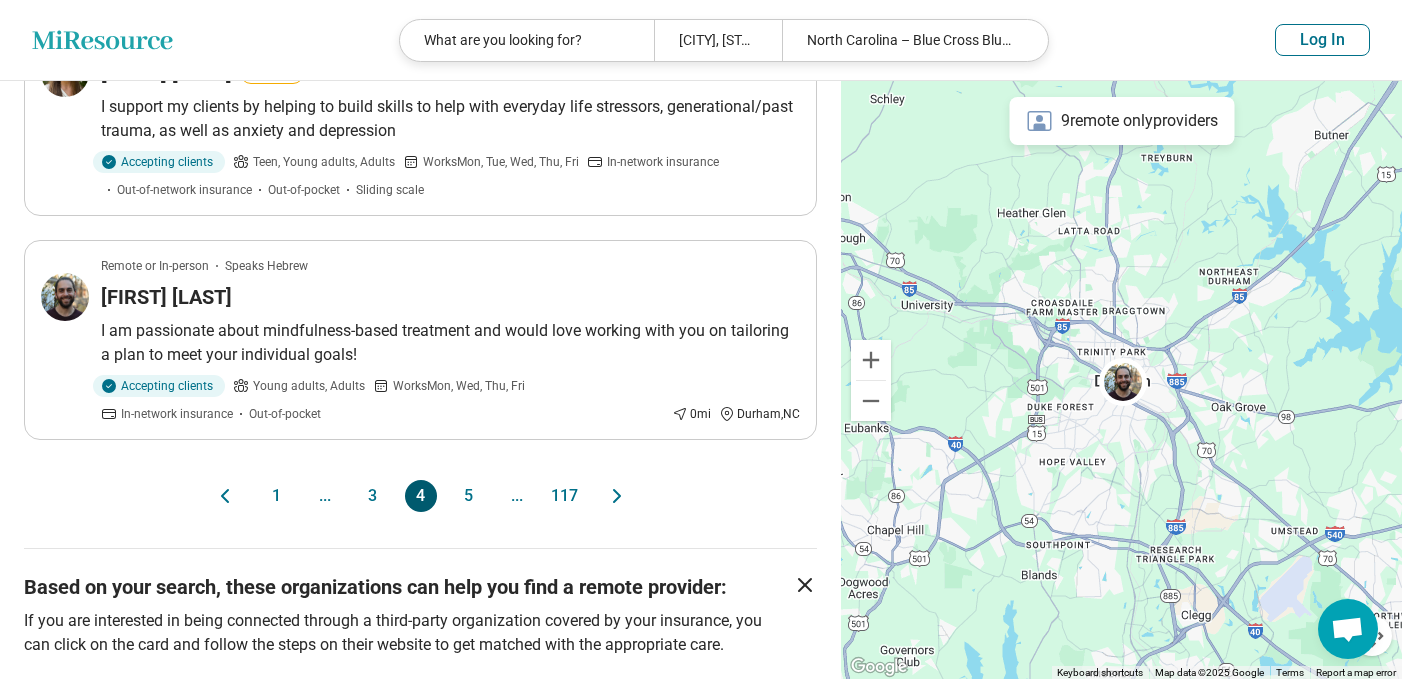 click on "5" at bounding box center (469, 496) 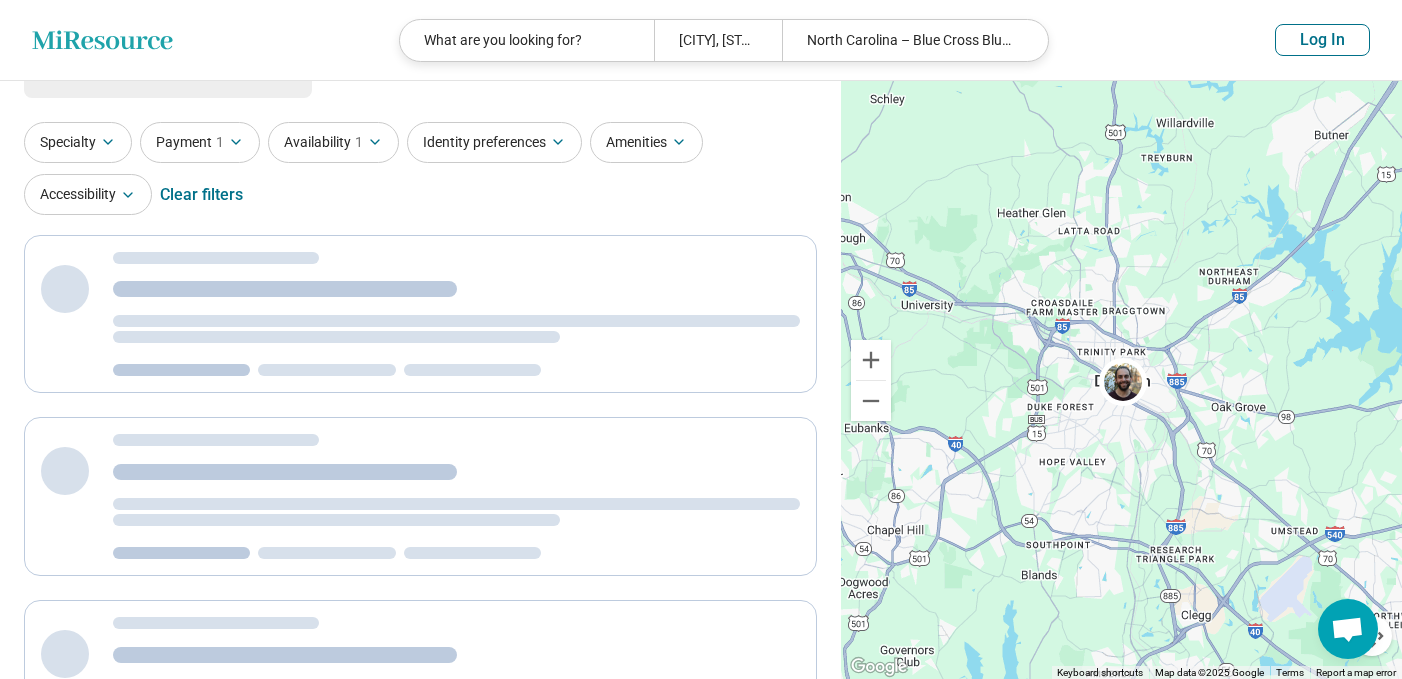 scroll, scrollTop: 0, scrollLeft: 0, axis: both 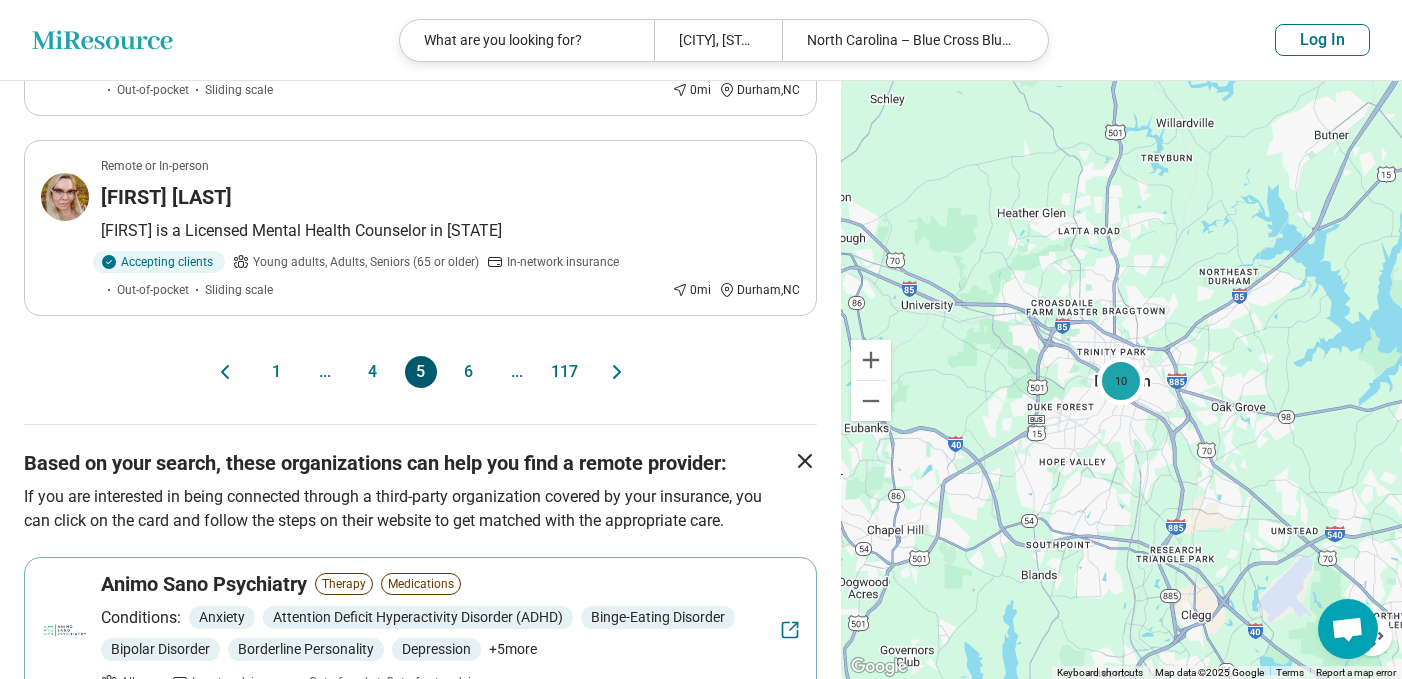 click on "6" at bounding box center [469, 372] 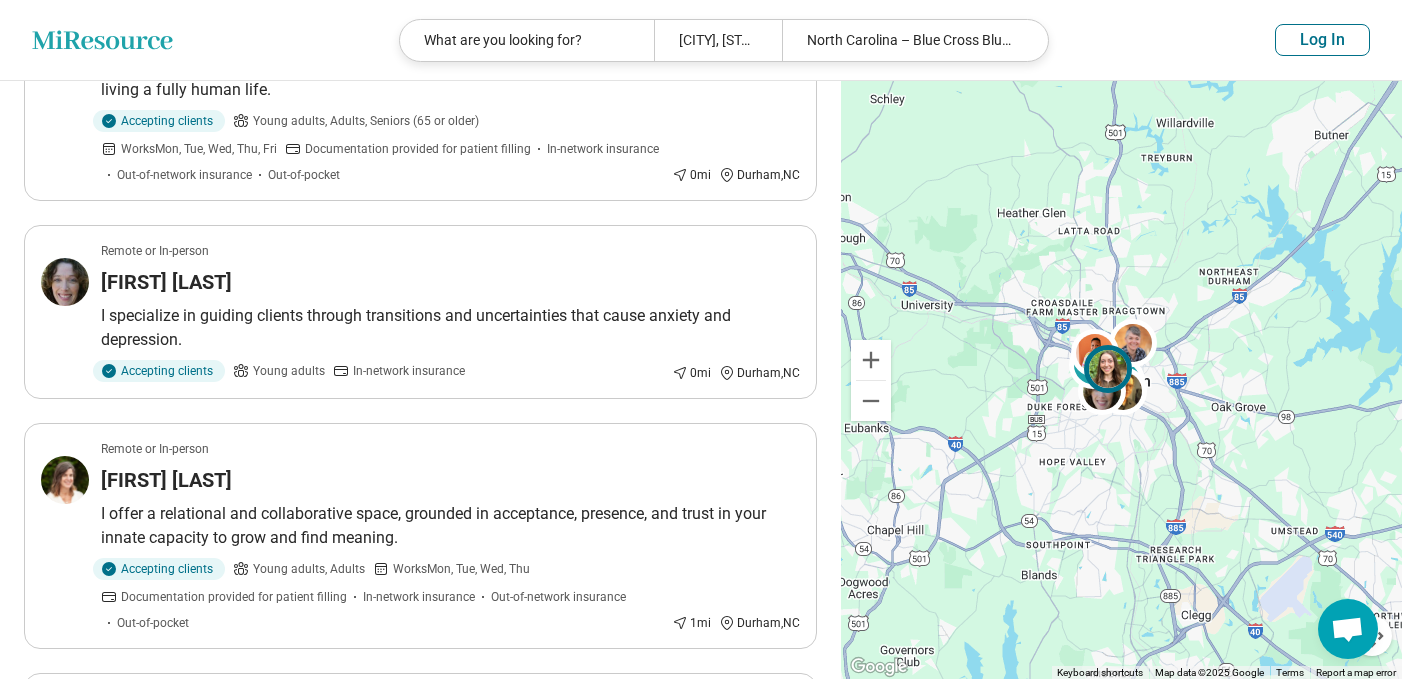 scroll, scrollTop: 1117, scrollLeft: 0, axis: vertical 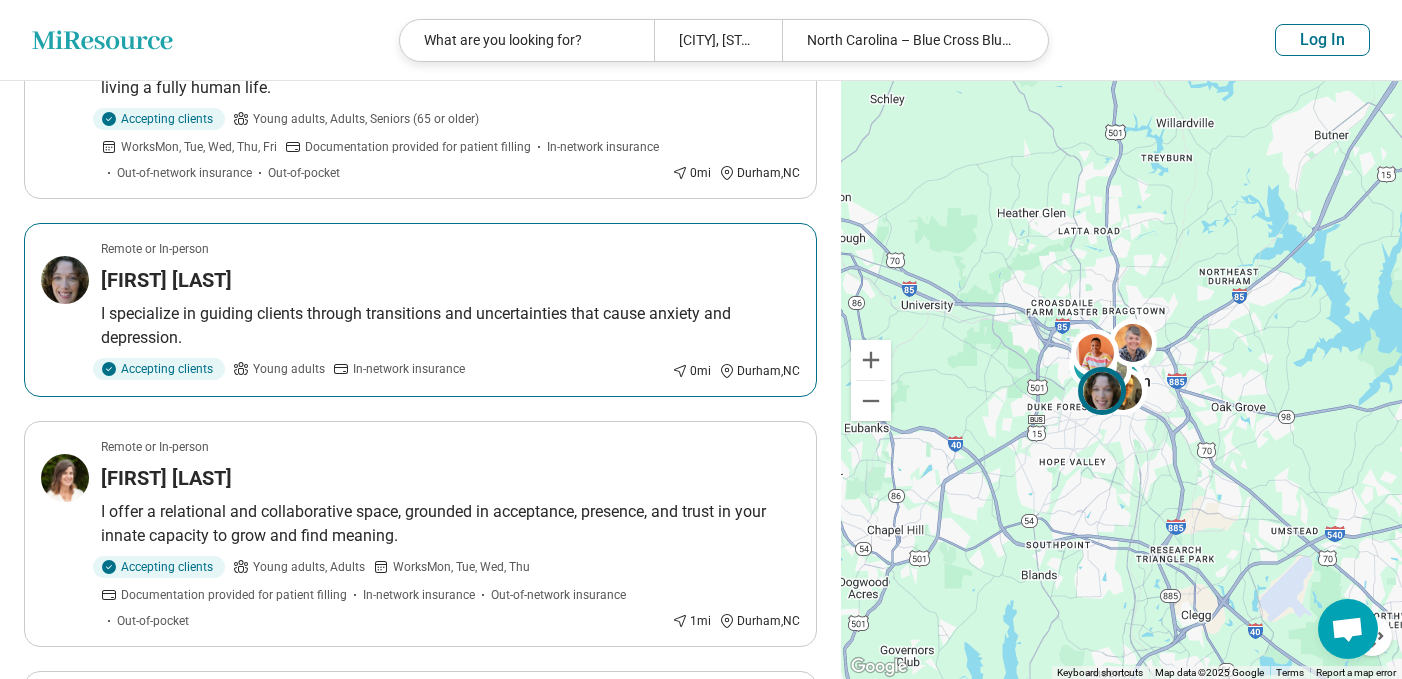 click on "I specialize in guiding clients through transitions and uncertainties that cause anxiety and depression." at bounding box center (450, 326) 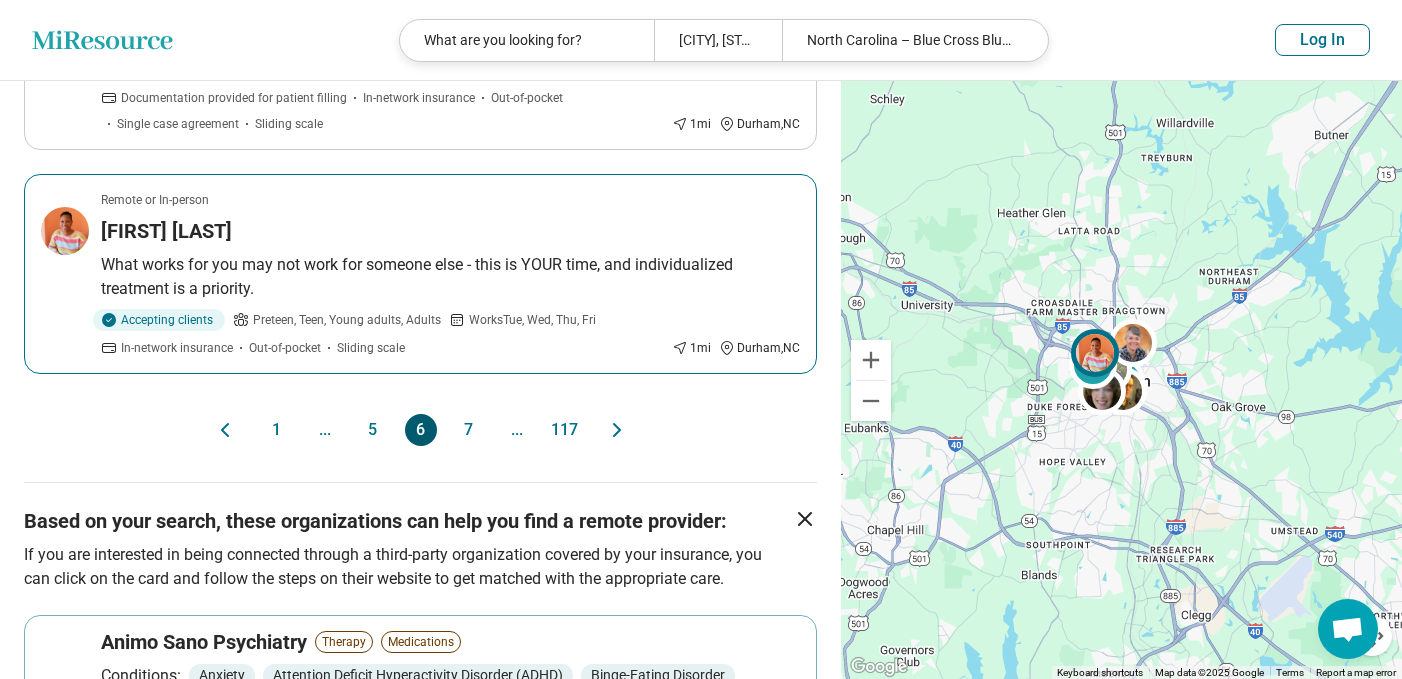 scroll, scrollTop: 2089, scrollLeft: 0, axis: vertical 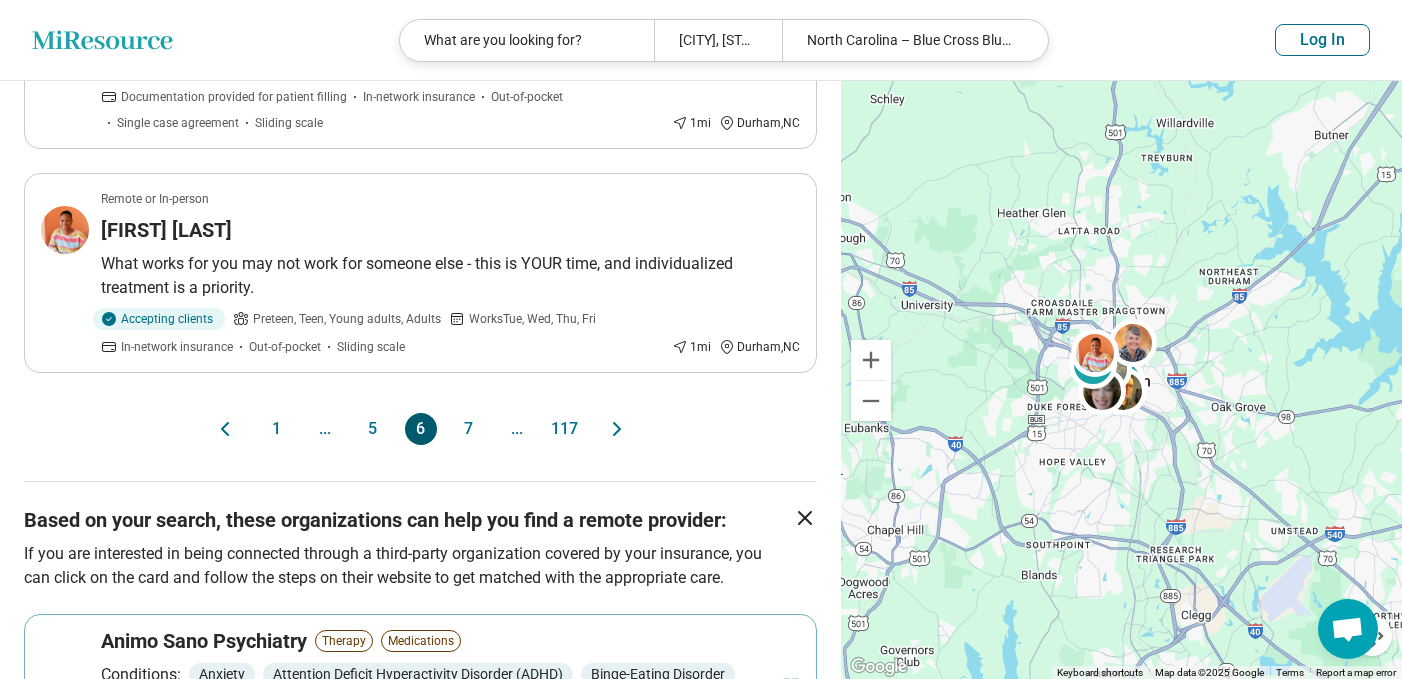 click on "7" at bounding box center [469, 429] 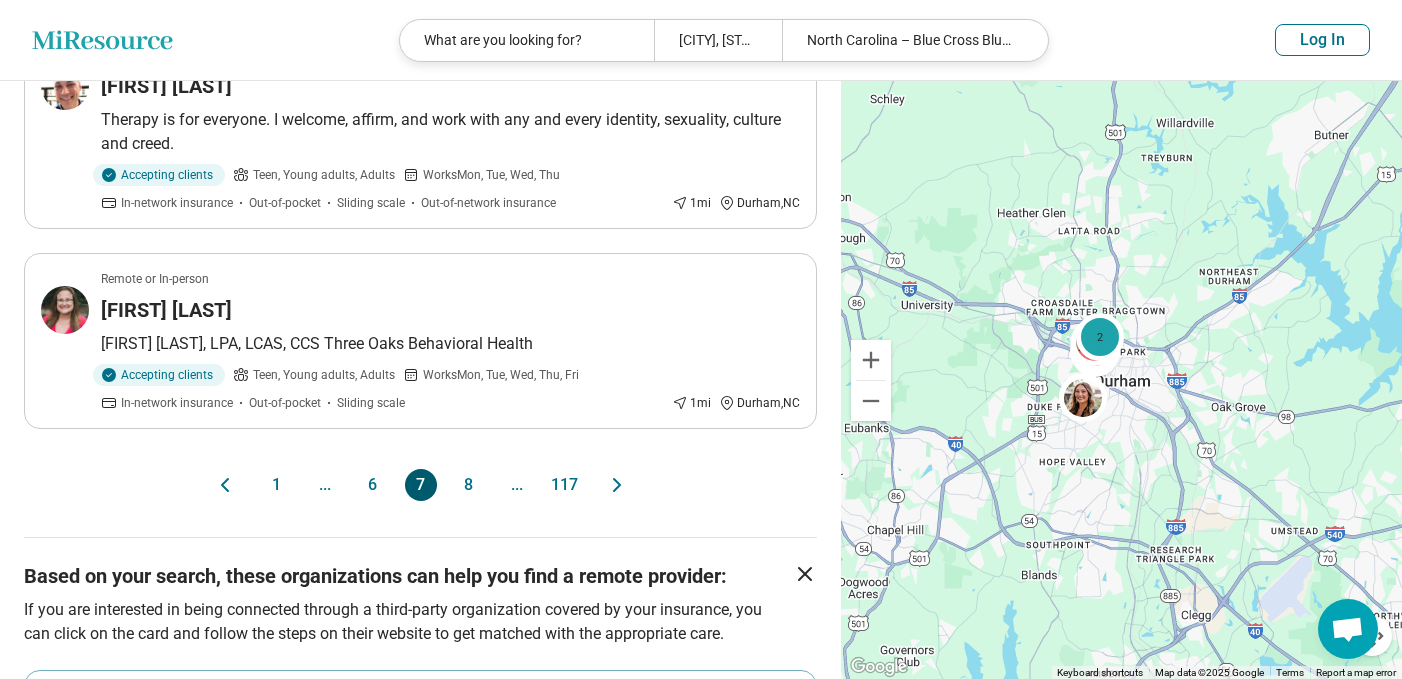 click on "8" at bounding box center [469, 485] 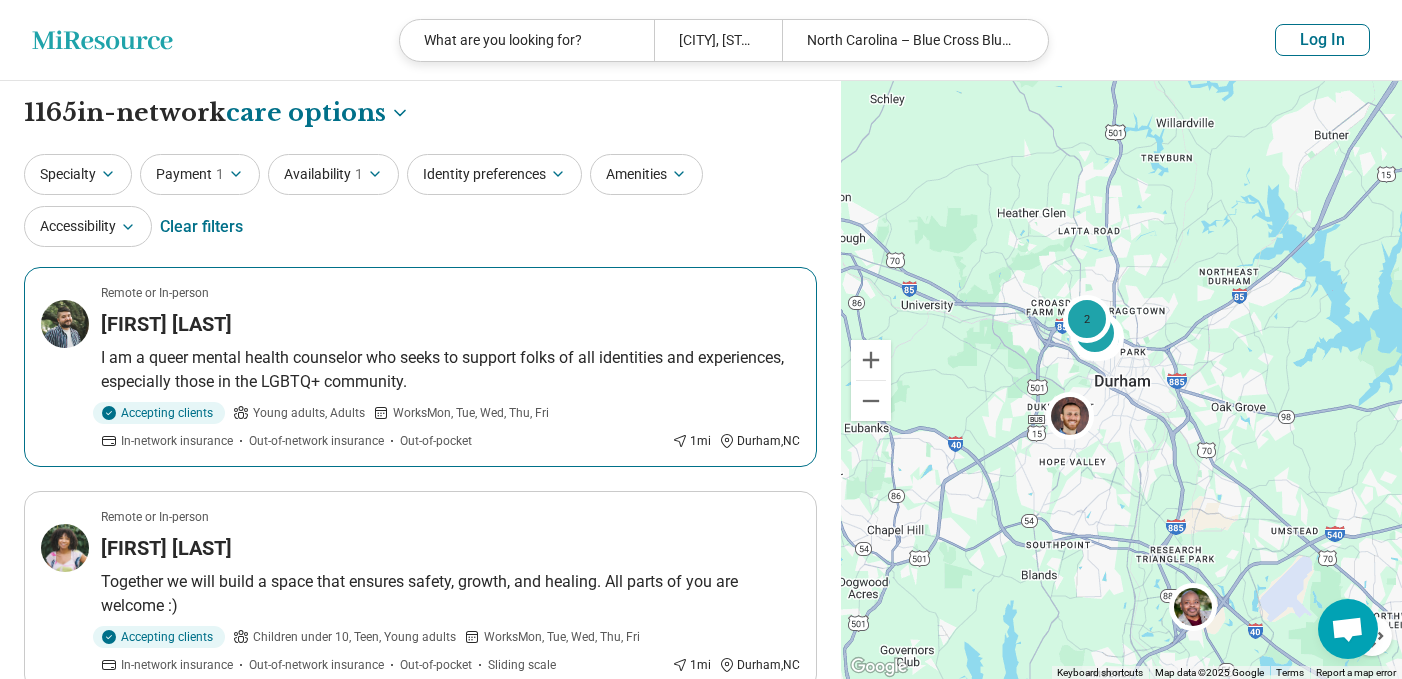 scroll, scrollTop: 0, scrollLeft: 0, axis: both 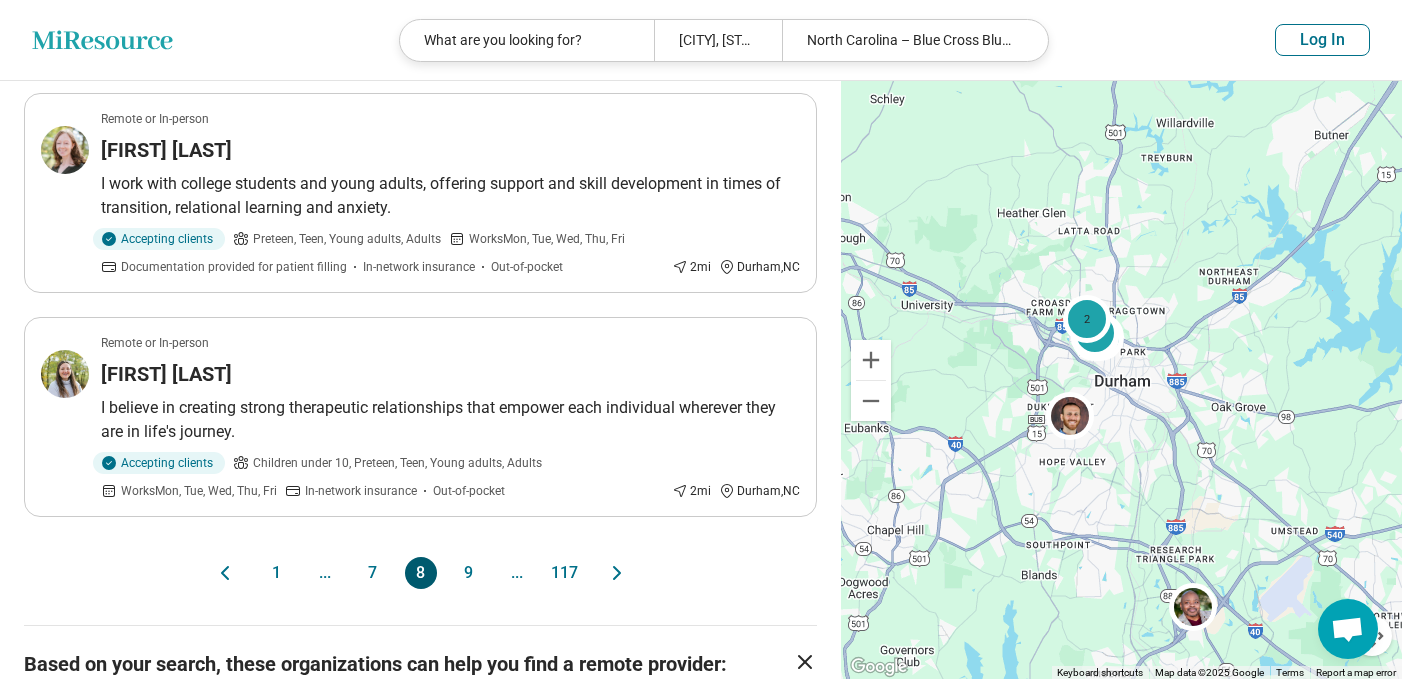 click on "9" at bounding box center [469, 573] 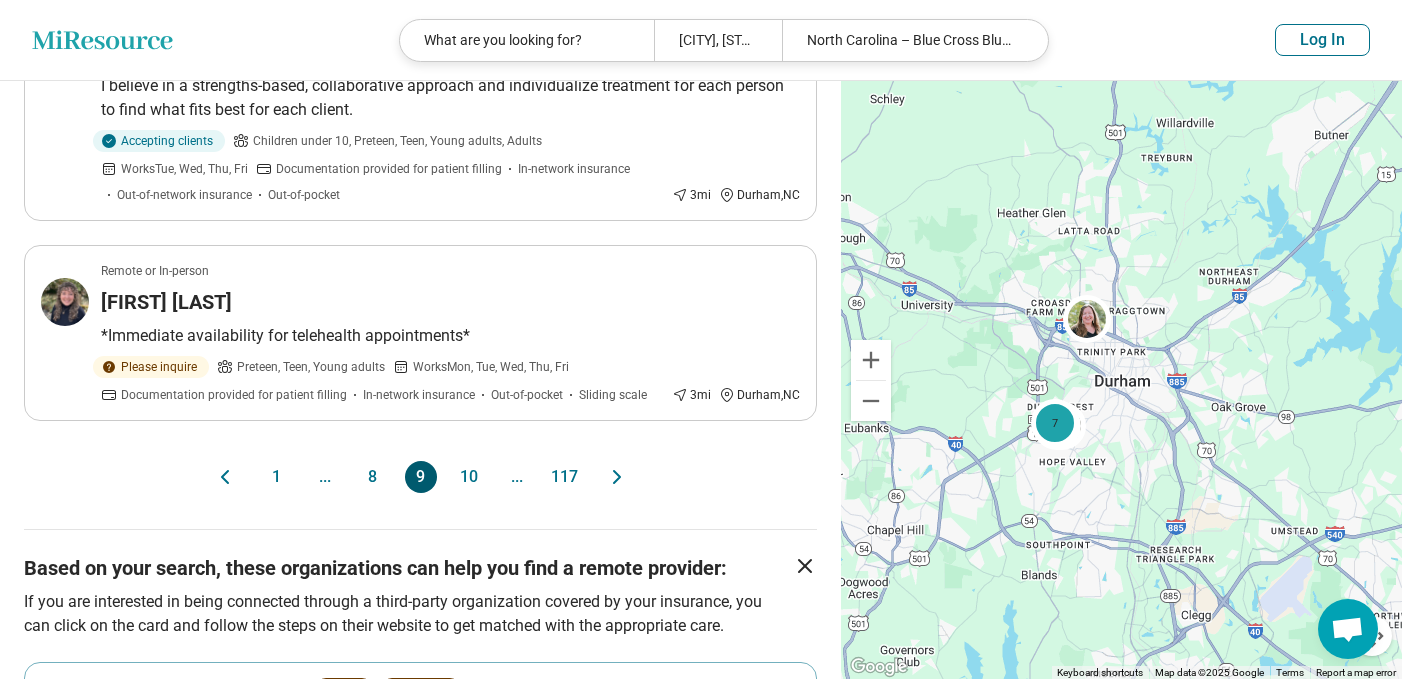 scroll, scrollTop: 2070, scrollLeft: 0, axis: vertical 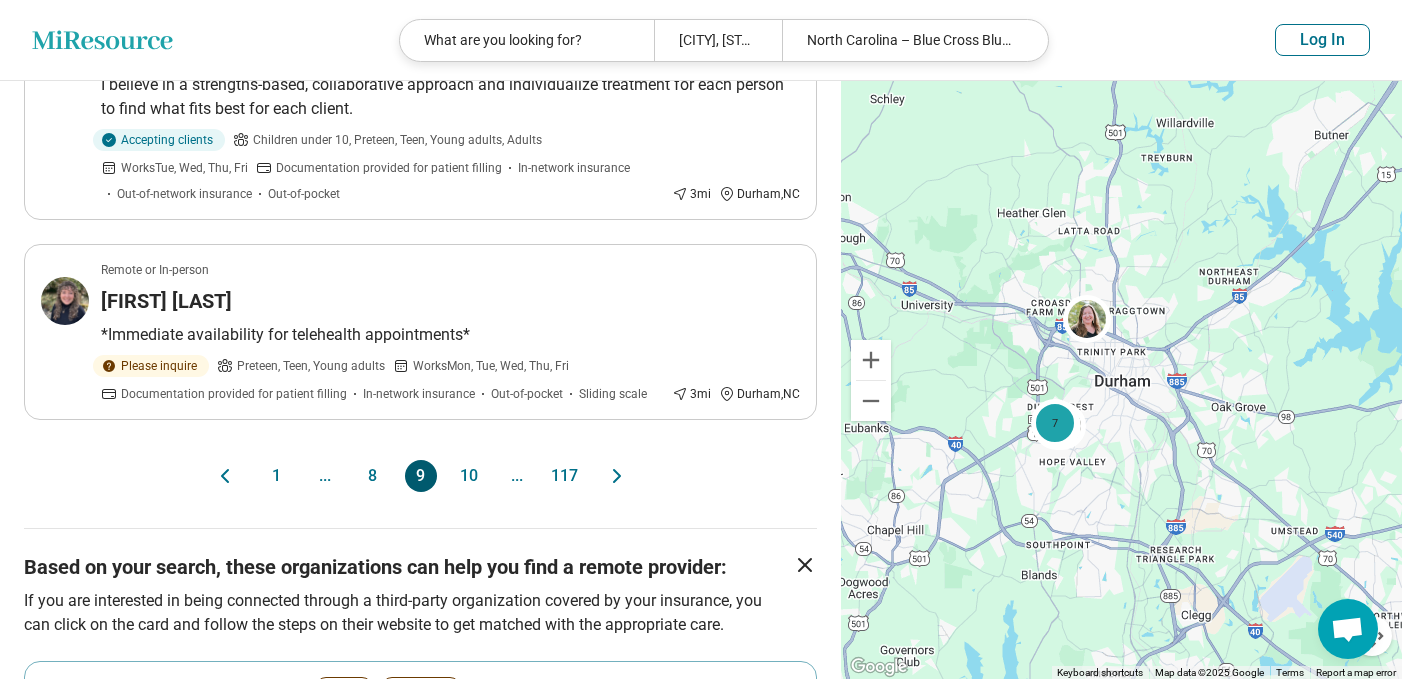 click on "10" at bounding box center [469, 476] 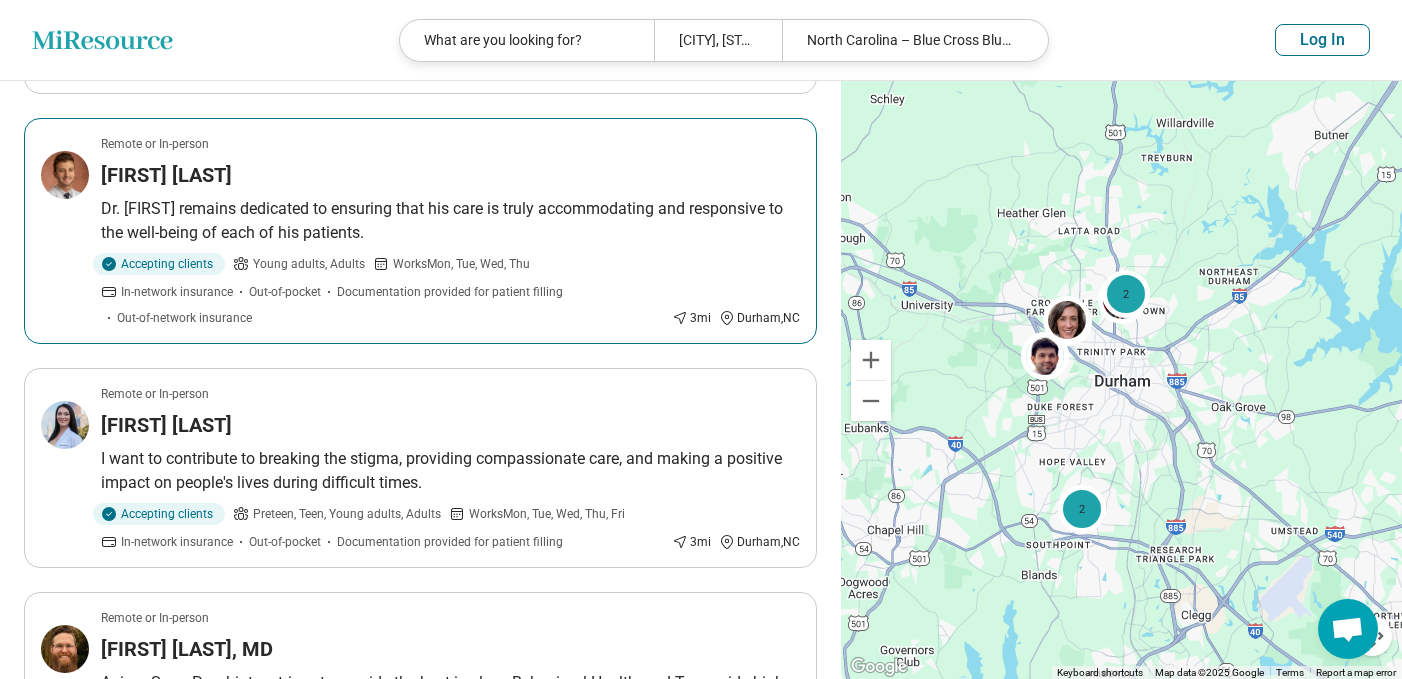 scroll, scrollTop: 611, scrollLeft: 0, axis: vertical 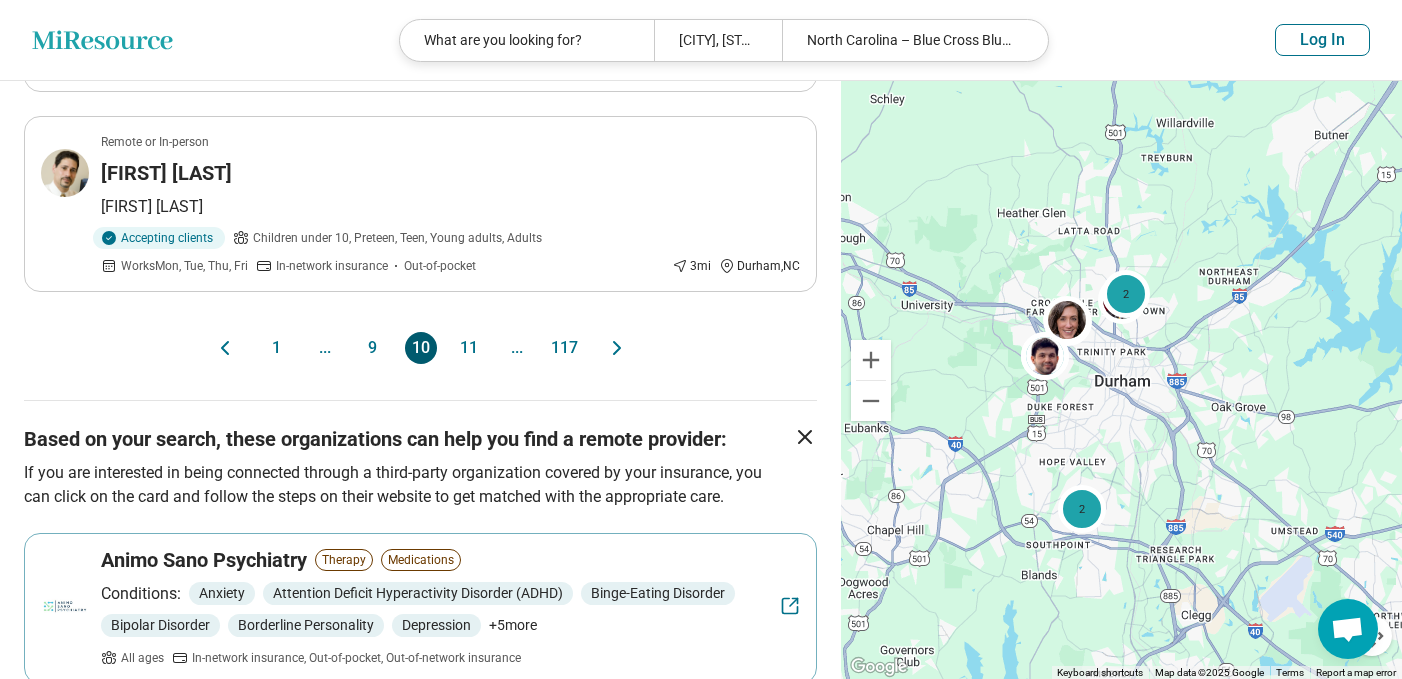 click on "11" at bounding box center [469, 348] 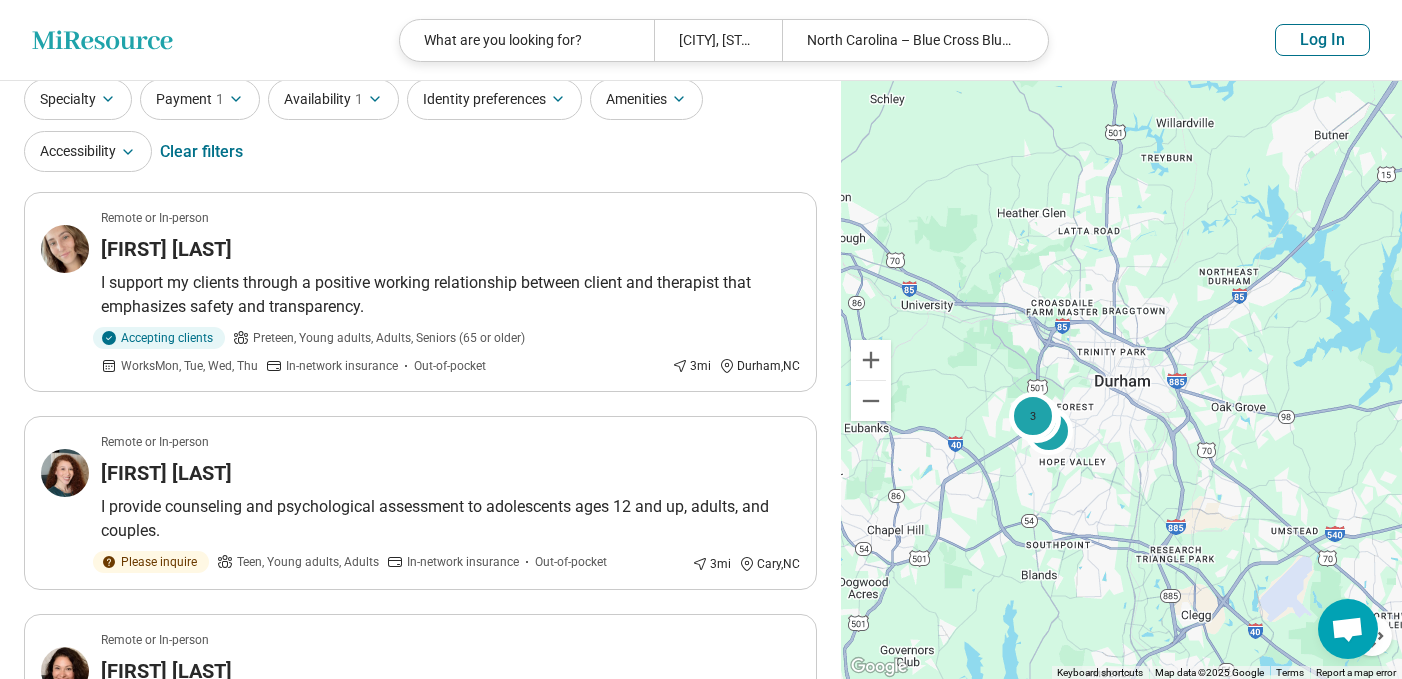 scroll, scrollTop: 0, scrollLeft: 0, axis: both 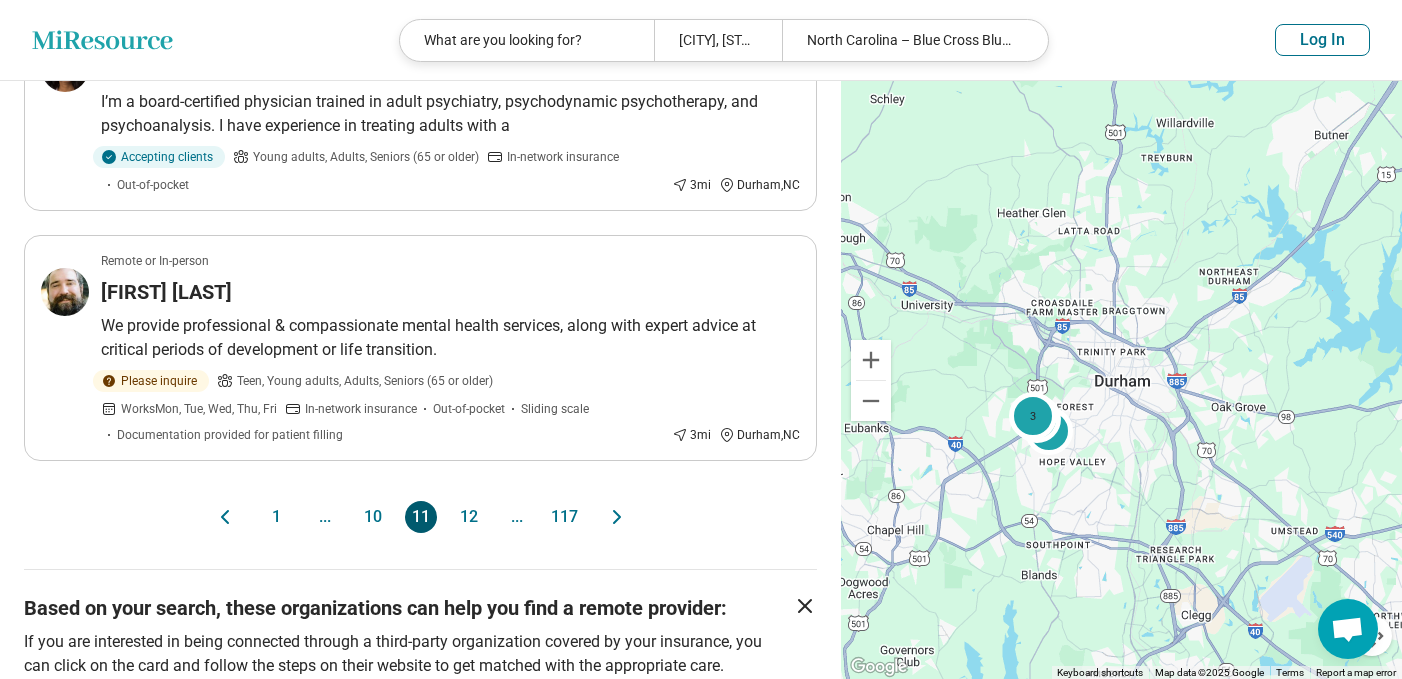click on "12" at bounding box center (469, 517) 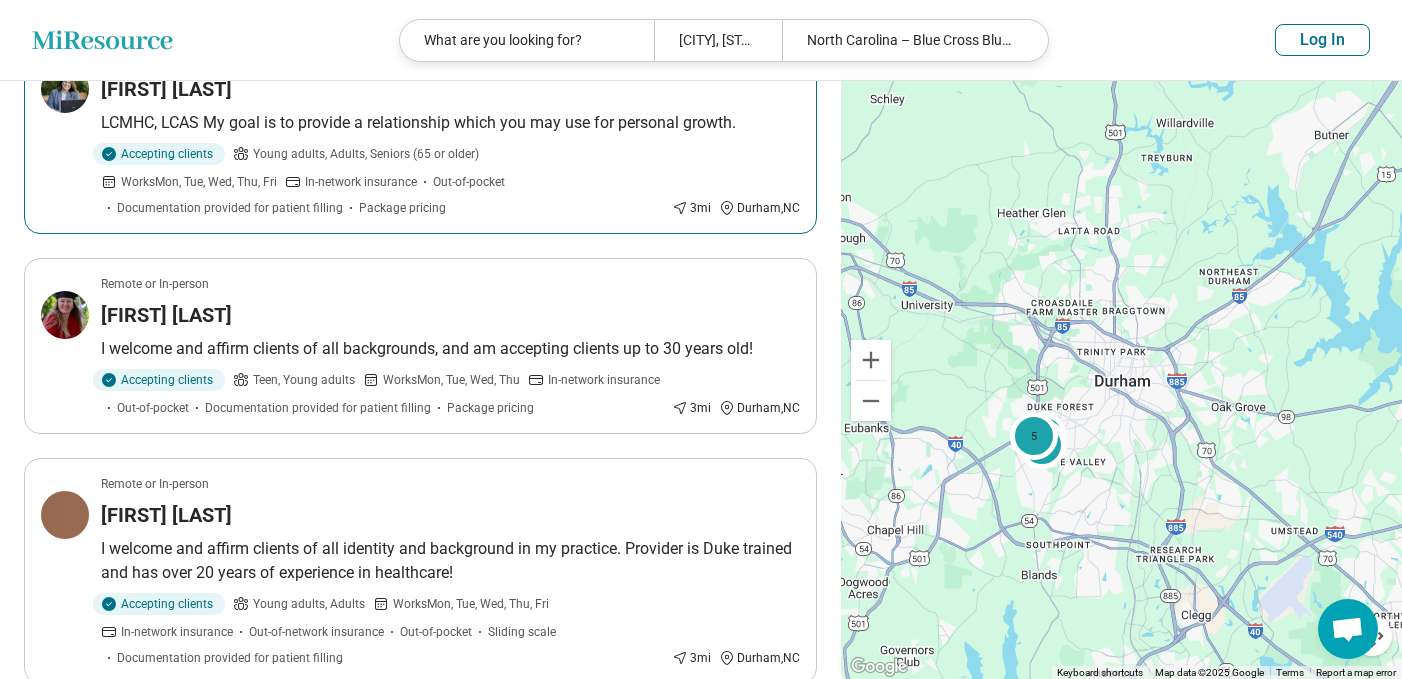scroll, scrollTop: 336, scrollLeft: 0, axis: vertical 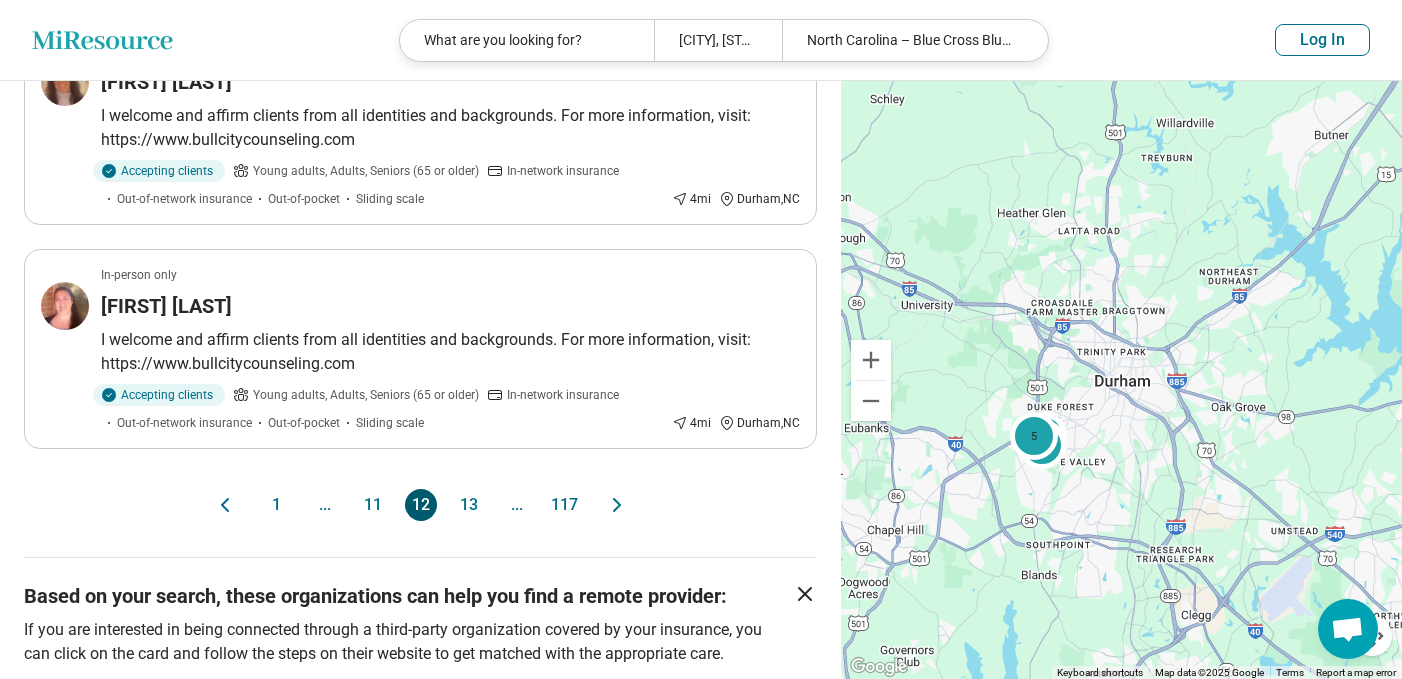 click on "13" at bounding box center [469, 505] 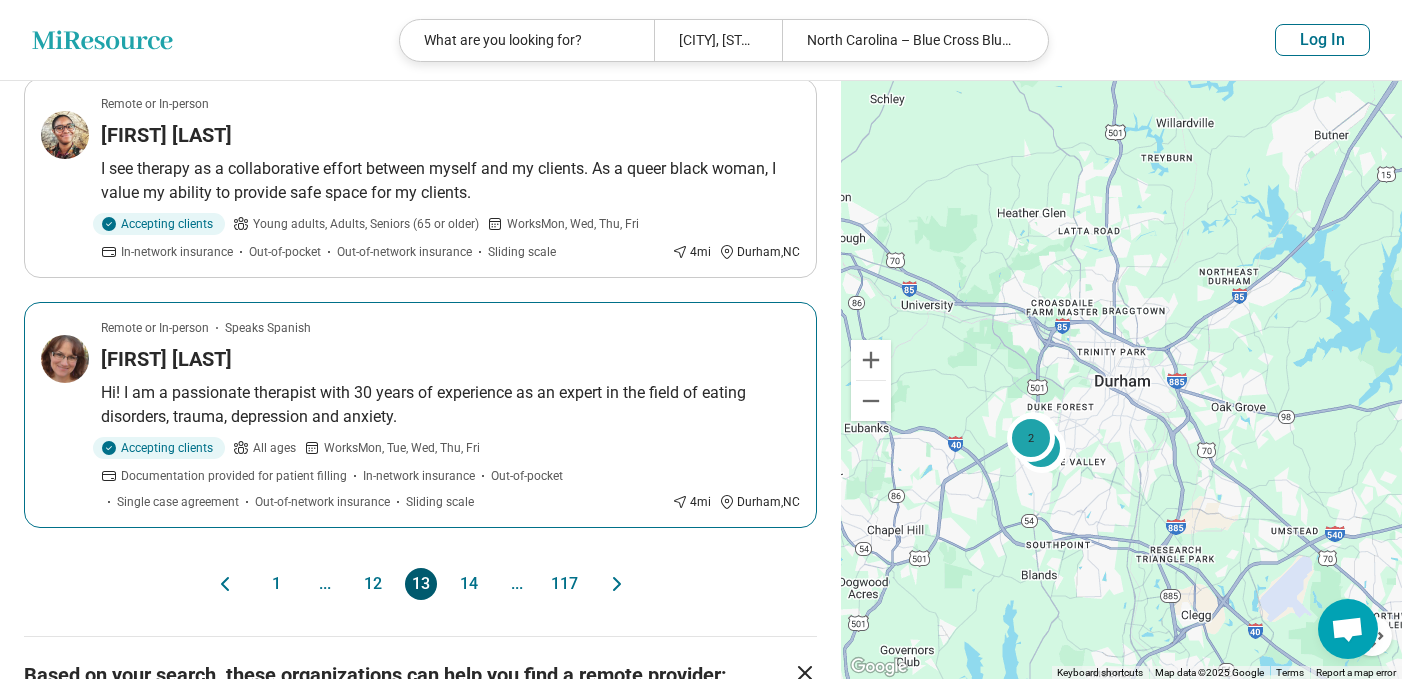 scroll, scrollTop: 2019, scrollLeft: 0, axis: vertical 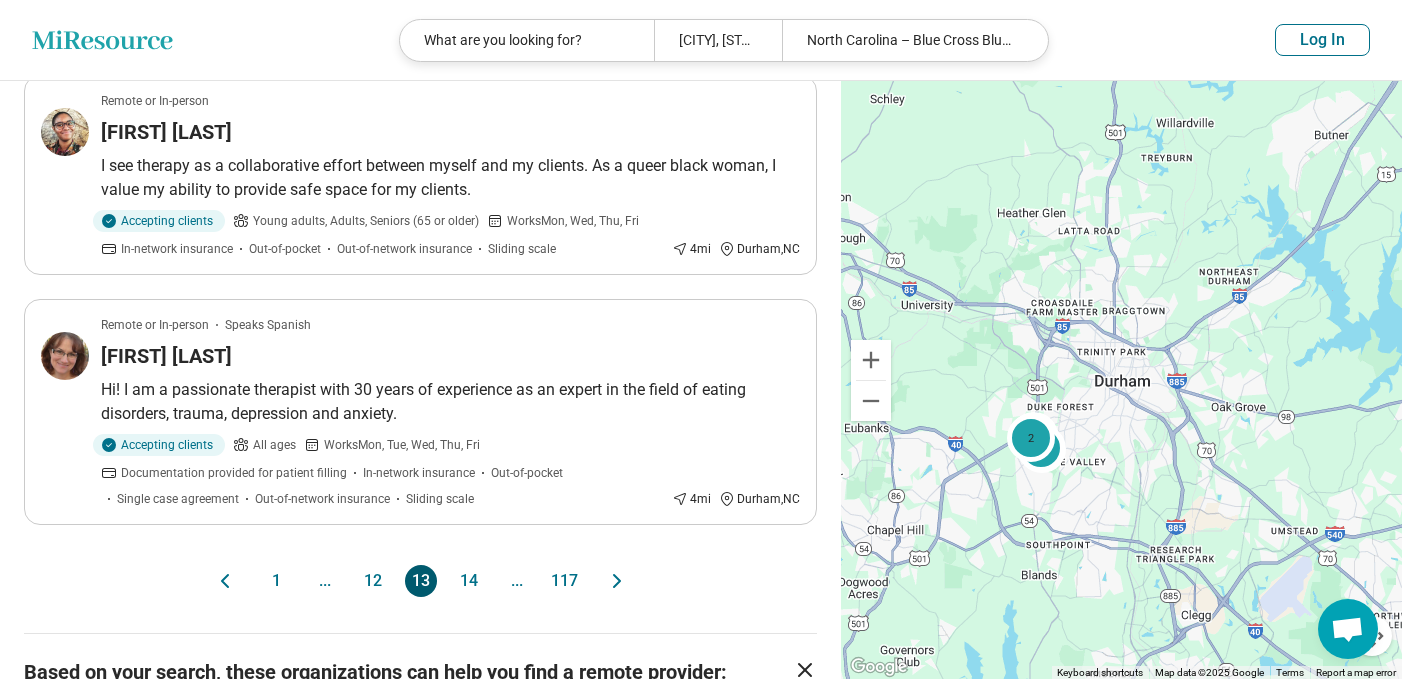 click on "14" at bounding box center (469, 581) 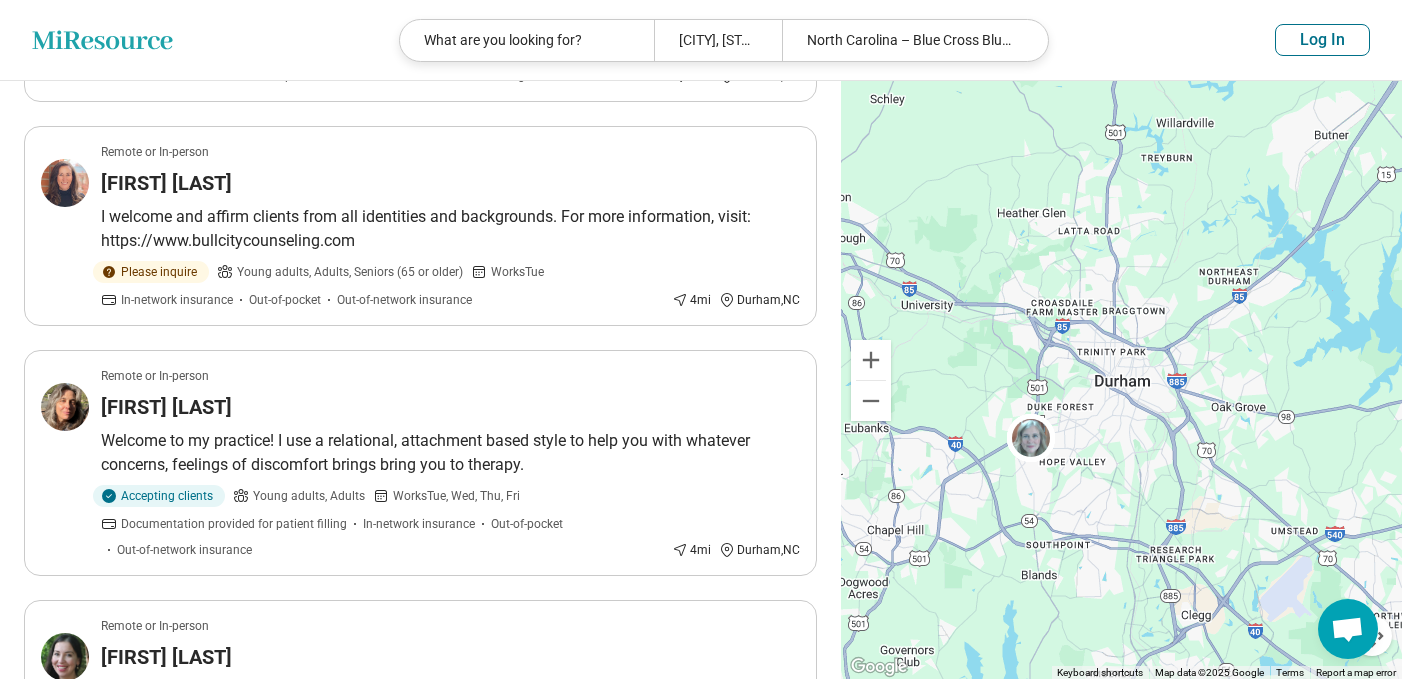 scroll, scrollTop: 0, scrollLeft: 0, axis: both 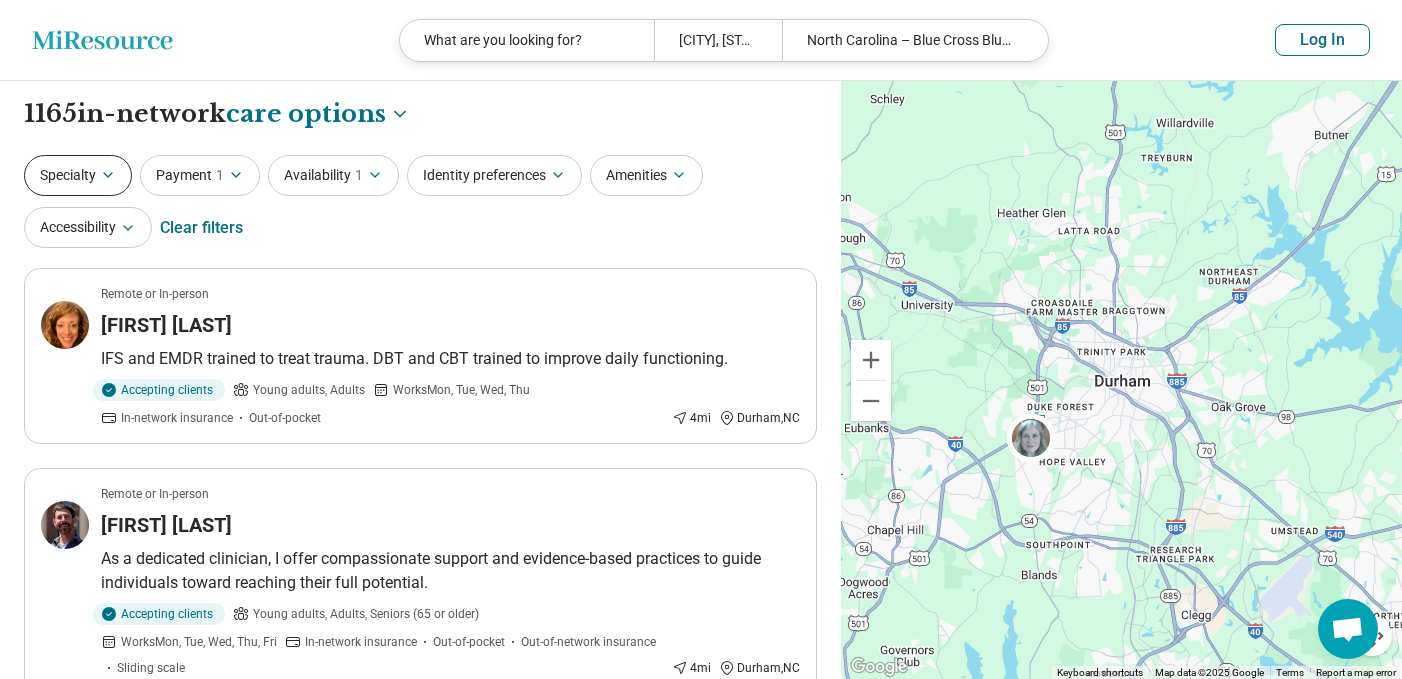 click on "Specialty" at bounding box center (78, 175) 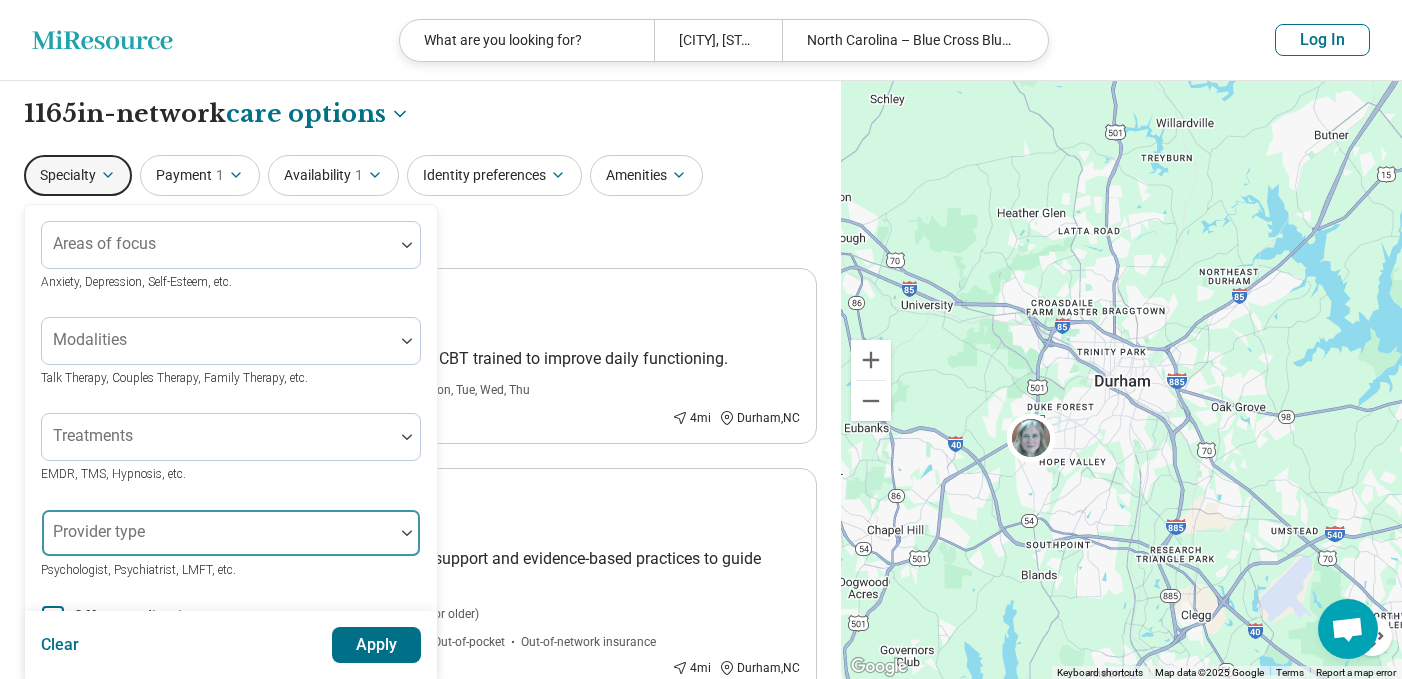 scroll, scrollTop: 4, scrollLeft: 0, axis: vertical 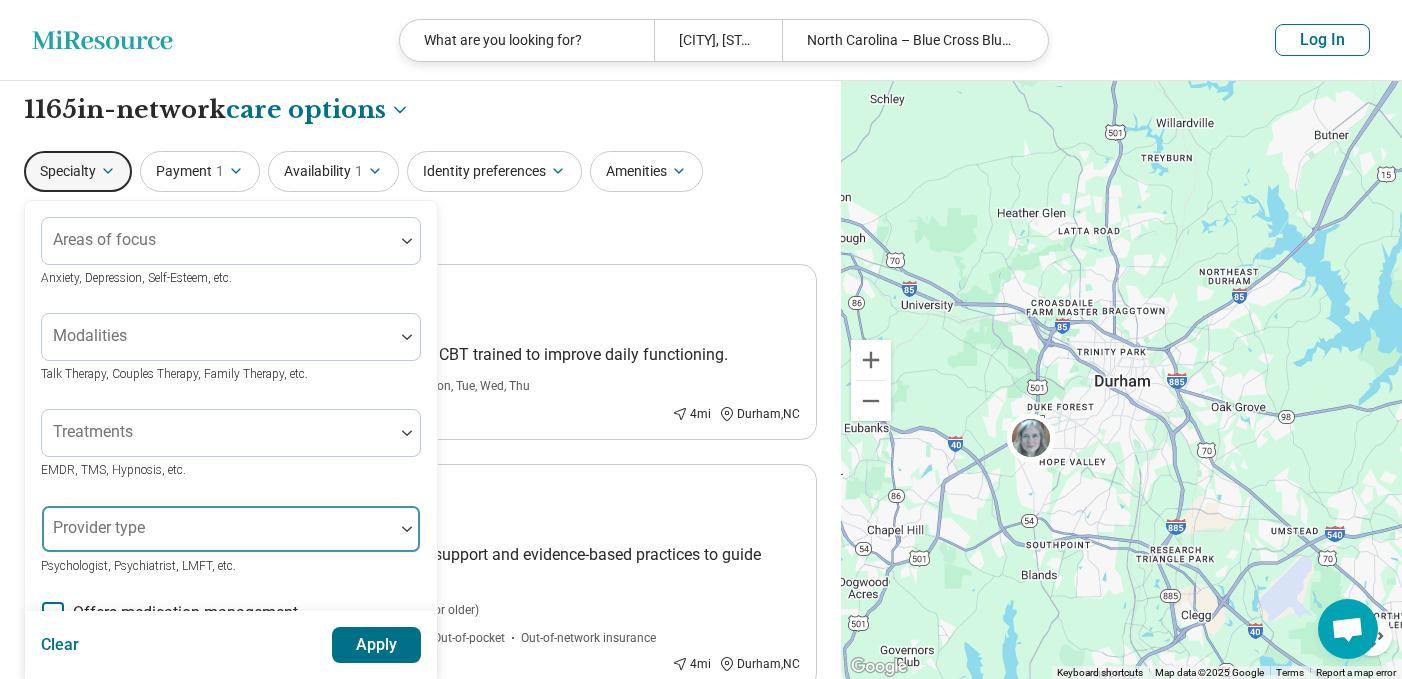 click at bounding box center [218, 529] 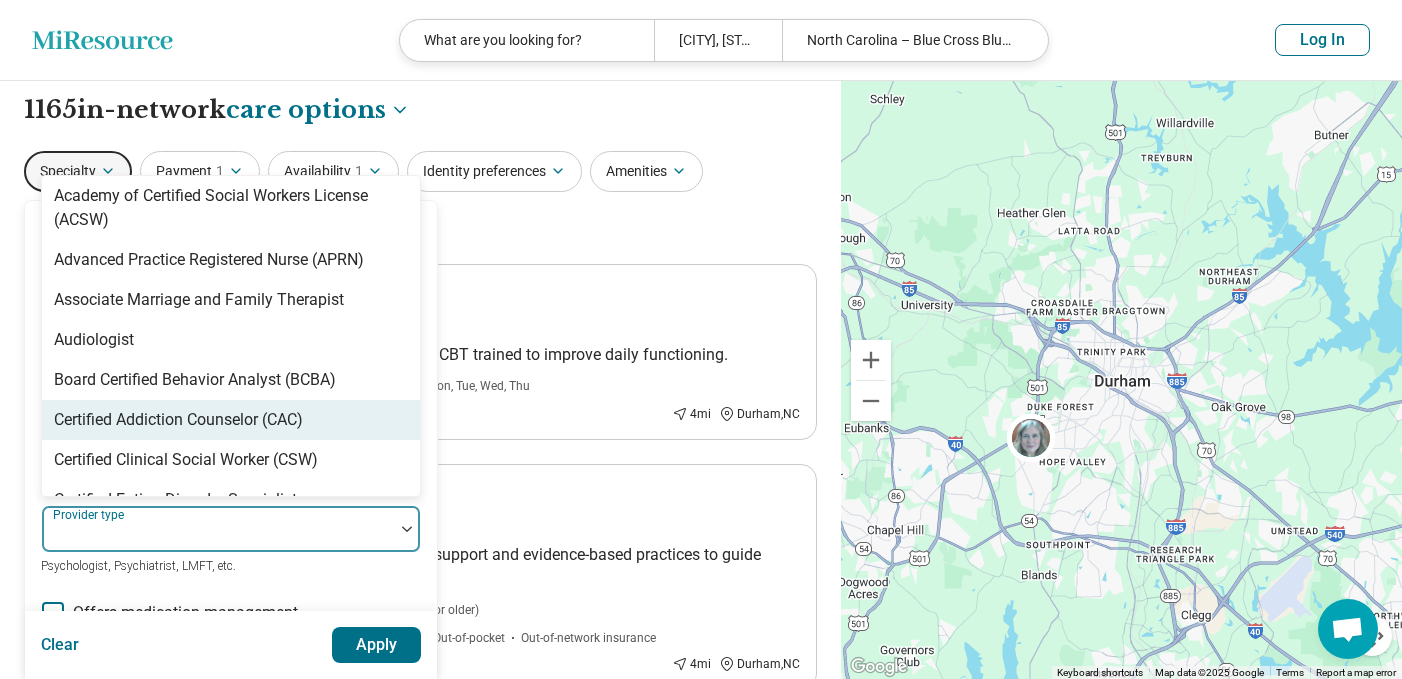 scroll, scrollTop: 0, scrollLeft: 0, axis: both 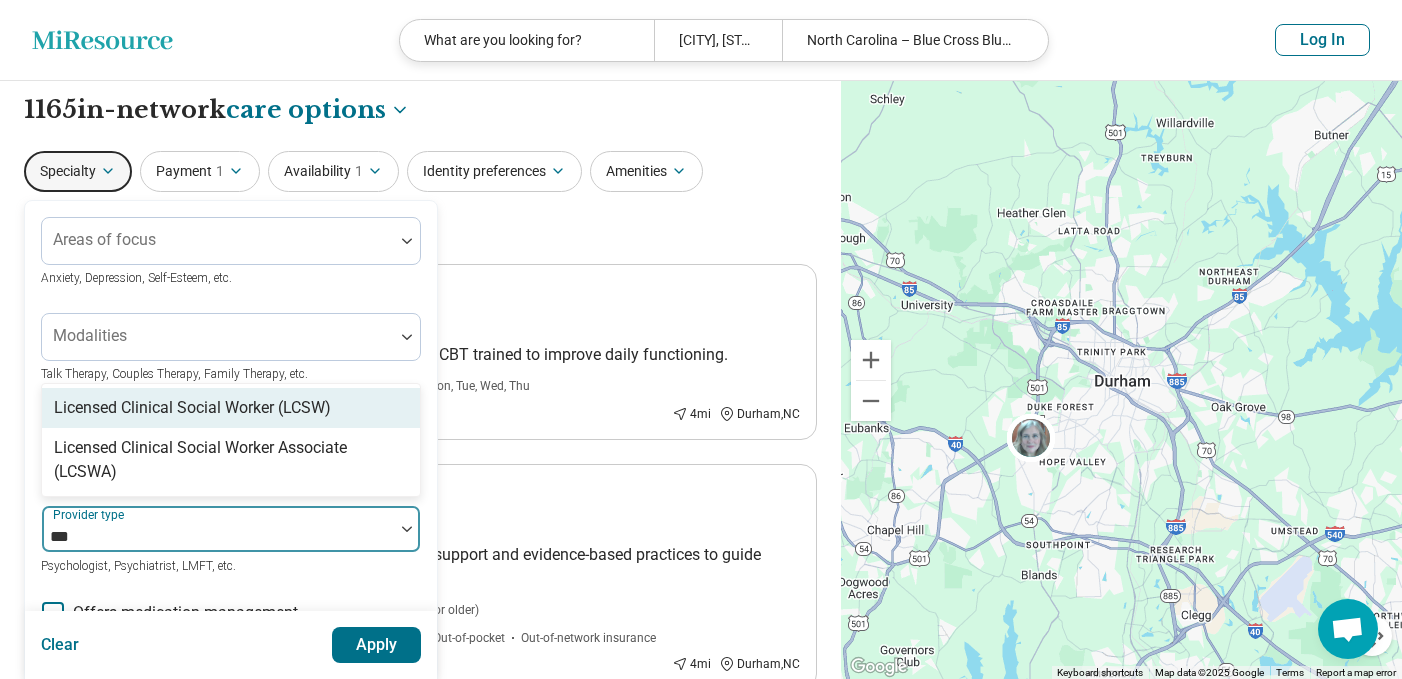 type on "****" 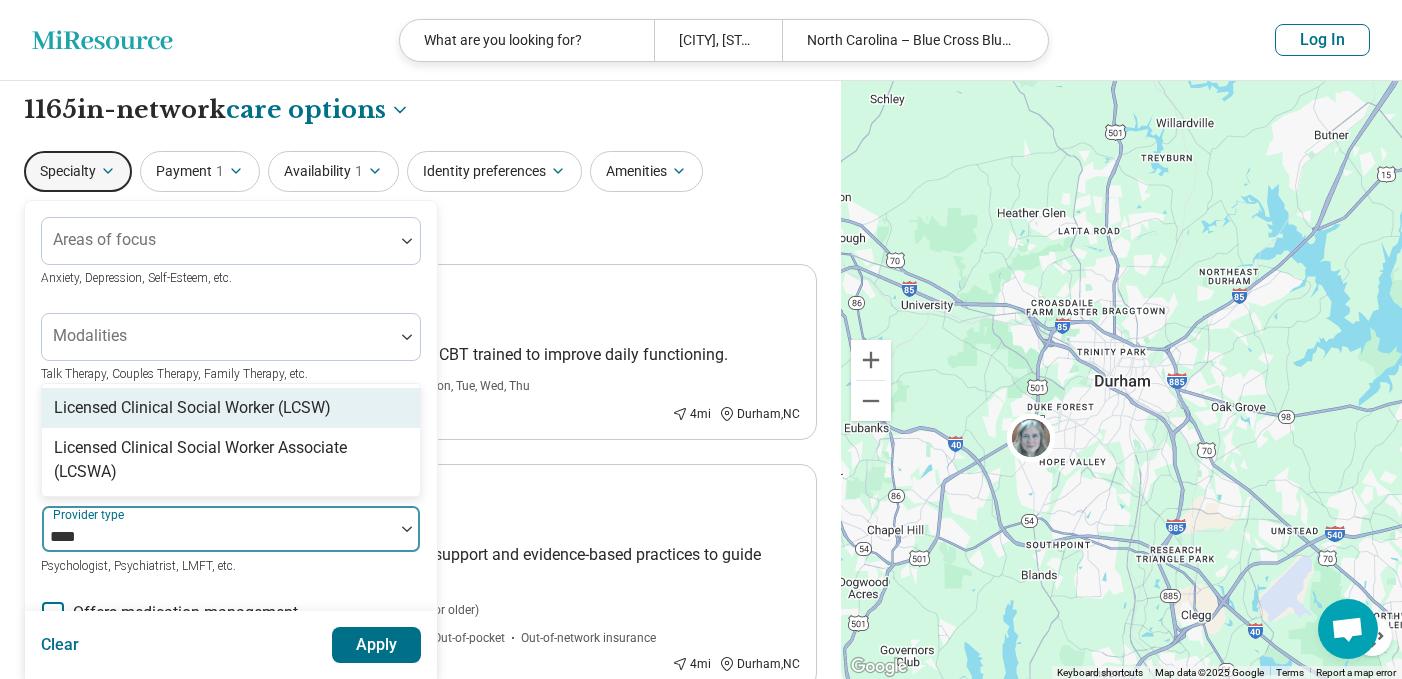 click on "Licensed Clinical Social Worker (LCSW)" at bounding box center (192, 408) 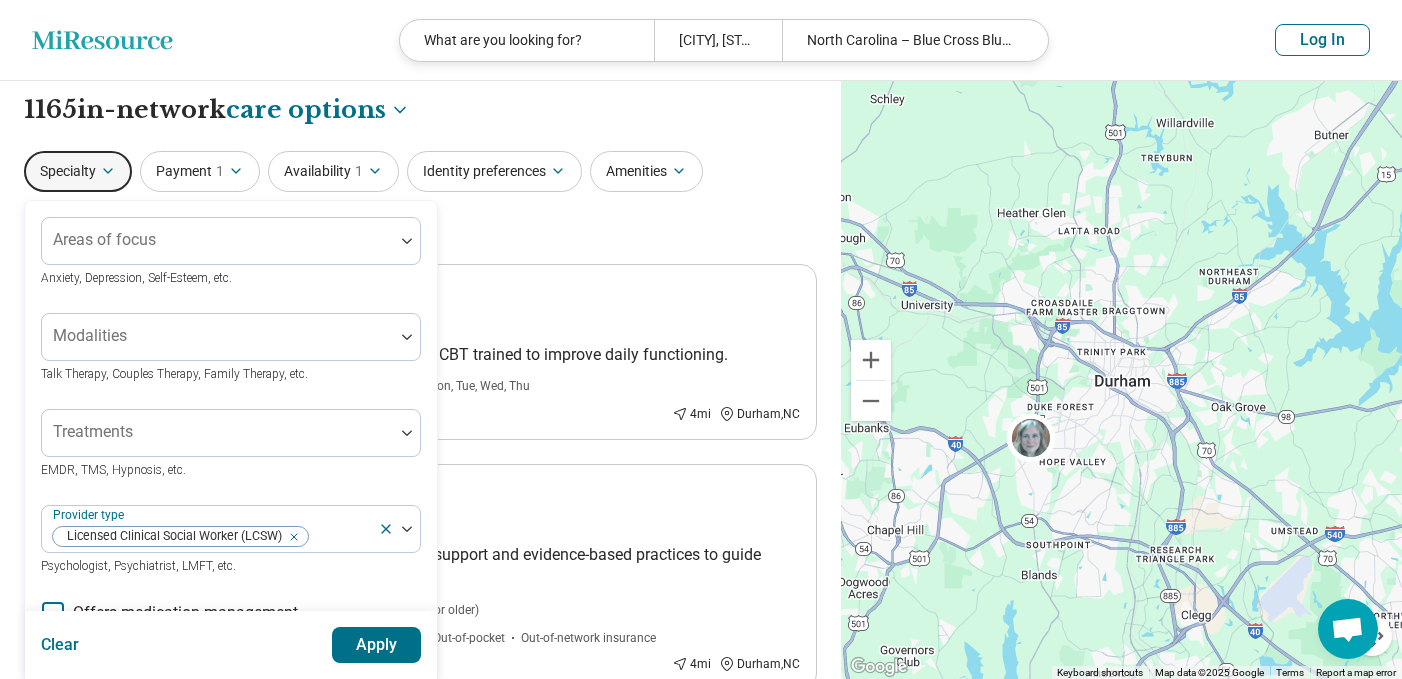 click on "Apply" at bounding box center [377, 645] 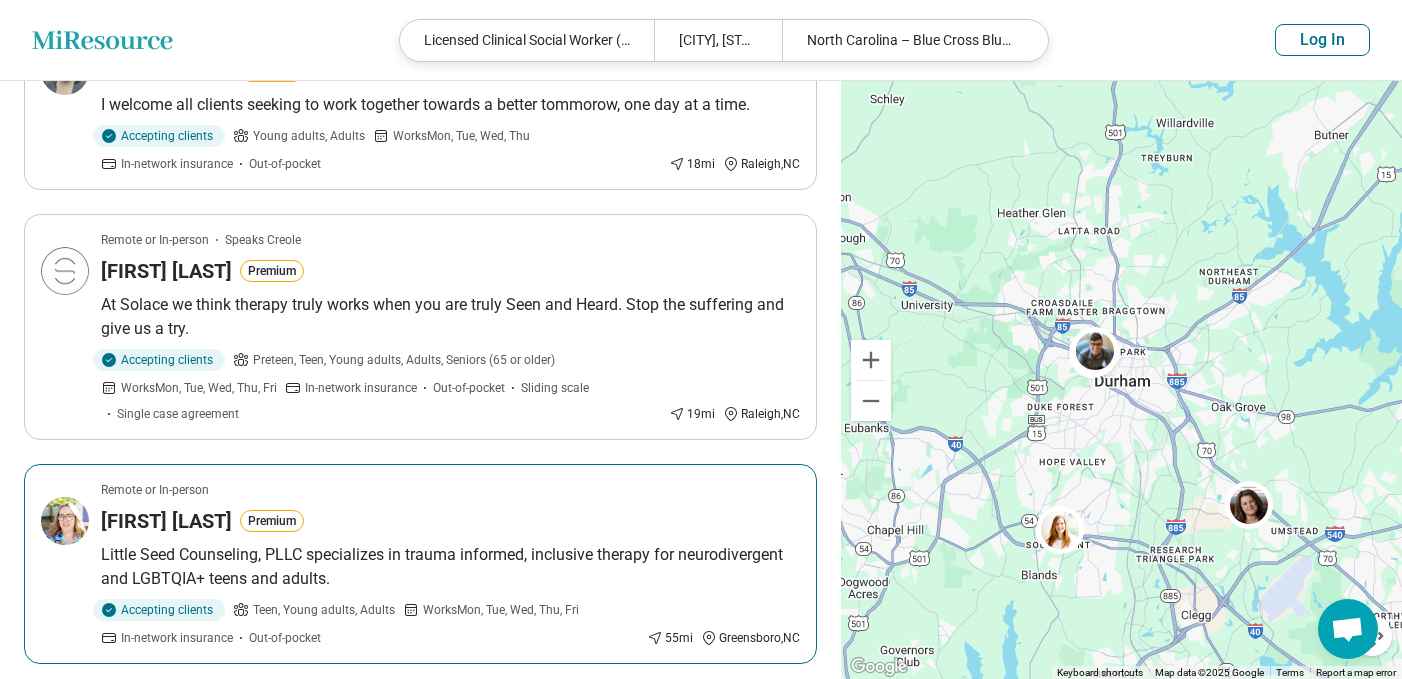 scroll, scrollTop: 2082, scrollLeft: 0, axis: vertical 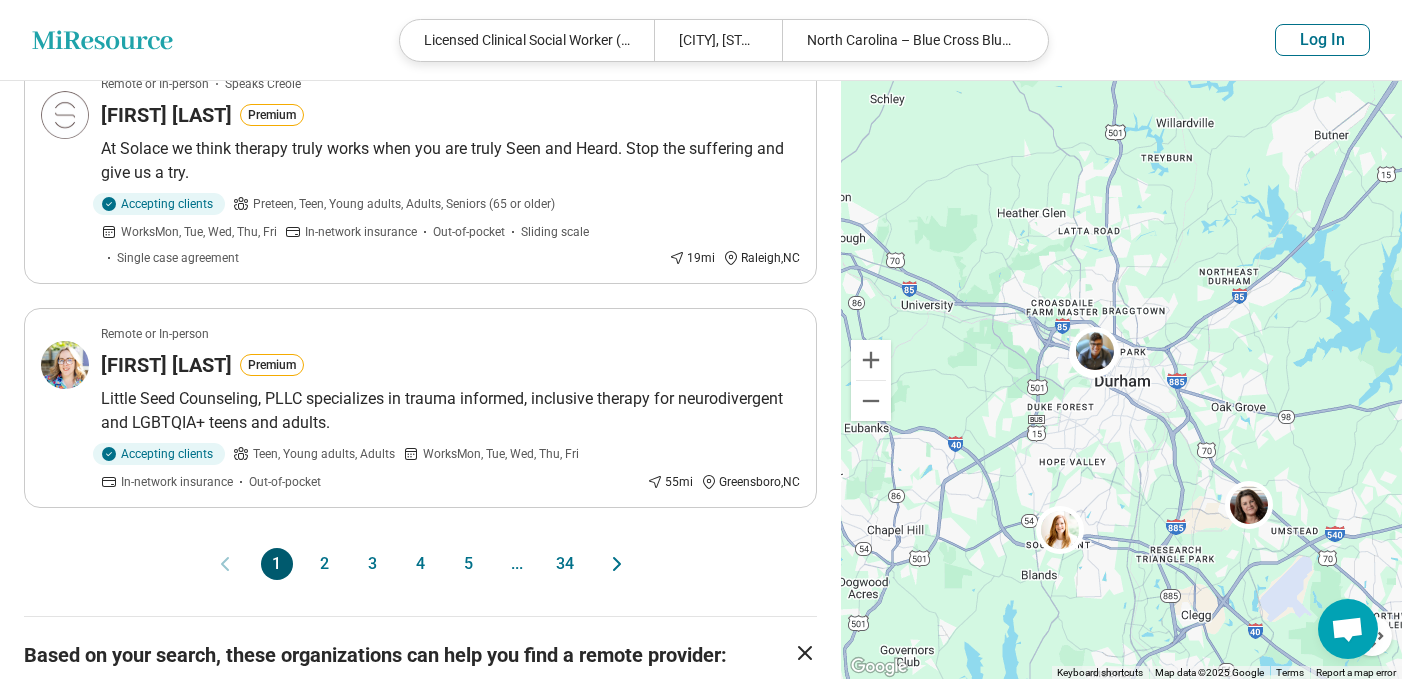 click on "2" at bounding box center (325, 564) 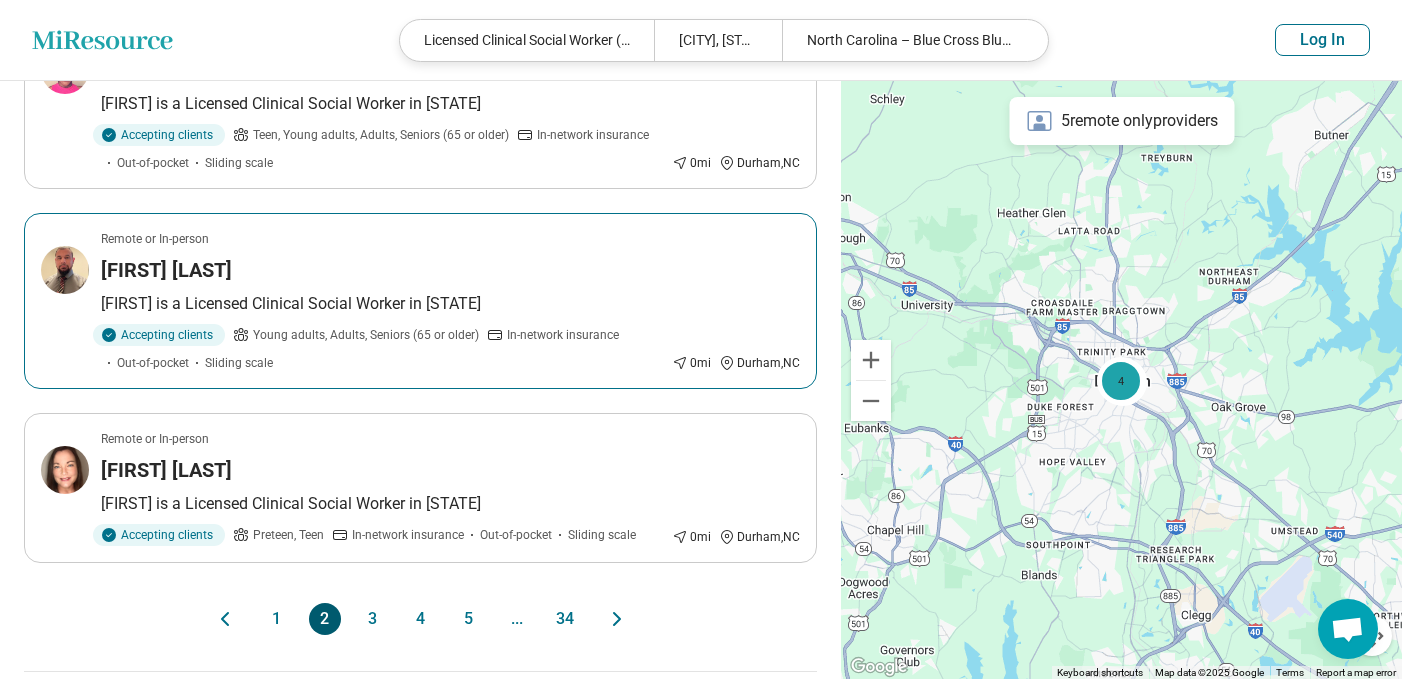 scroll, scrollTop: 1811, scrollLeft: 0, axis: vertical 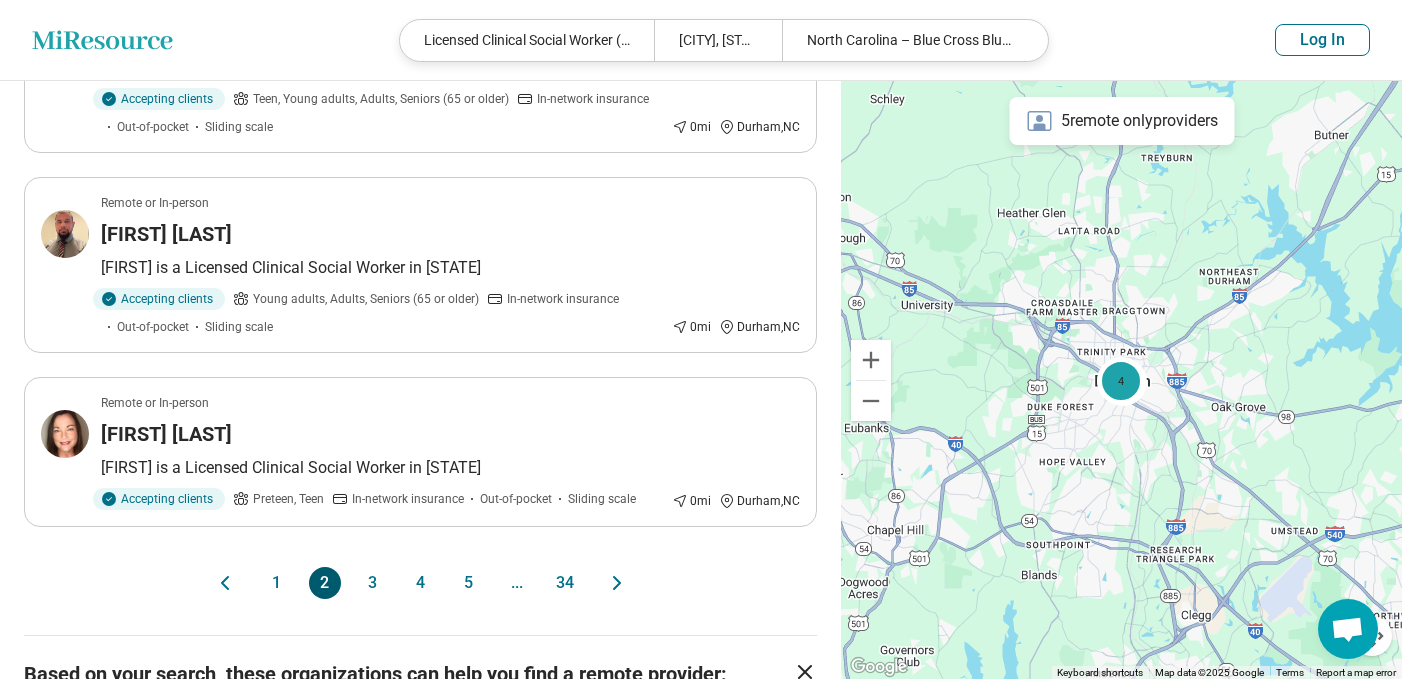 click on "3" at bounding box center (373, 583) 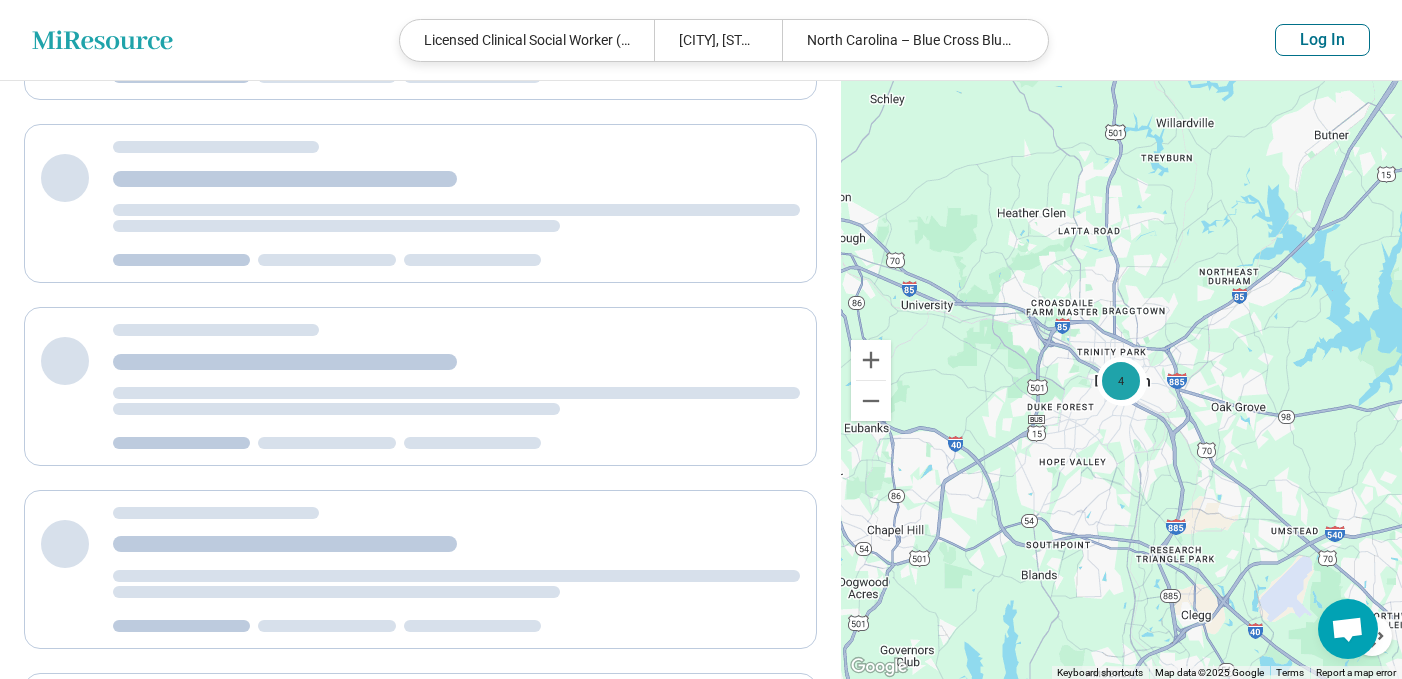scroll, scrollTop: 0, scrollLeft: 0, axis: both 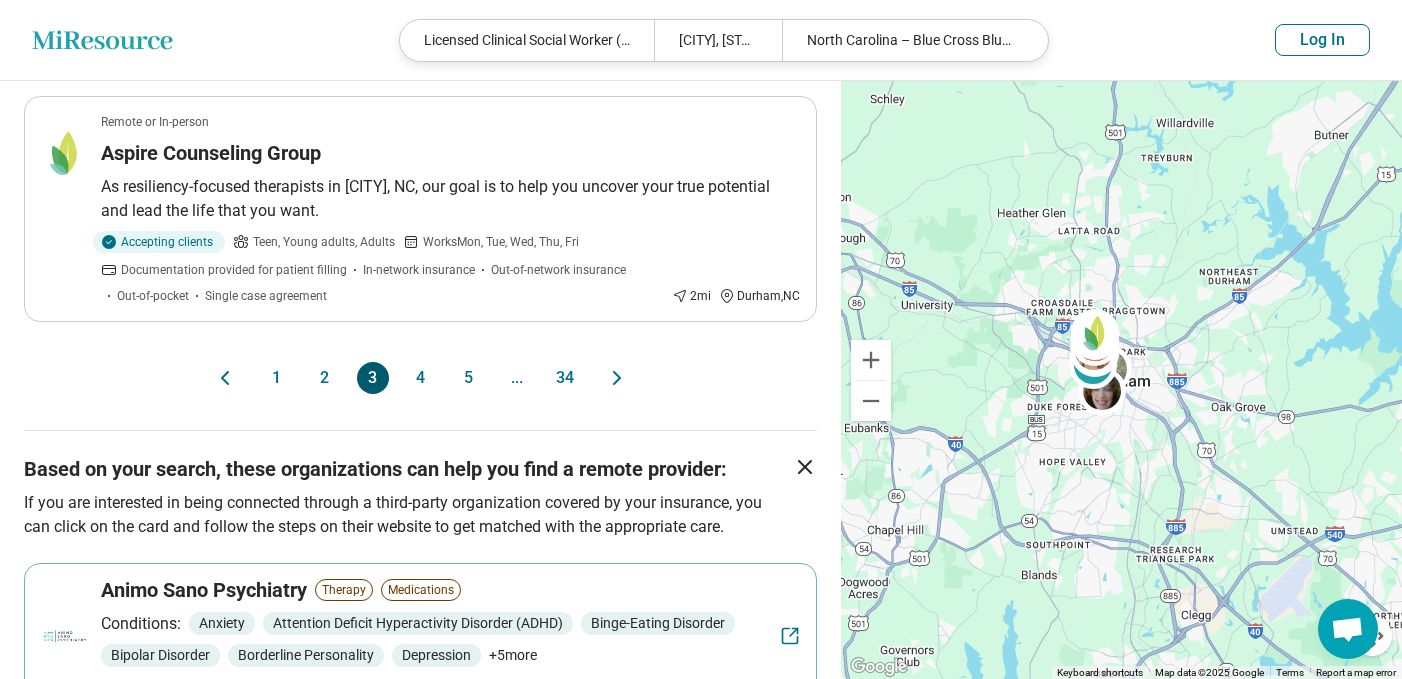 click on "4" at bounding box center [421, 378] 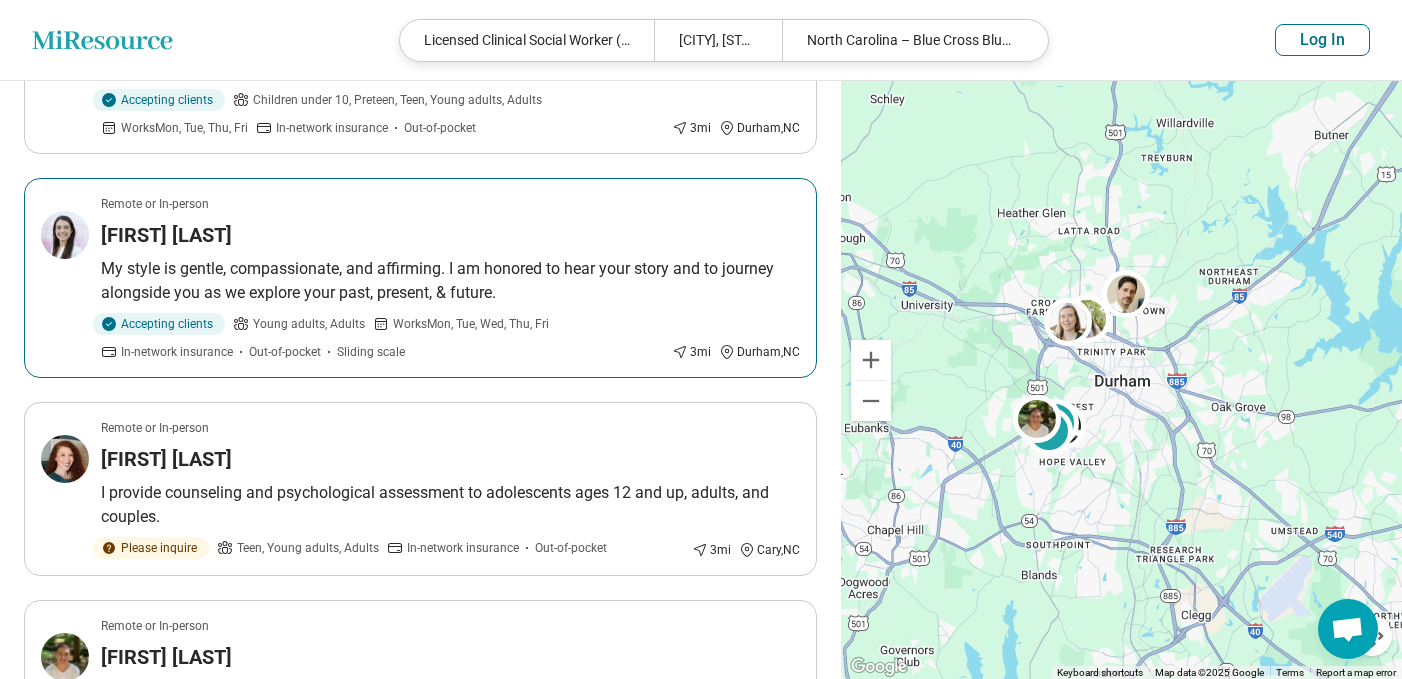 scroll, scrollTop: 1827, scrollLeft: 0, axis: vertical 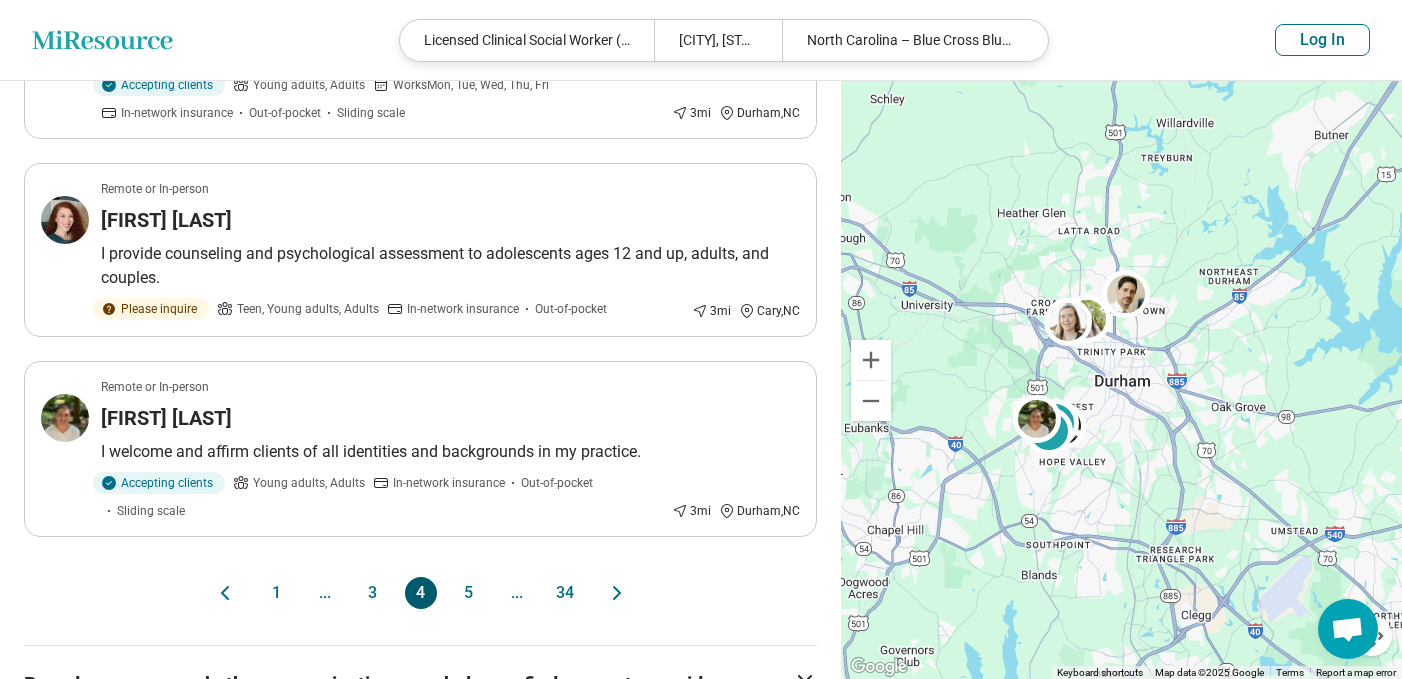 click on "5" at bounding box center [469, 593] 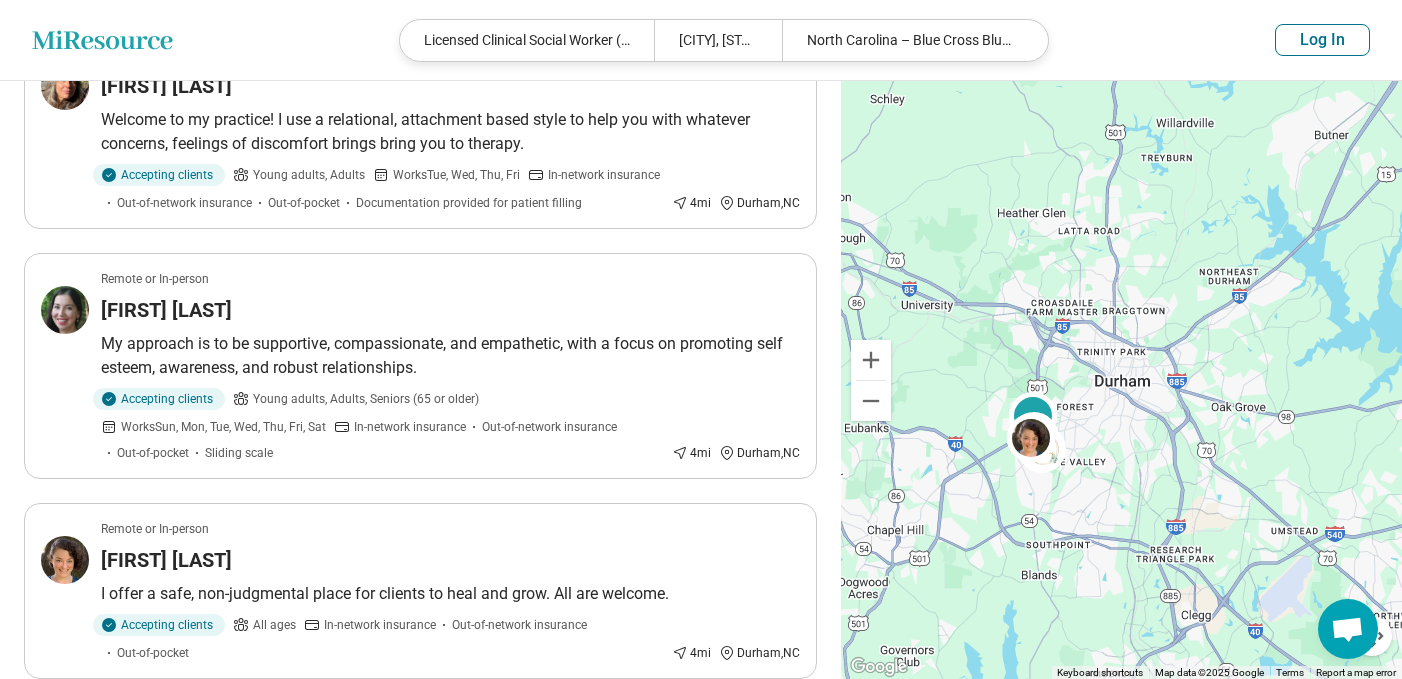 scroll, scrollTop: 1888, scrollLeft: 0, axis: vertical 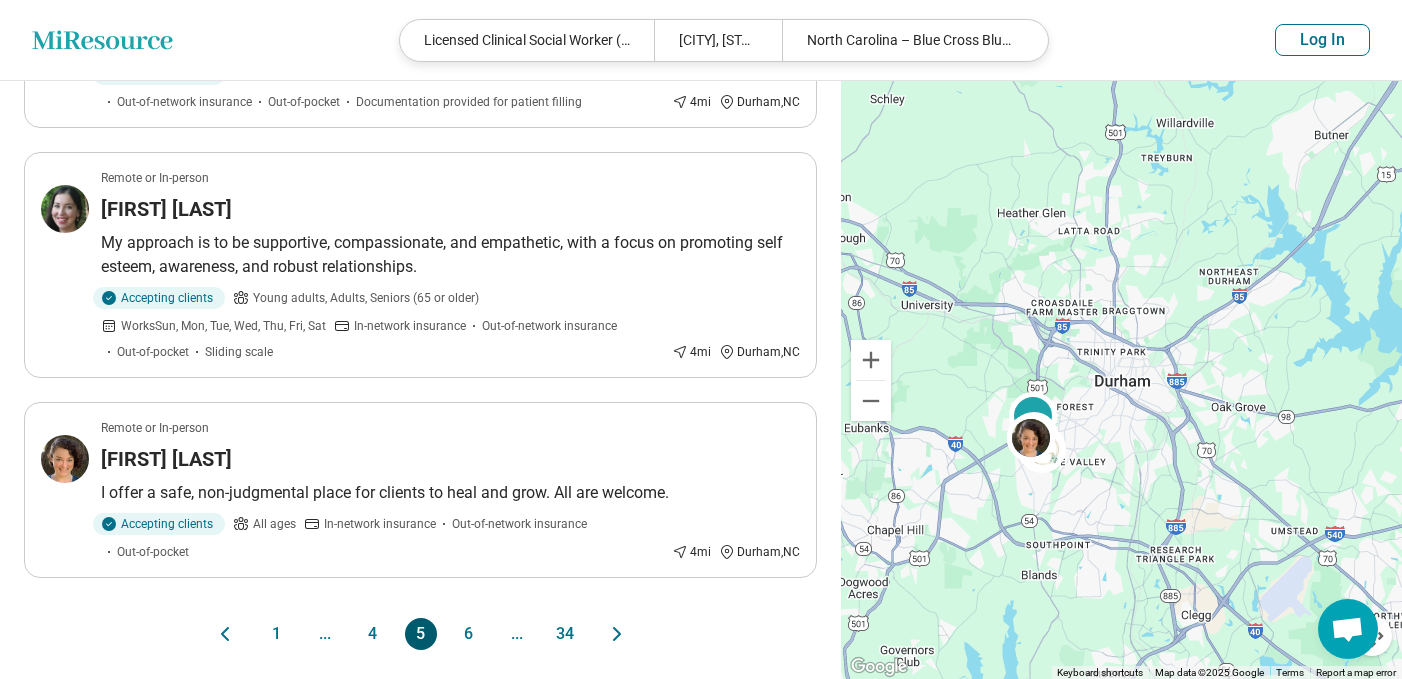 click on "6" at bounding box center (469, 634) 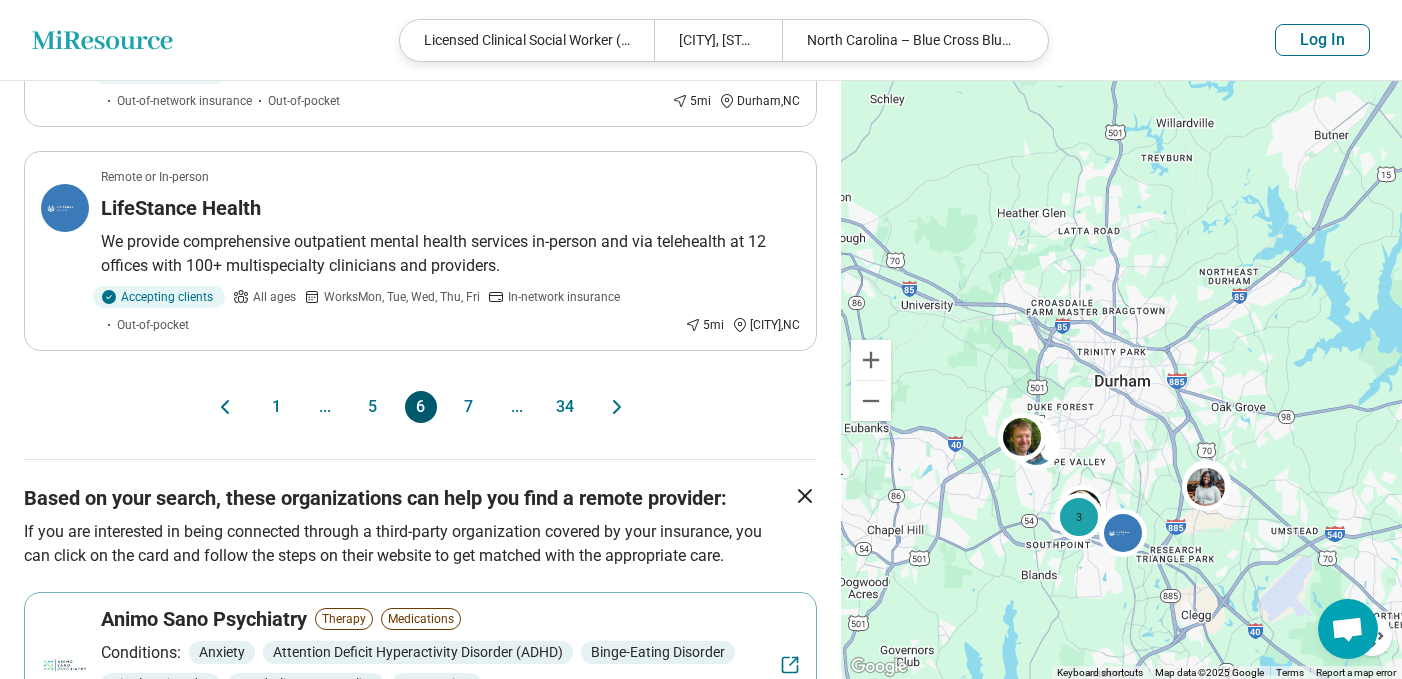 scroll, scrollTop: 2308, scrollLeft: 0, axis: vertical 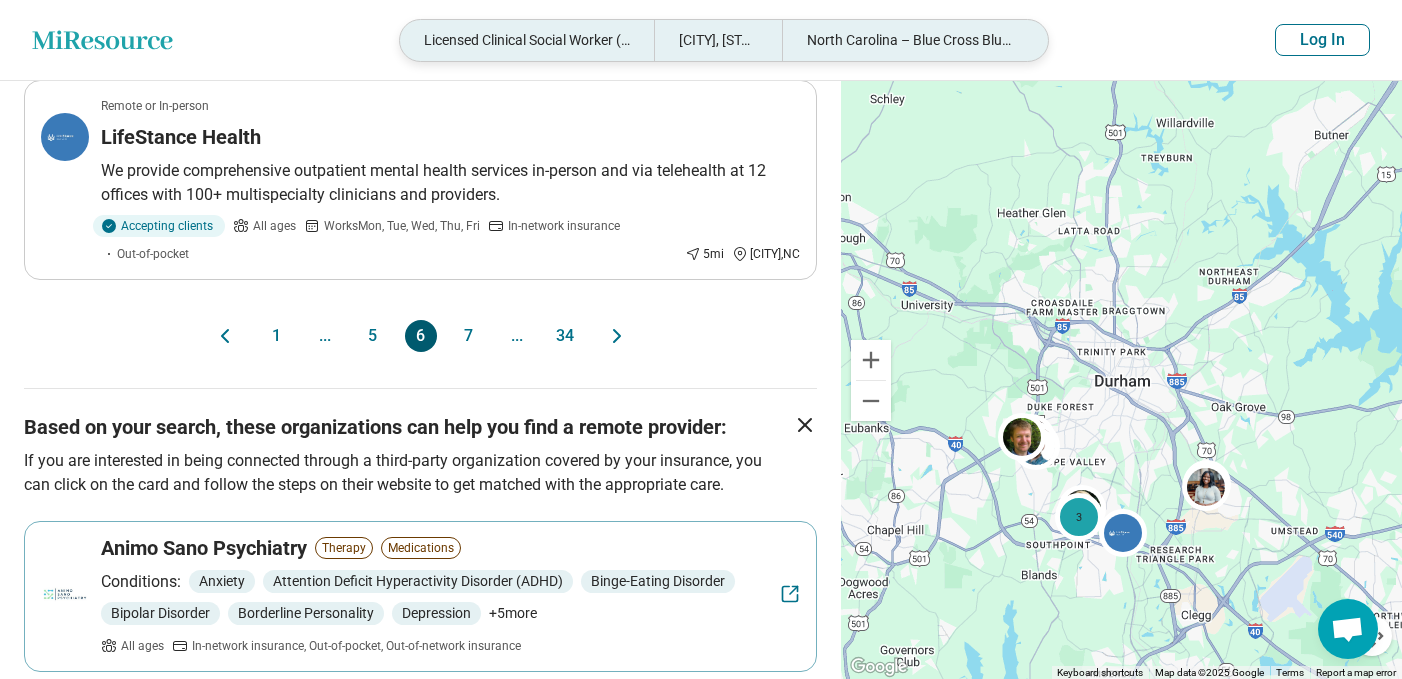 click on "Licensed Clinical Social Worker (LCSW)" at bounding box center [527, 40] 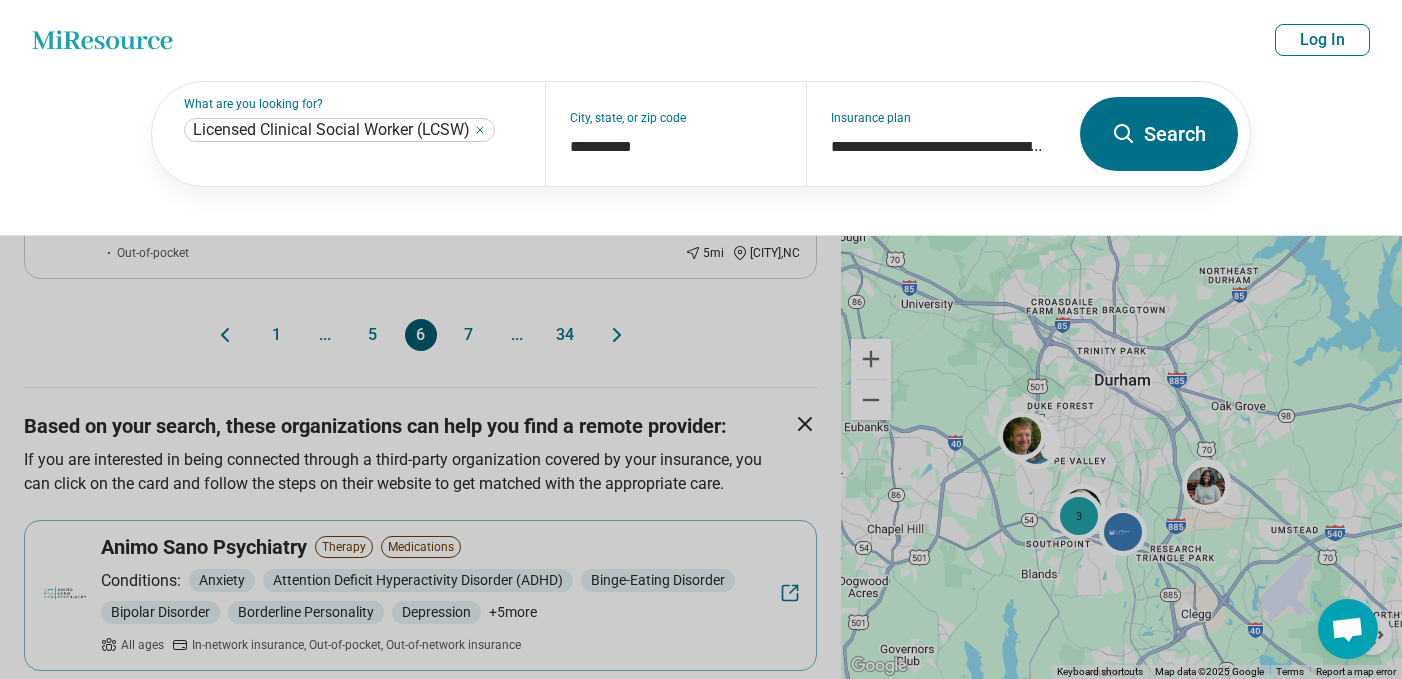 scroll, scrollTop: 2307, scrollLeft: 0, axis: vertical 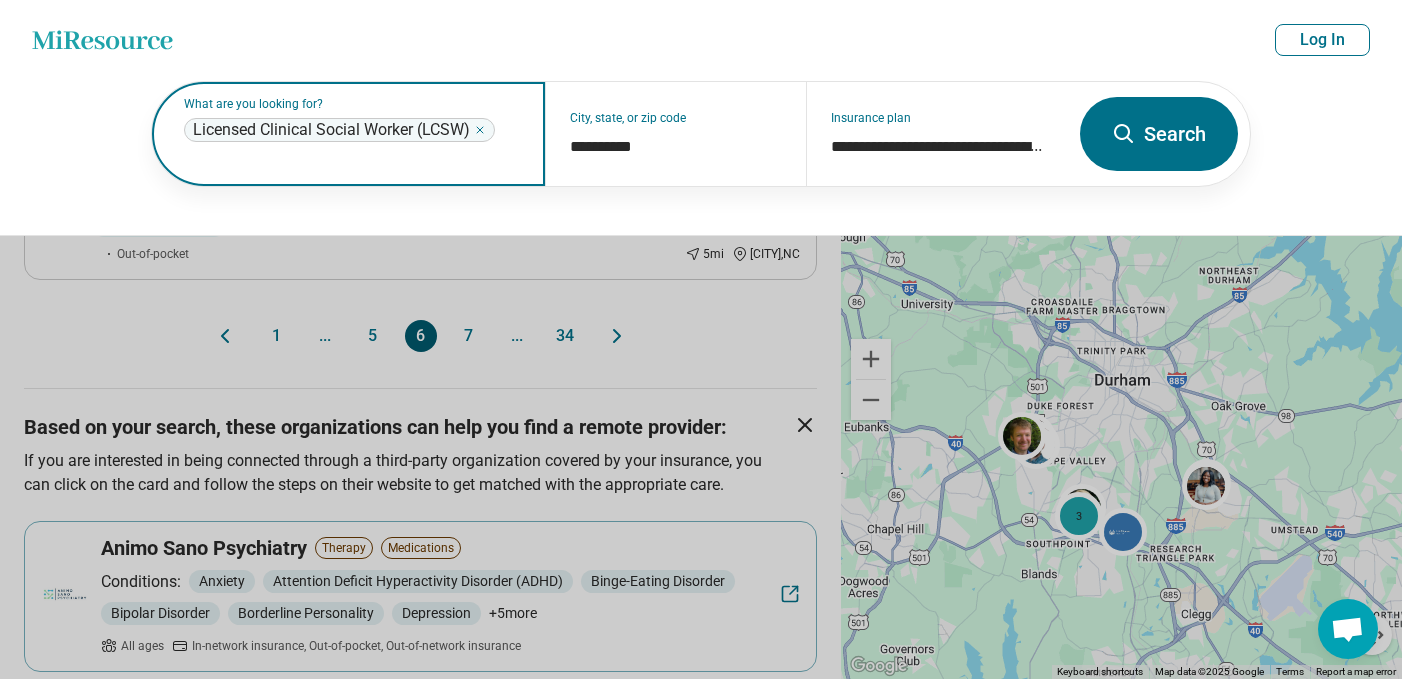 click 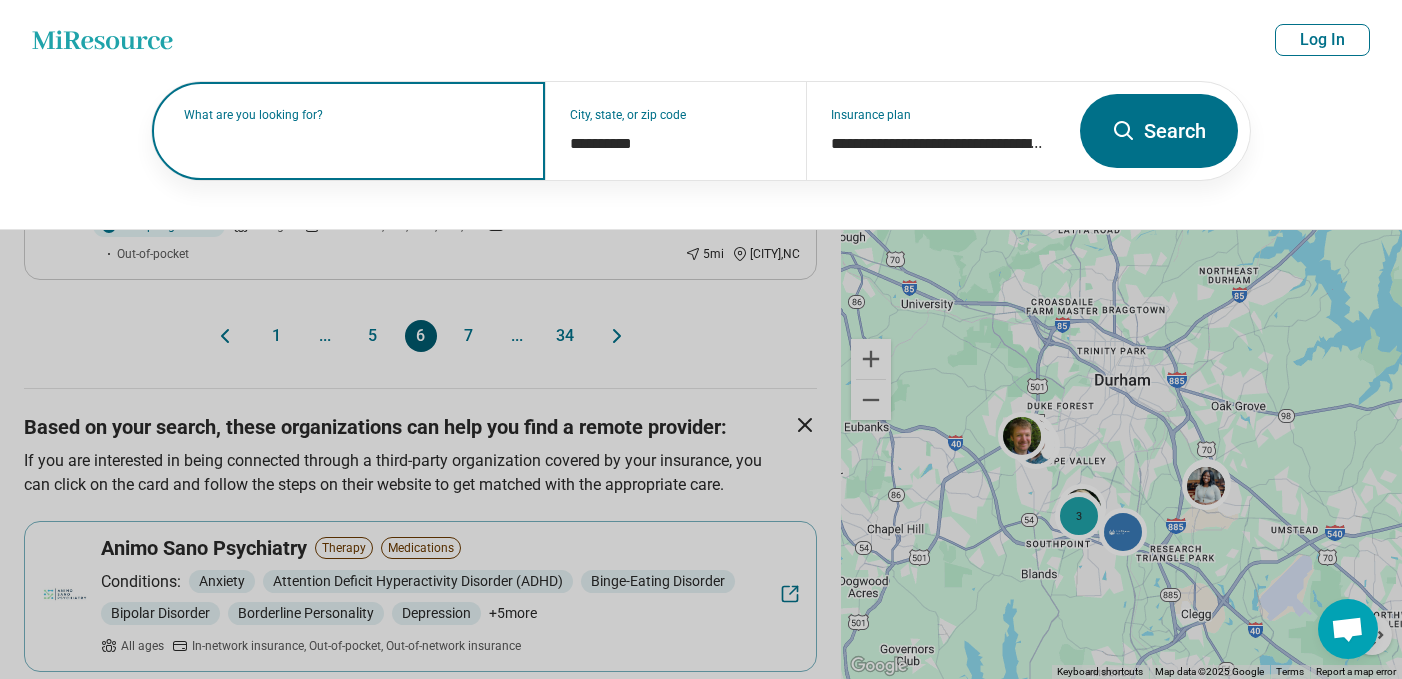 click on "What are you looking for?" at bounding box center [352, 115] 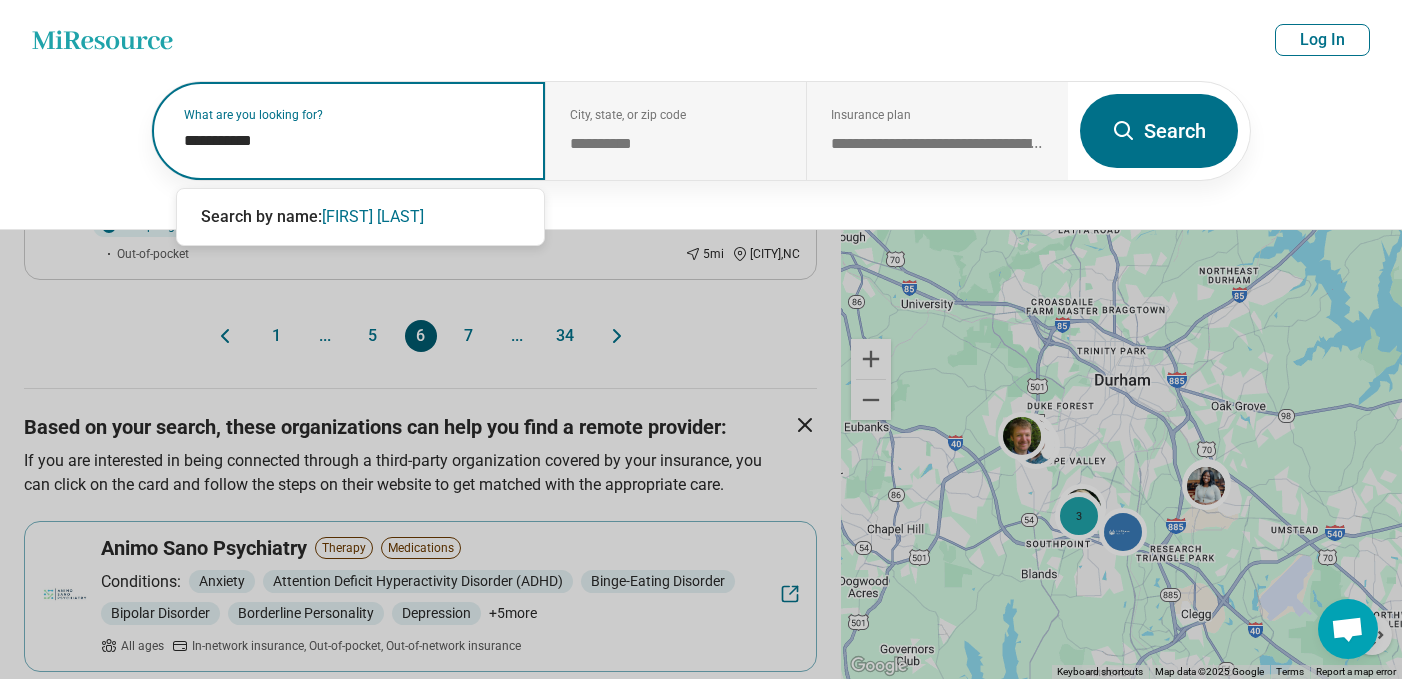 type on "**********" 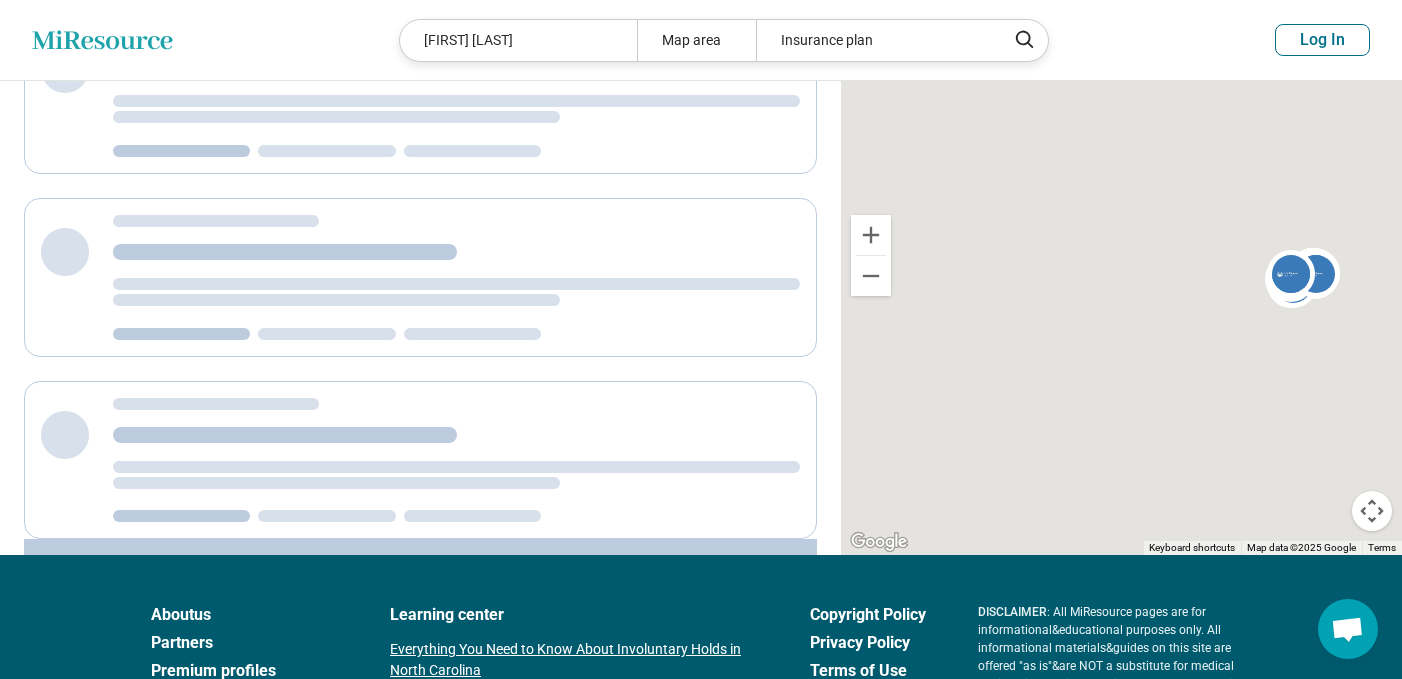scroll, scrollTop: 225, scrollLeft: 0, axis: vertical 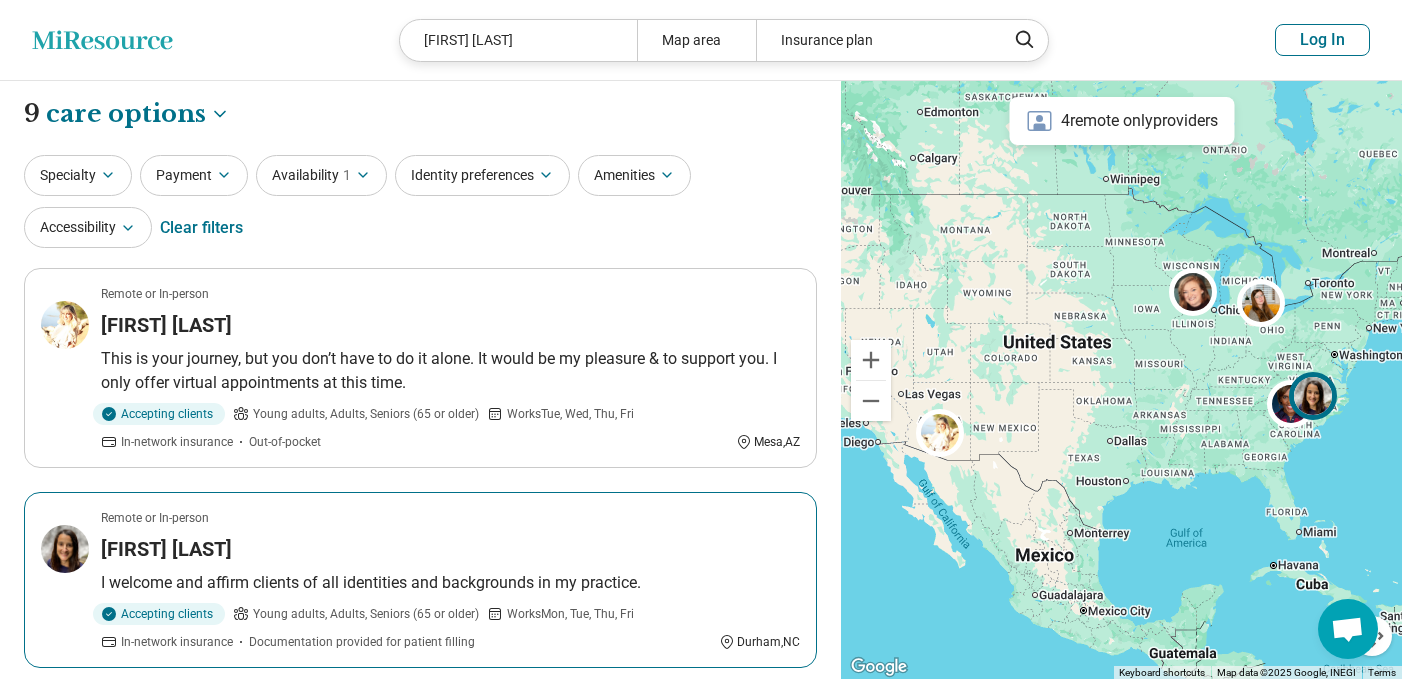 click on "[FIRST] [LAST]" at bounding box center [450, 549] 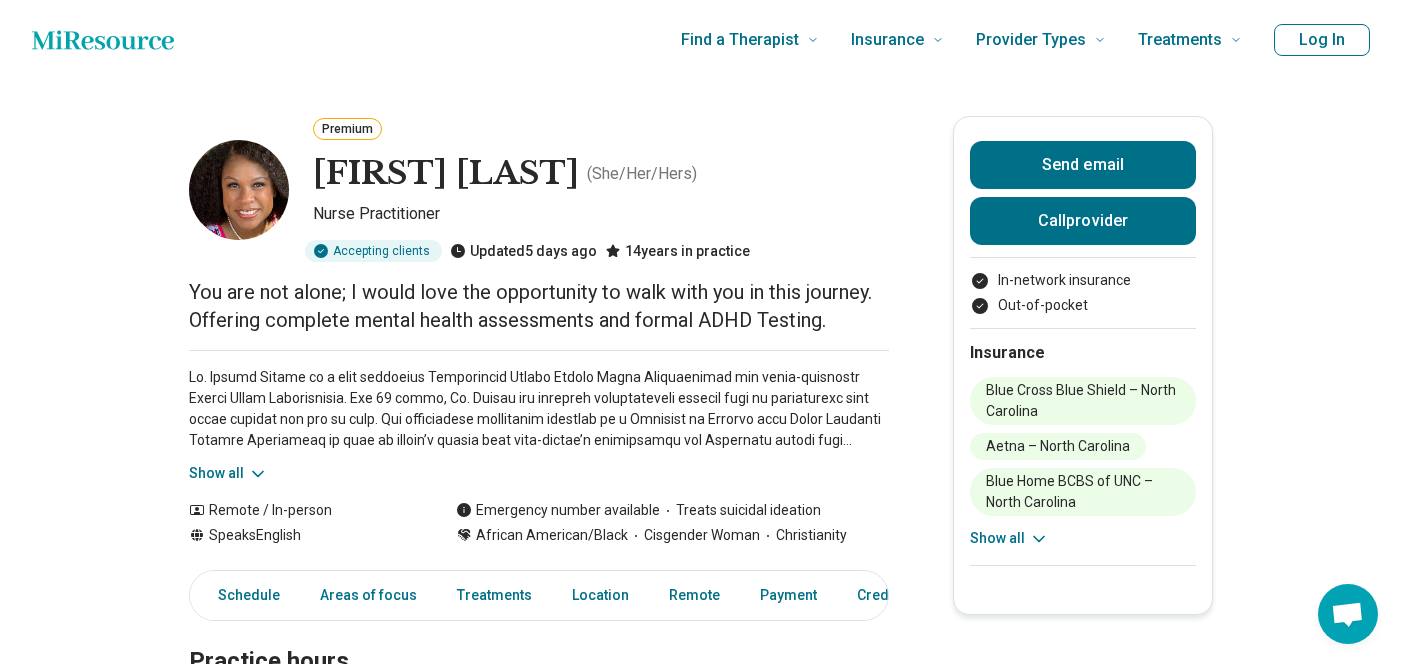 scroll, scrollTop: 0, scrollLeft: 0, axis: both 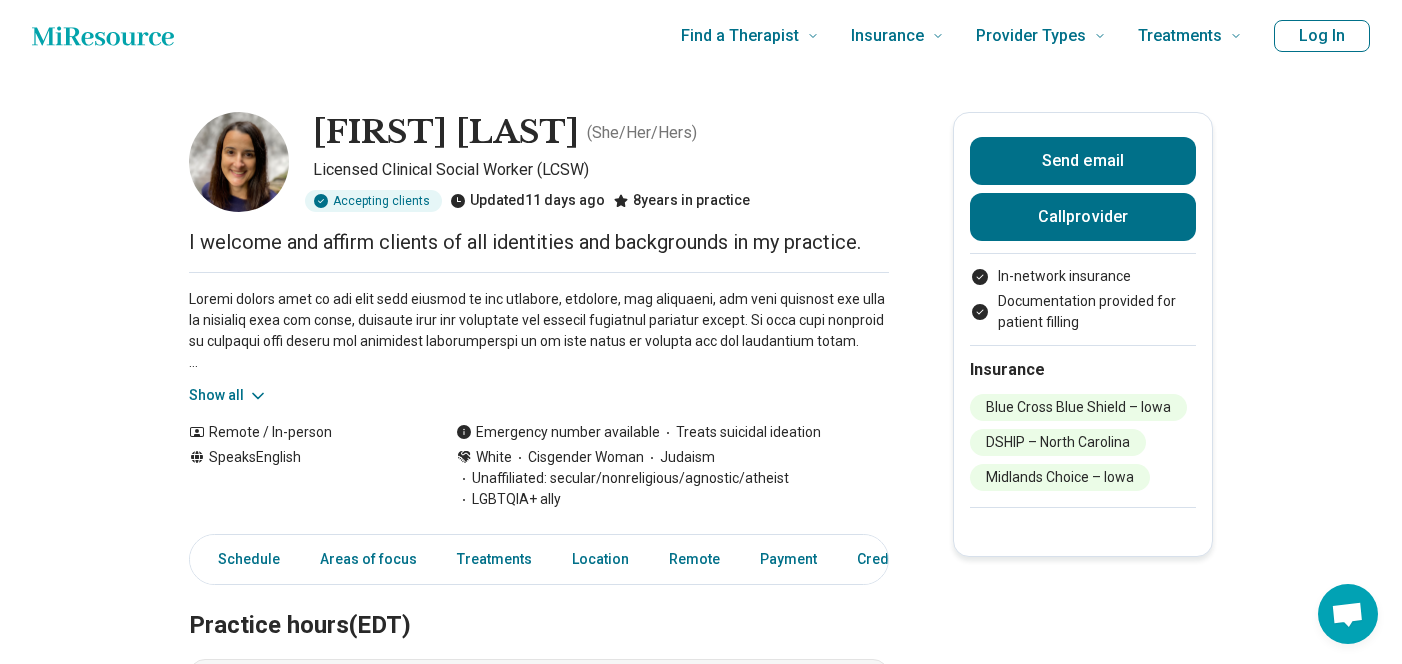 click 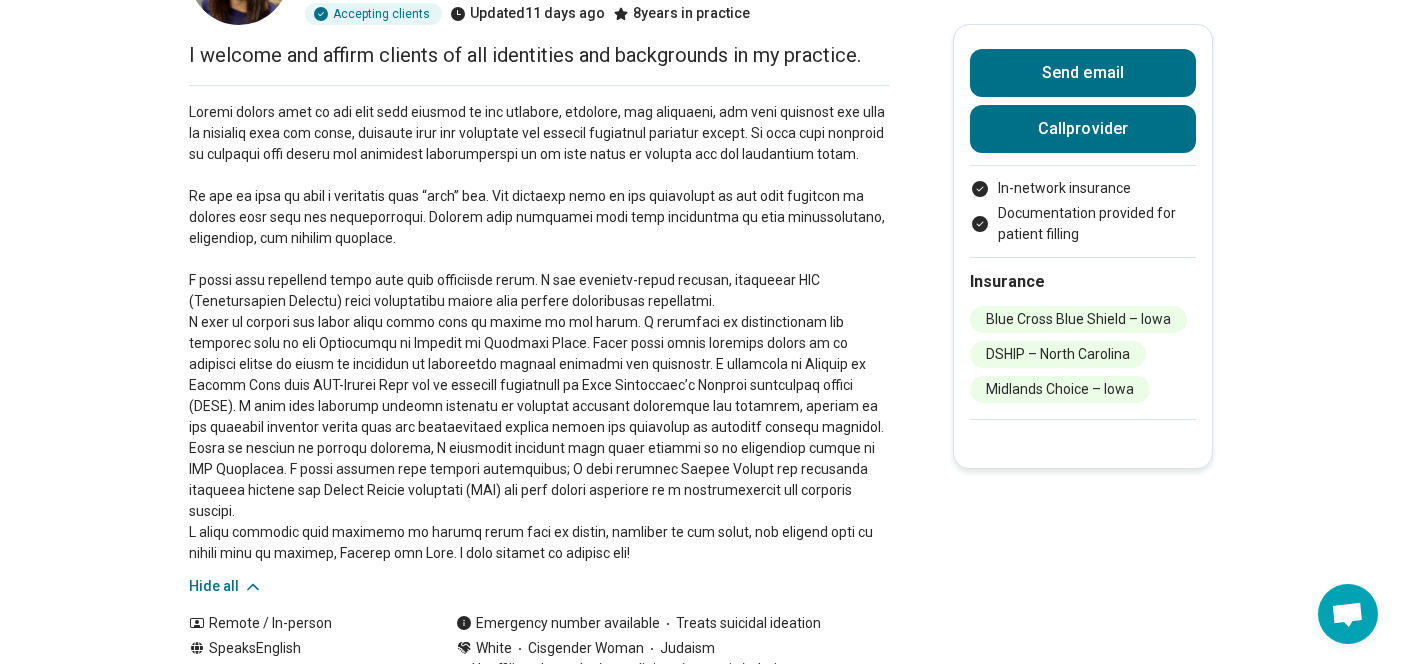 scroll, scrollTop: 194, scrollLeft: 0, axis: vertical 